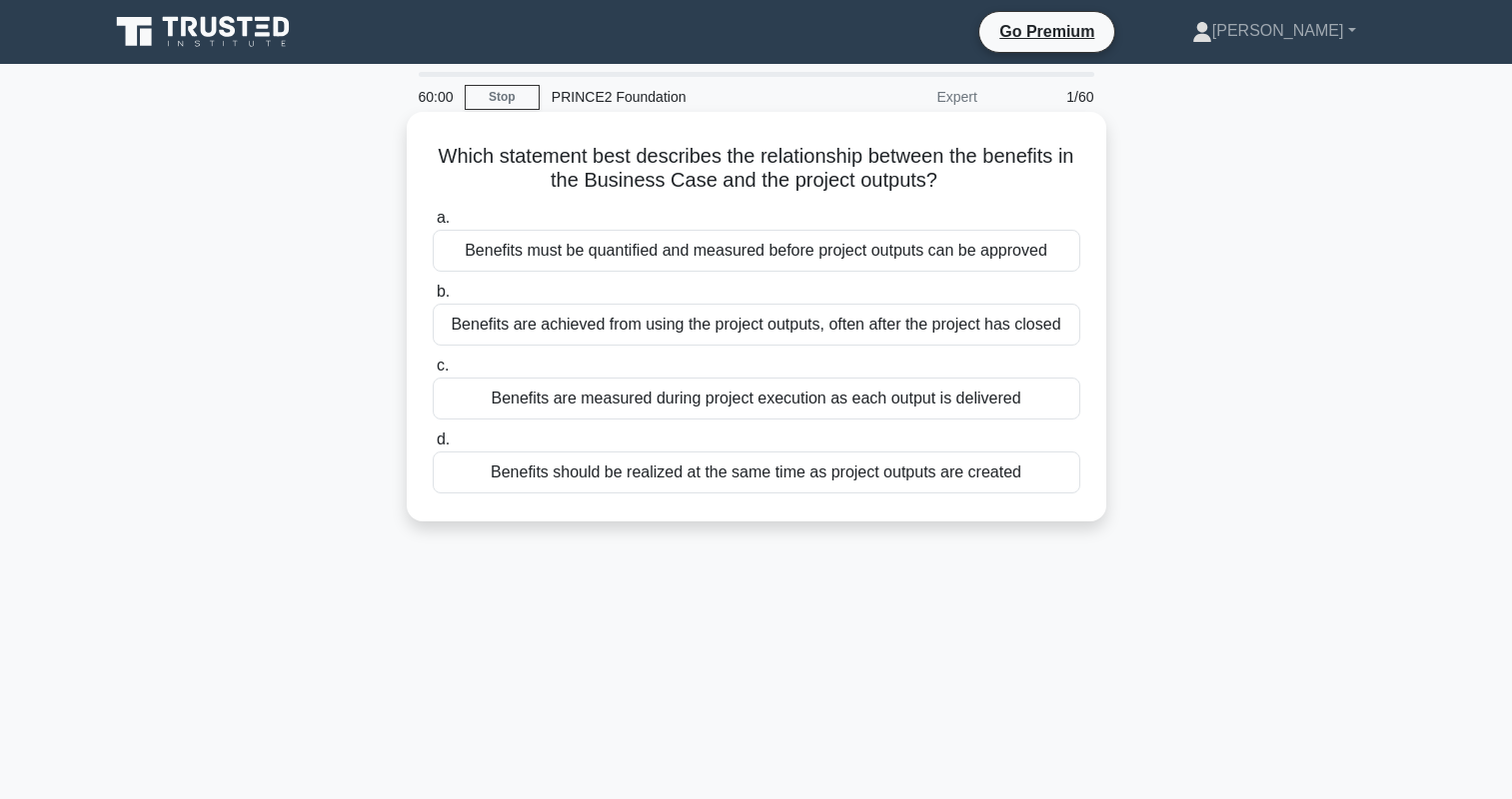 scroll, scrollTop: 0, scrollLeft: 0, axis: both 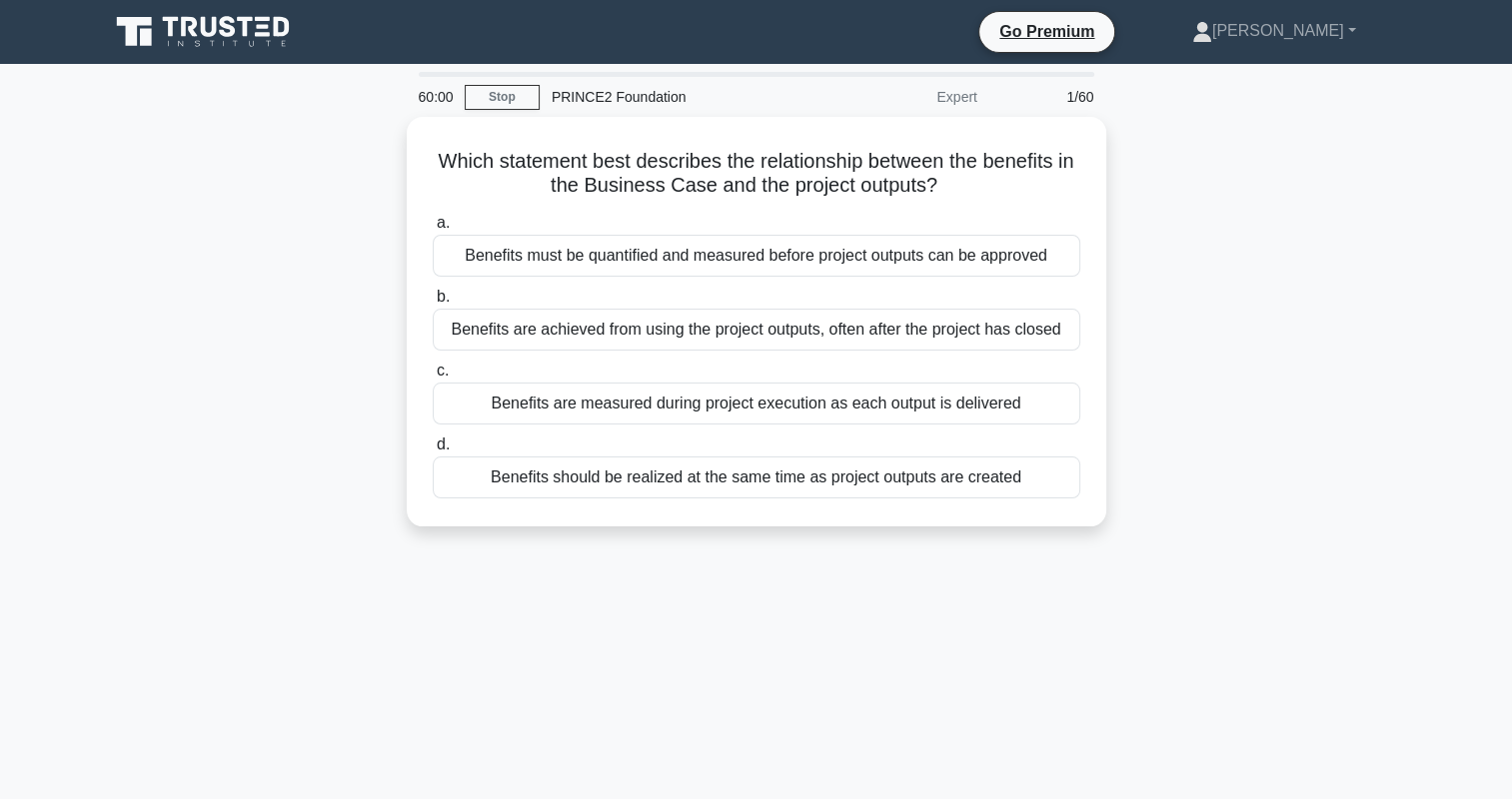 click 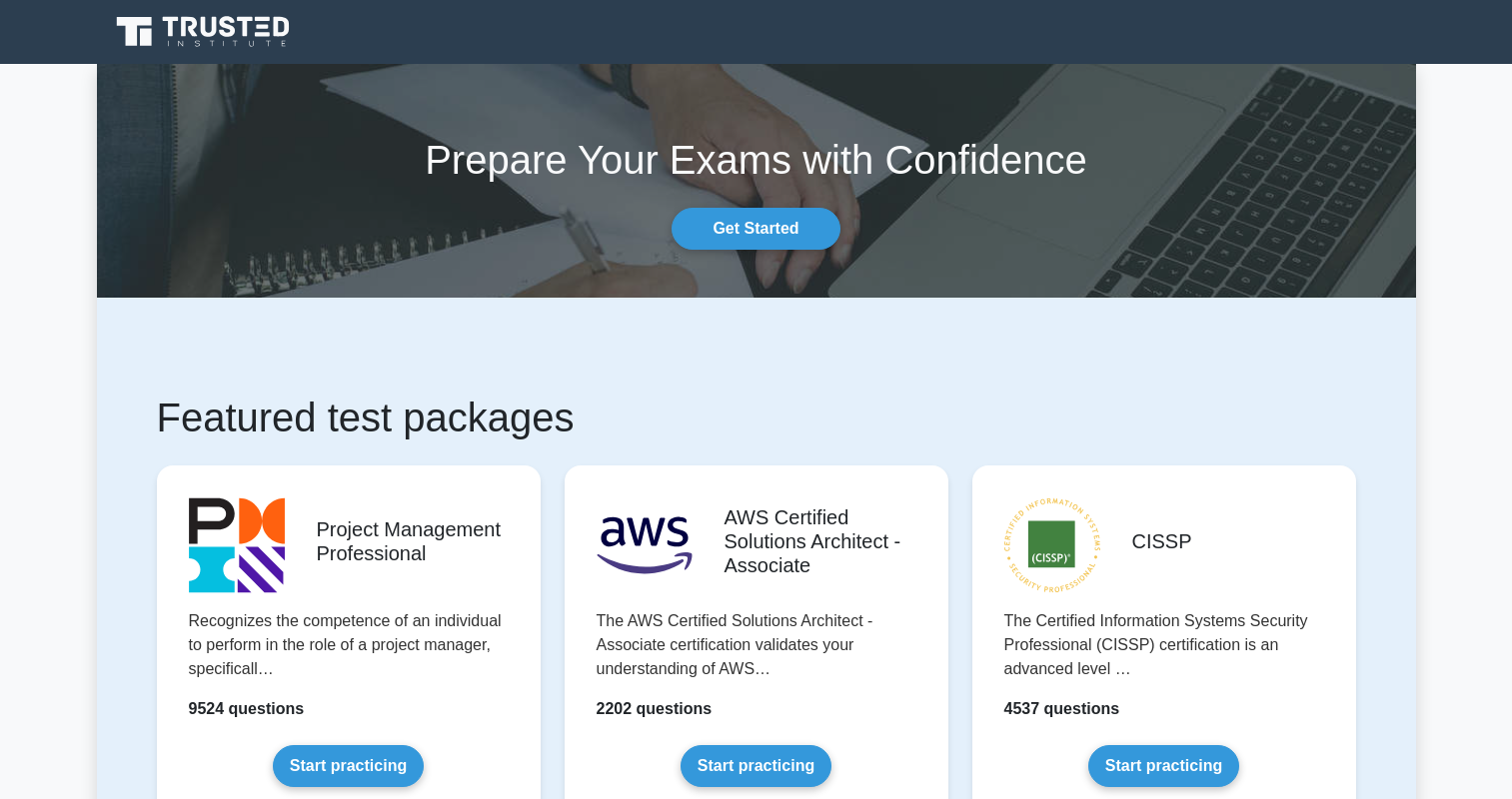 scroll, scrollTop: 0, scrollLeft: 0, axis: both 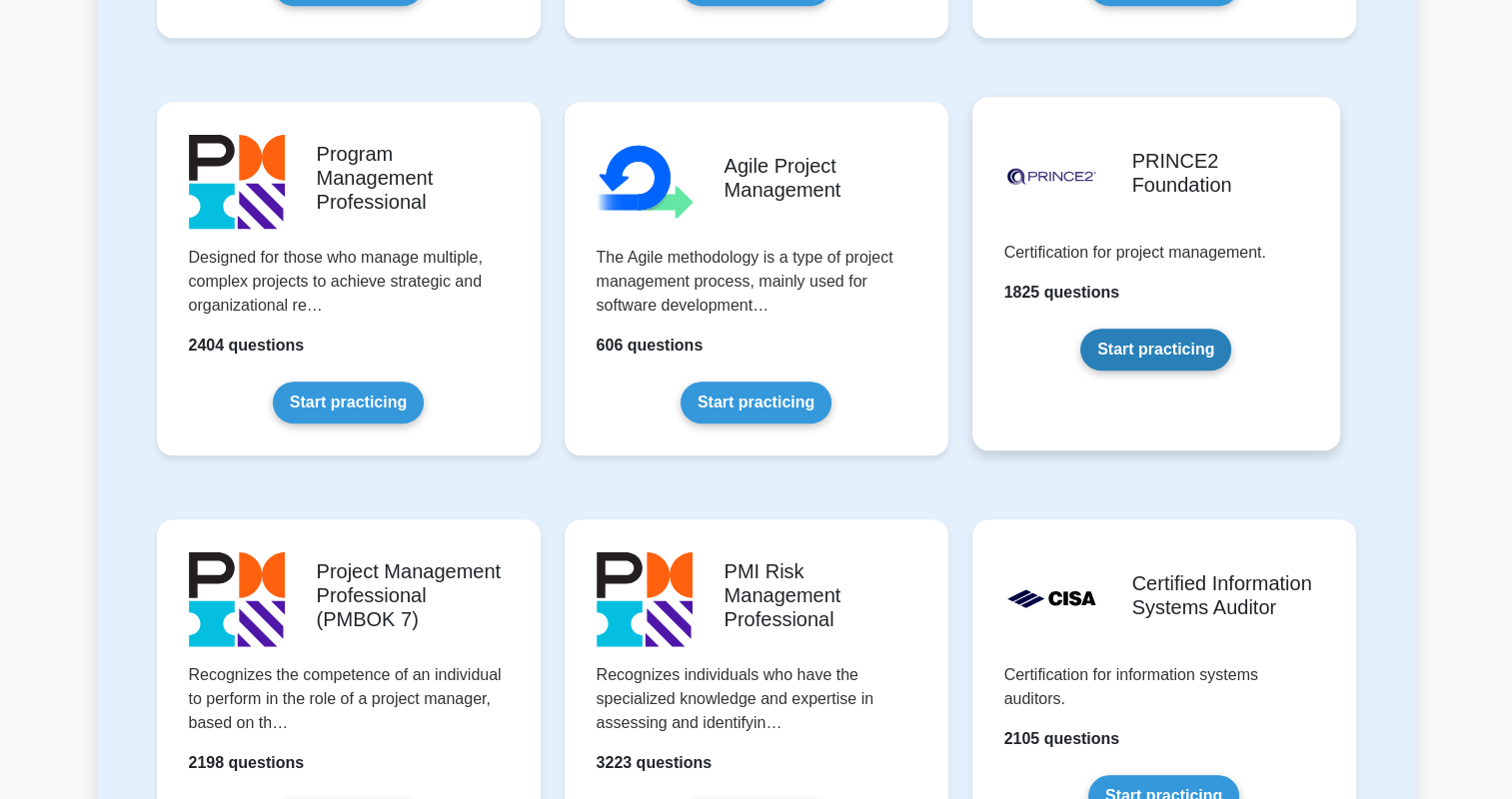 click on "Start practicing" at bounding box center [1155, 350] 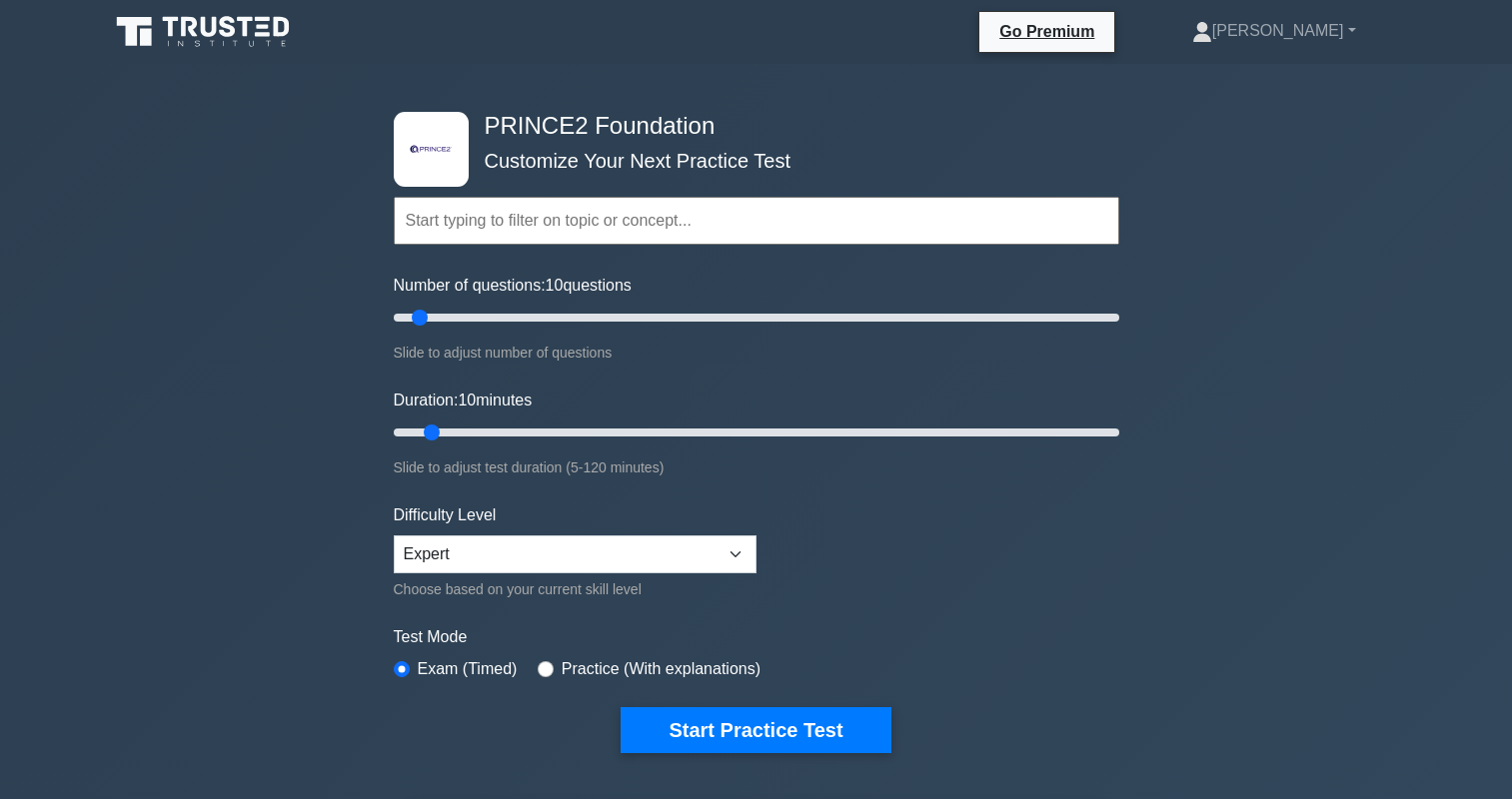 scroll, scrollTop: 0, scrollLeft: 0, axis: both 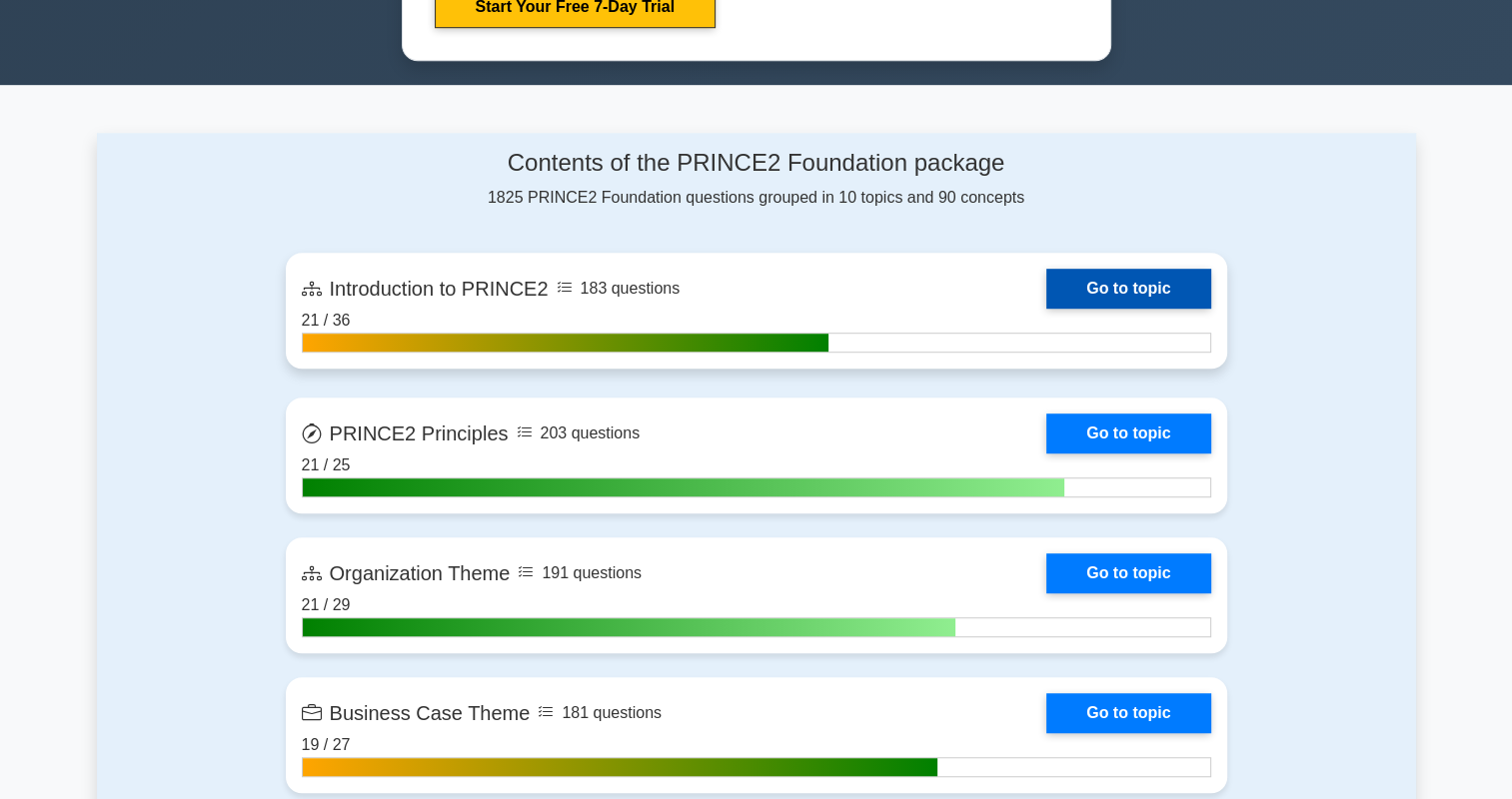 click on "Go to topic" at bounding box center [1128, 289] 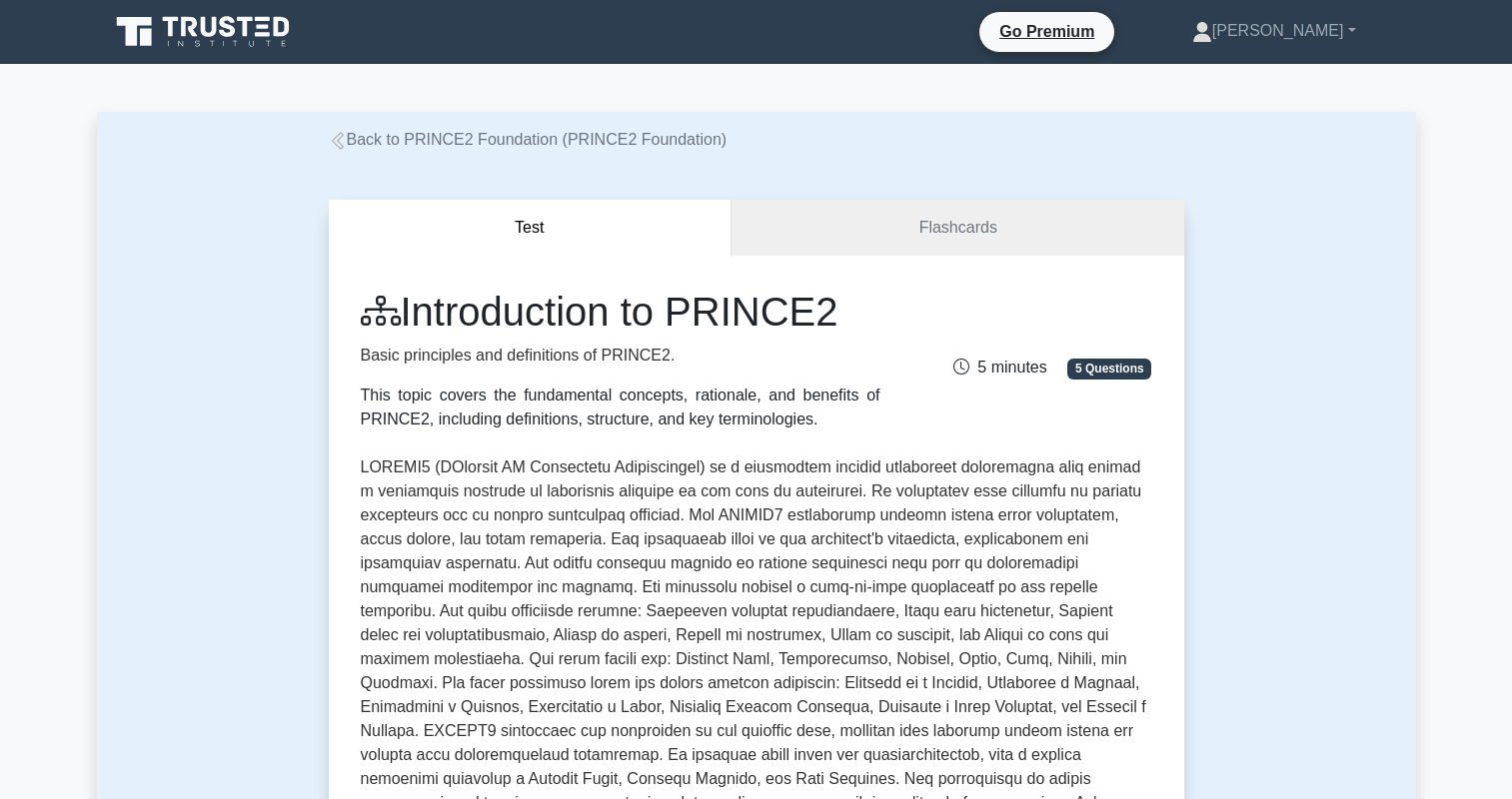 scroll, scrollTop: 0, scrollLeft: 0, axis: both 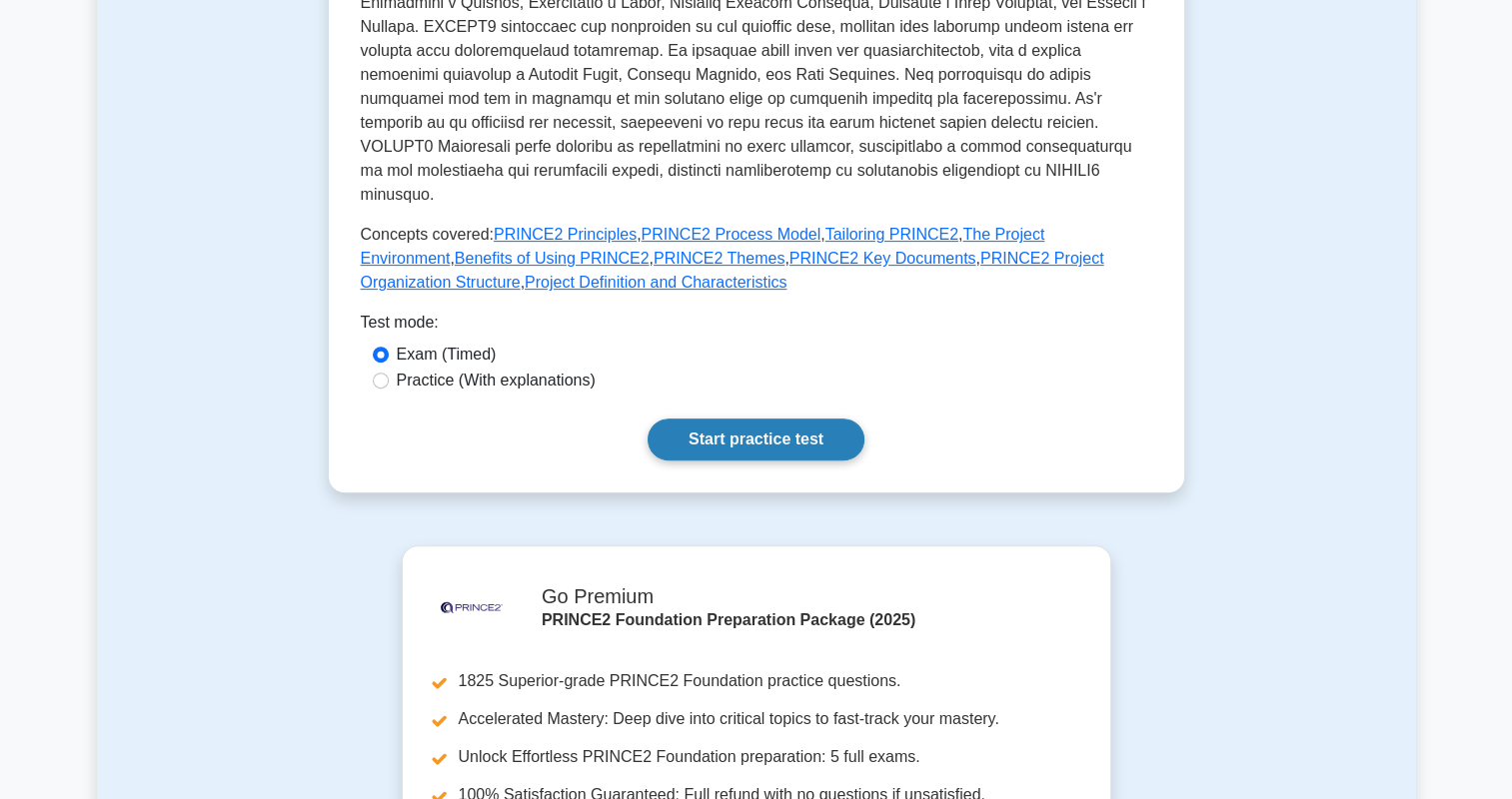 click on "Start practice test" at bounding box center (756, 439) 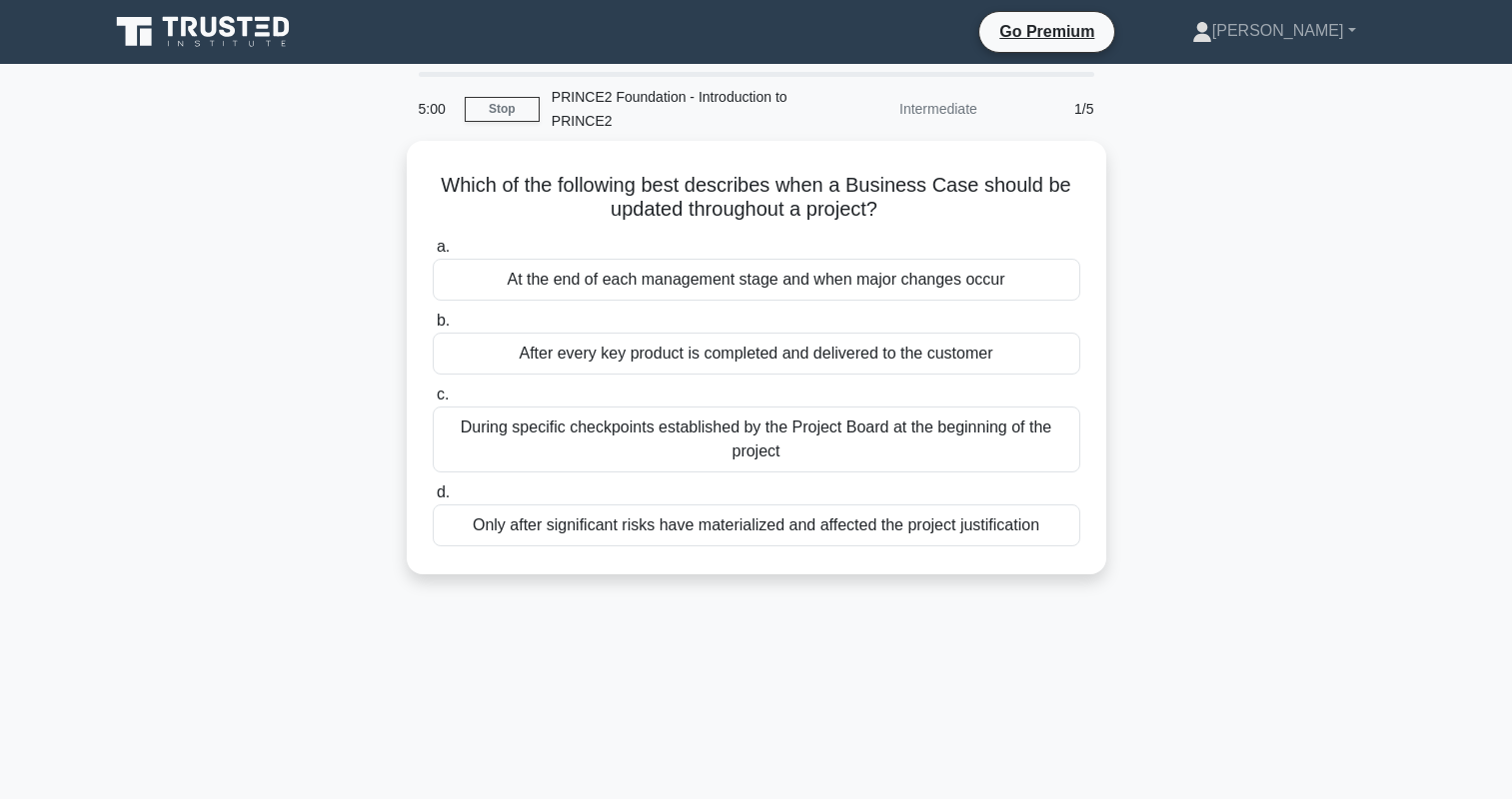 scroll, scrollTop: 0, scrollLeft: 0, axis: both 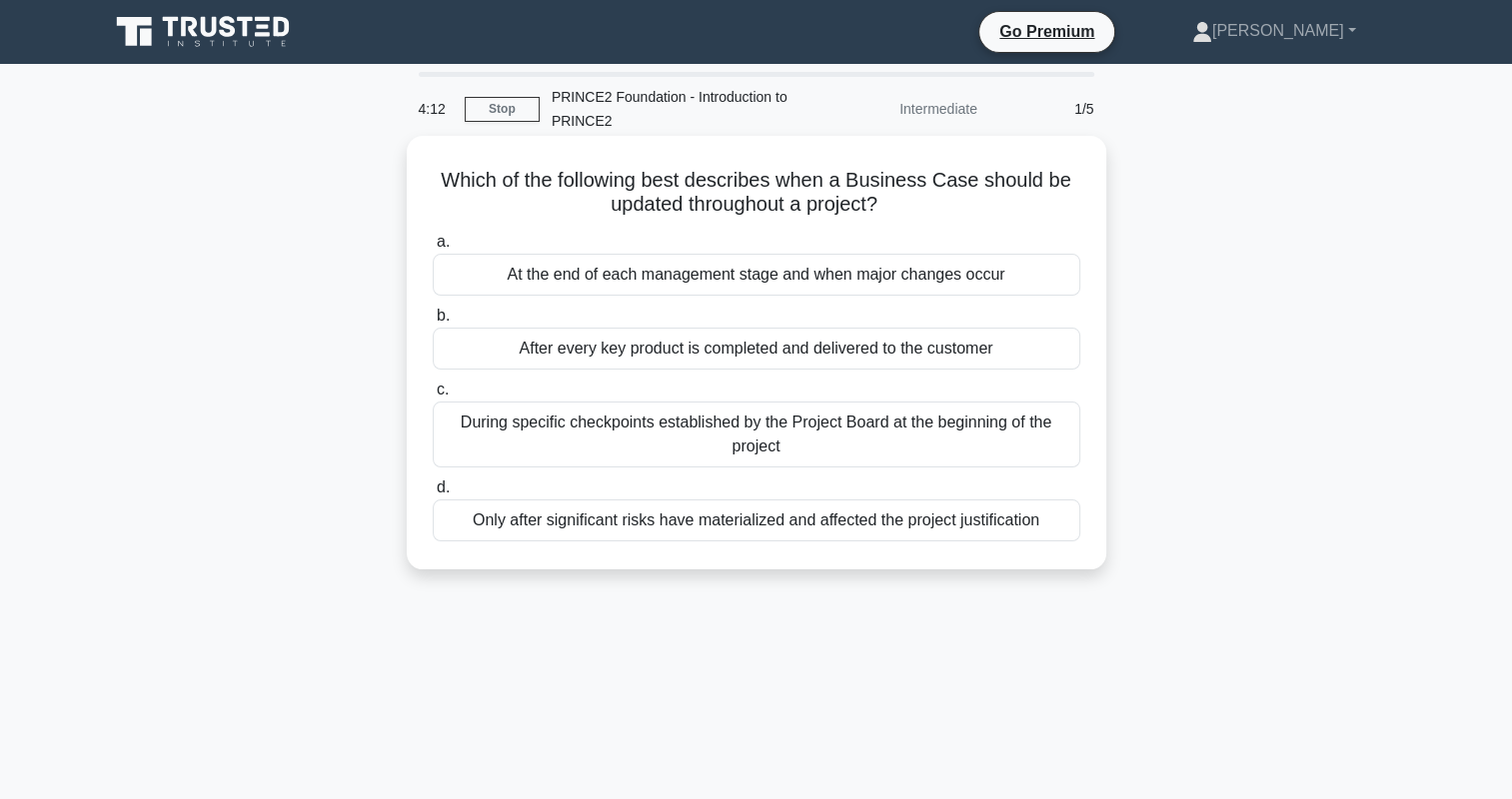 click on "Only after significant risks have materialized and affected the project justification" at bounding box center [756, 520] 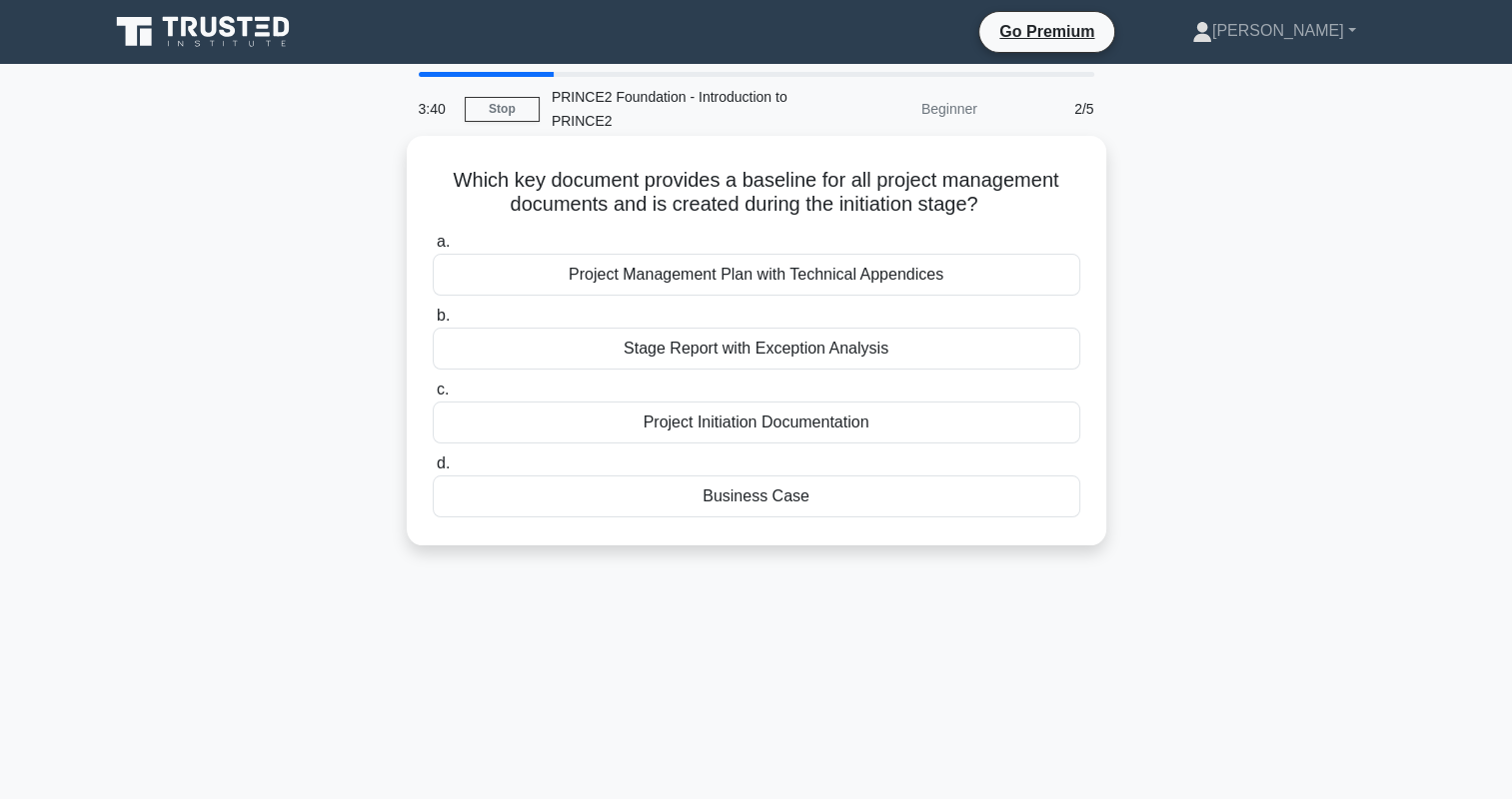 click on "Project Initiation Documentation" at bounding box center (756, 422) 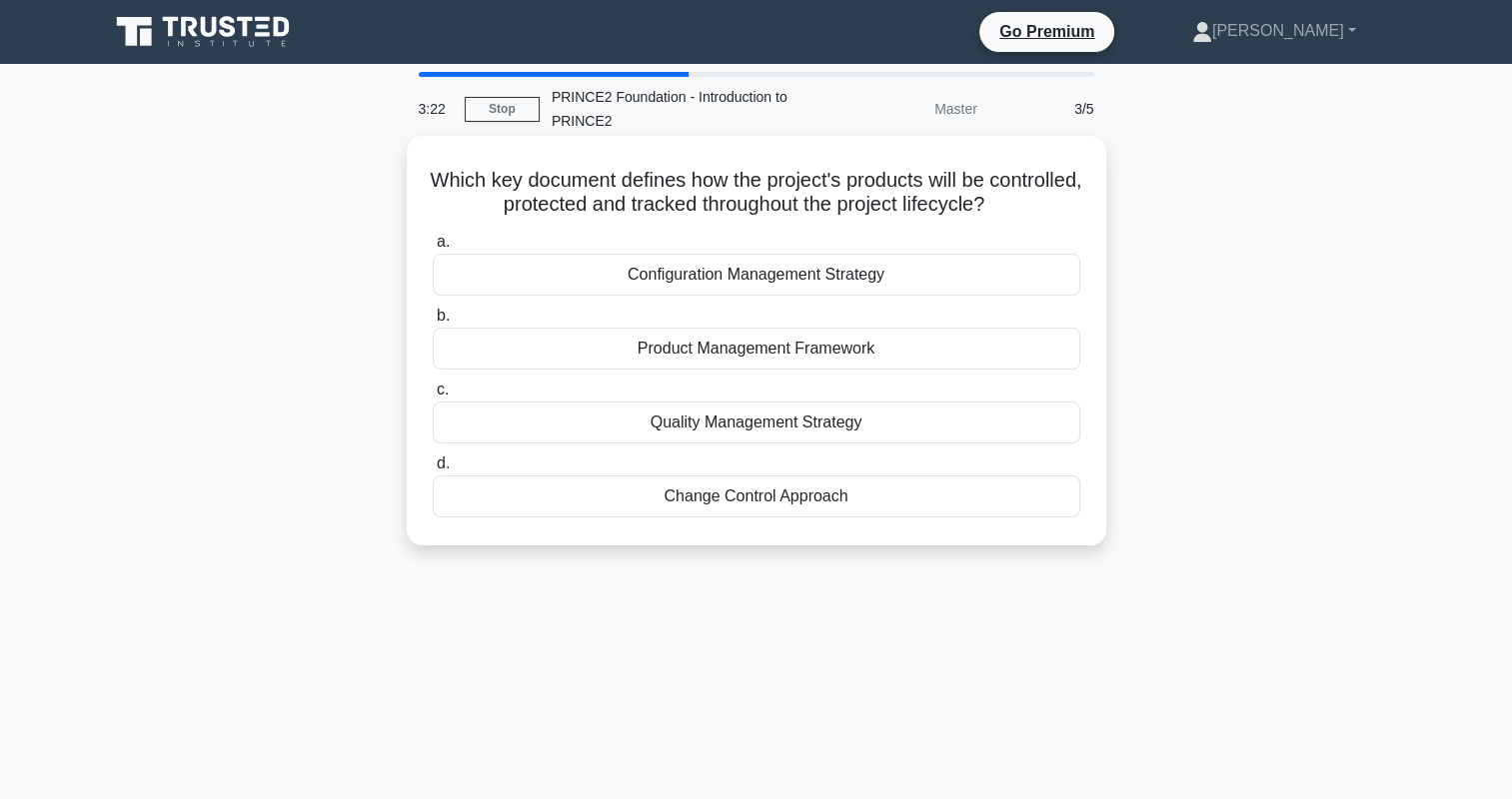 click on "Configuration Management Strategy" at bounding box center [756, 275] 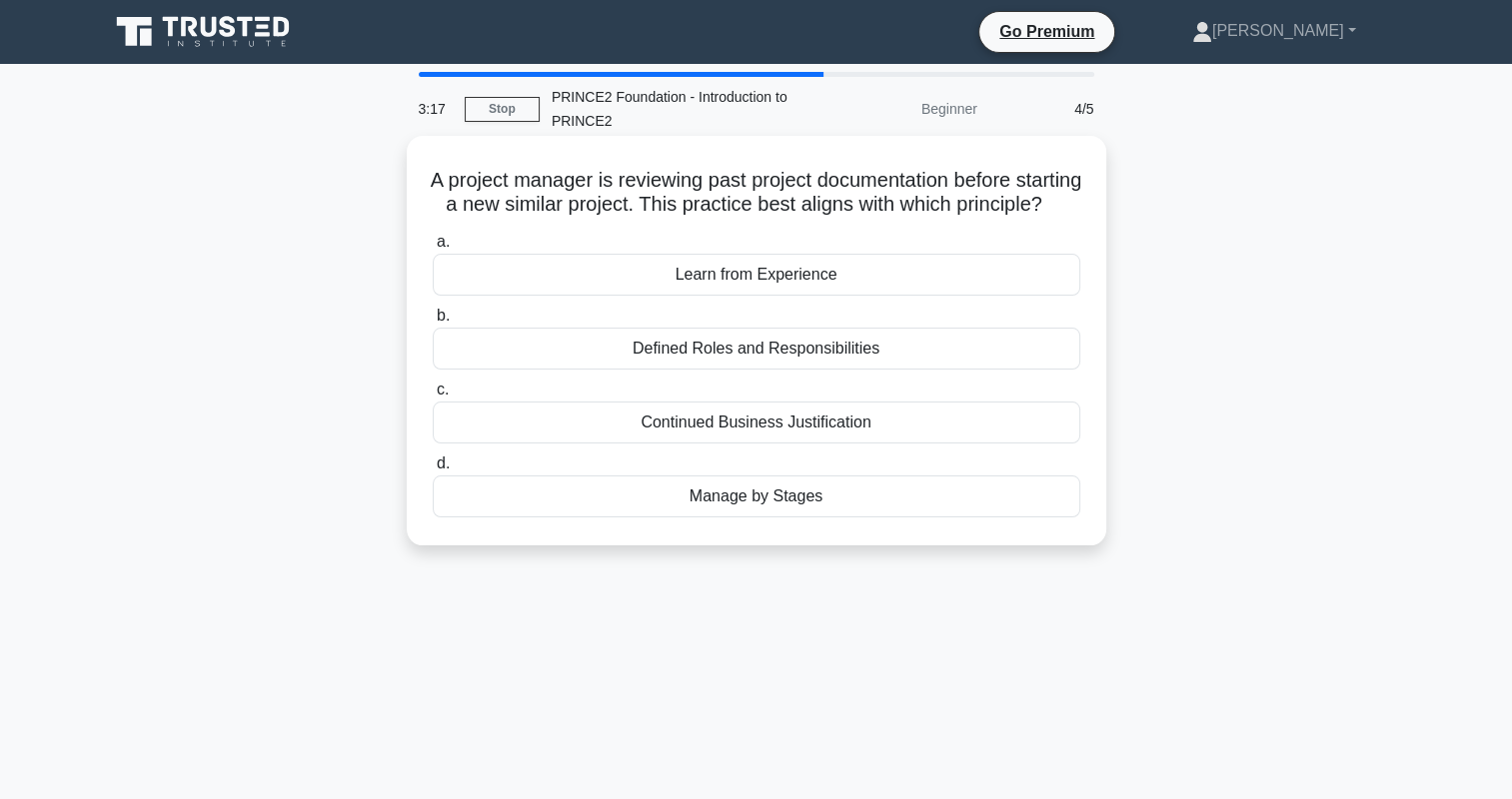 click on "Learn from Experience" at bounding box center (756, 275) 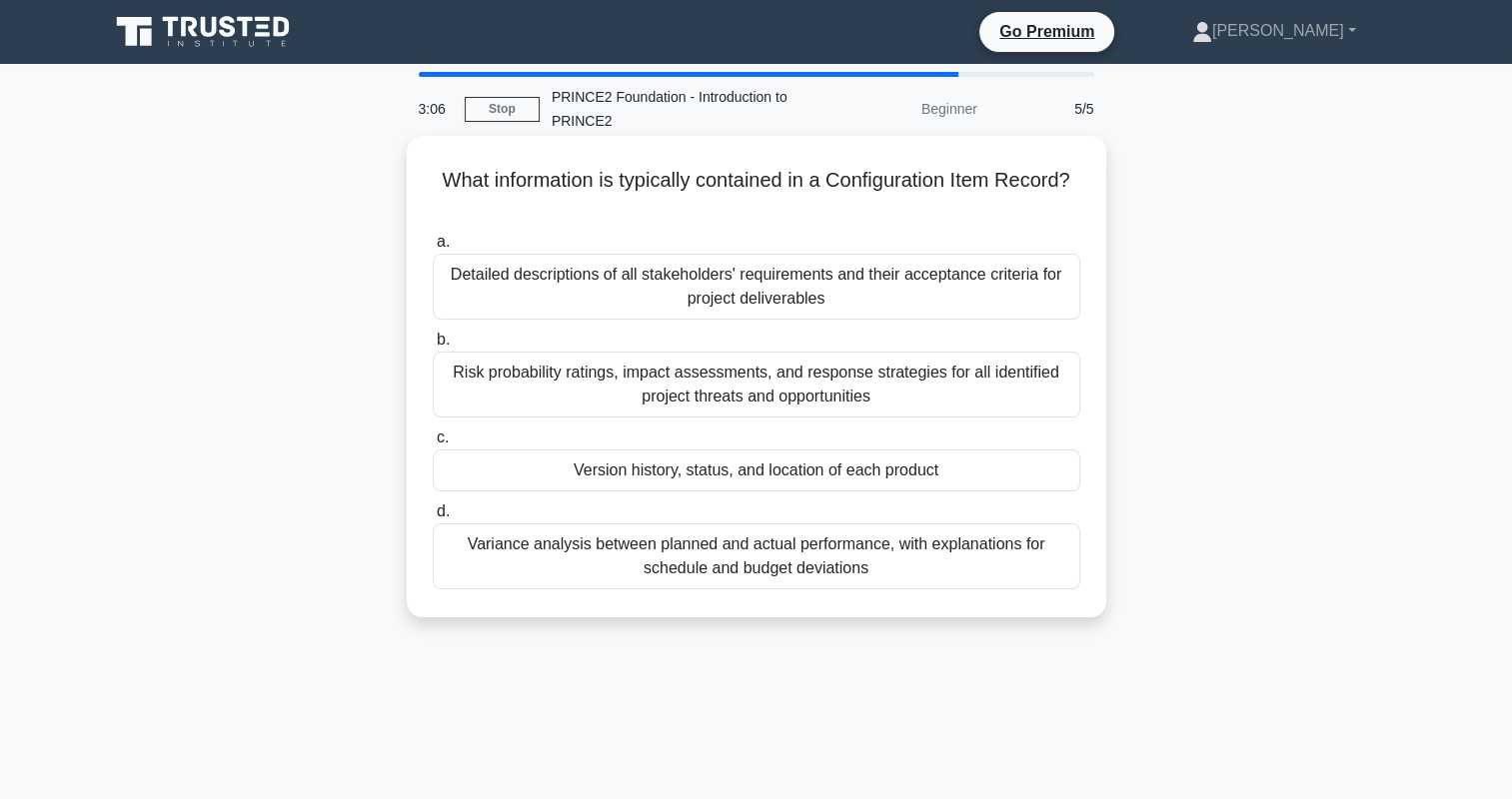 click on "Version history, status, and location of each product" at bounding box center [756, 470] 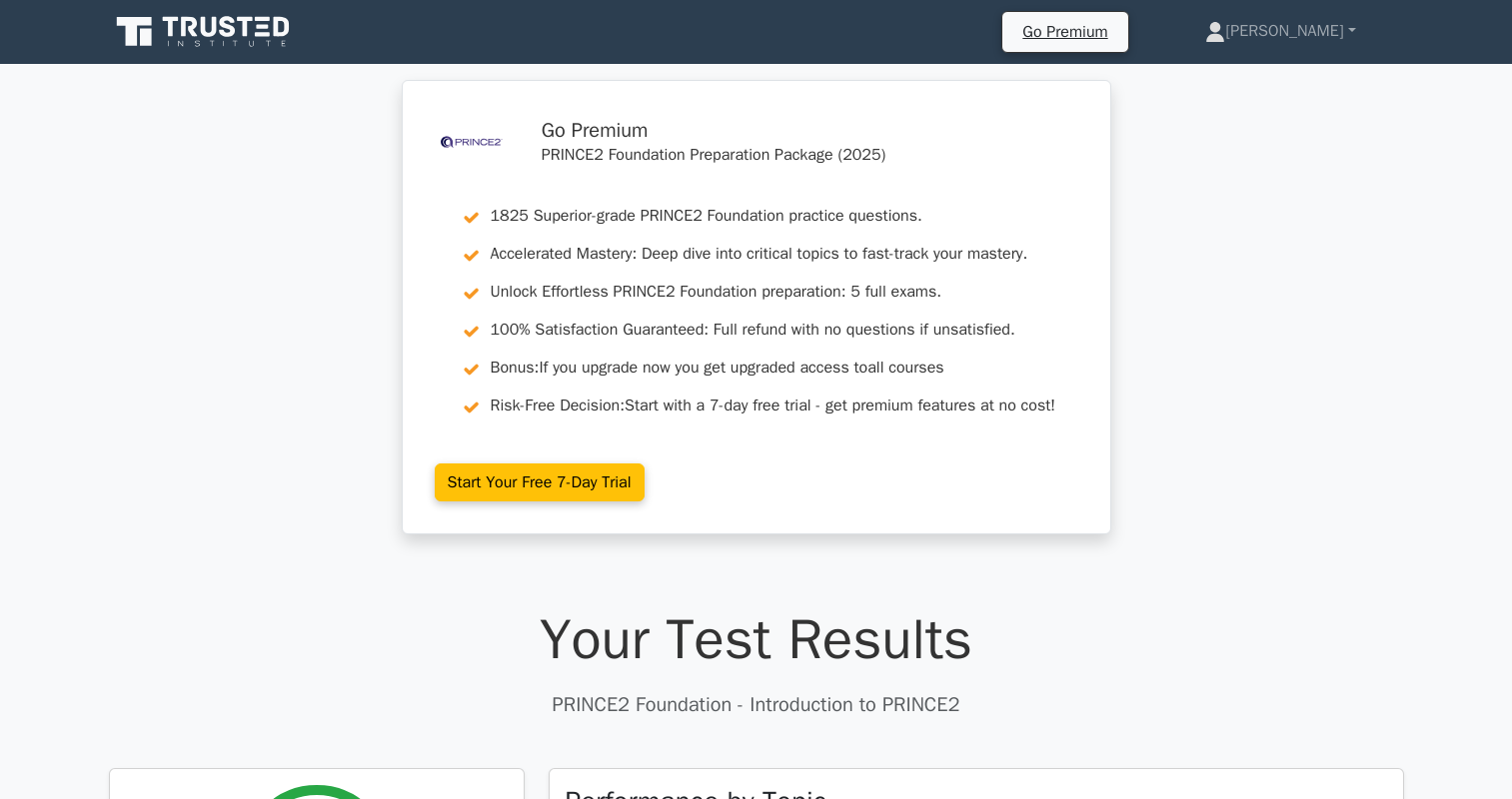 scroll, scrollTop: 0, scrollLeft: 0, axis: both 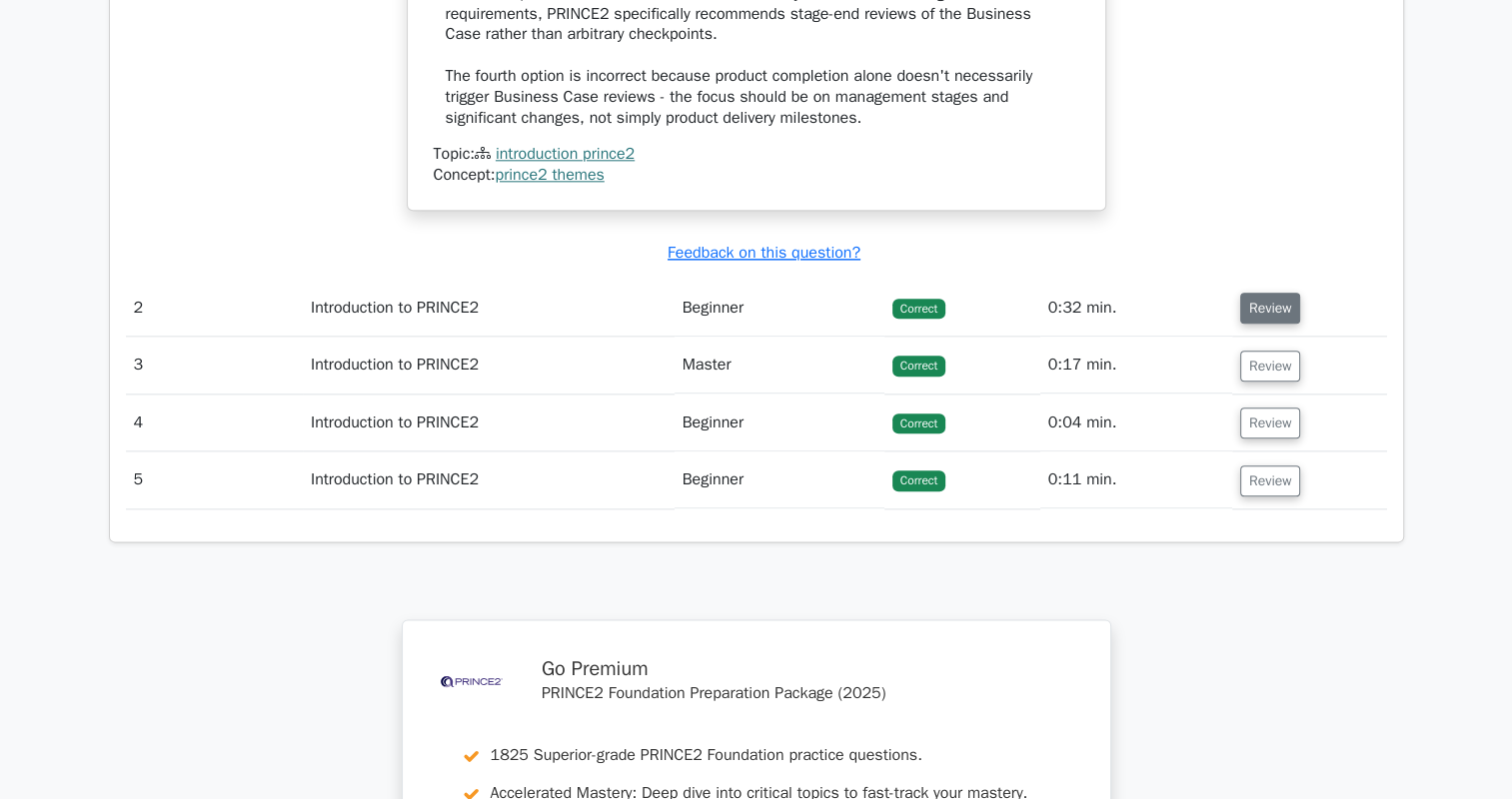 click on "Review" at bounding box center (1270, 308) 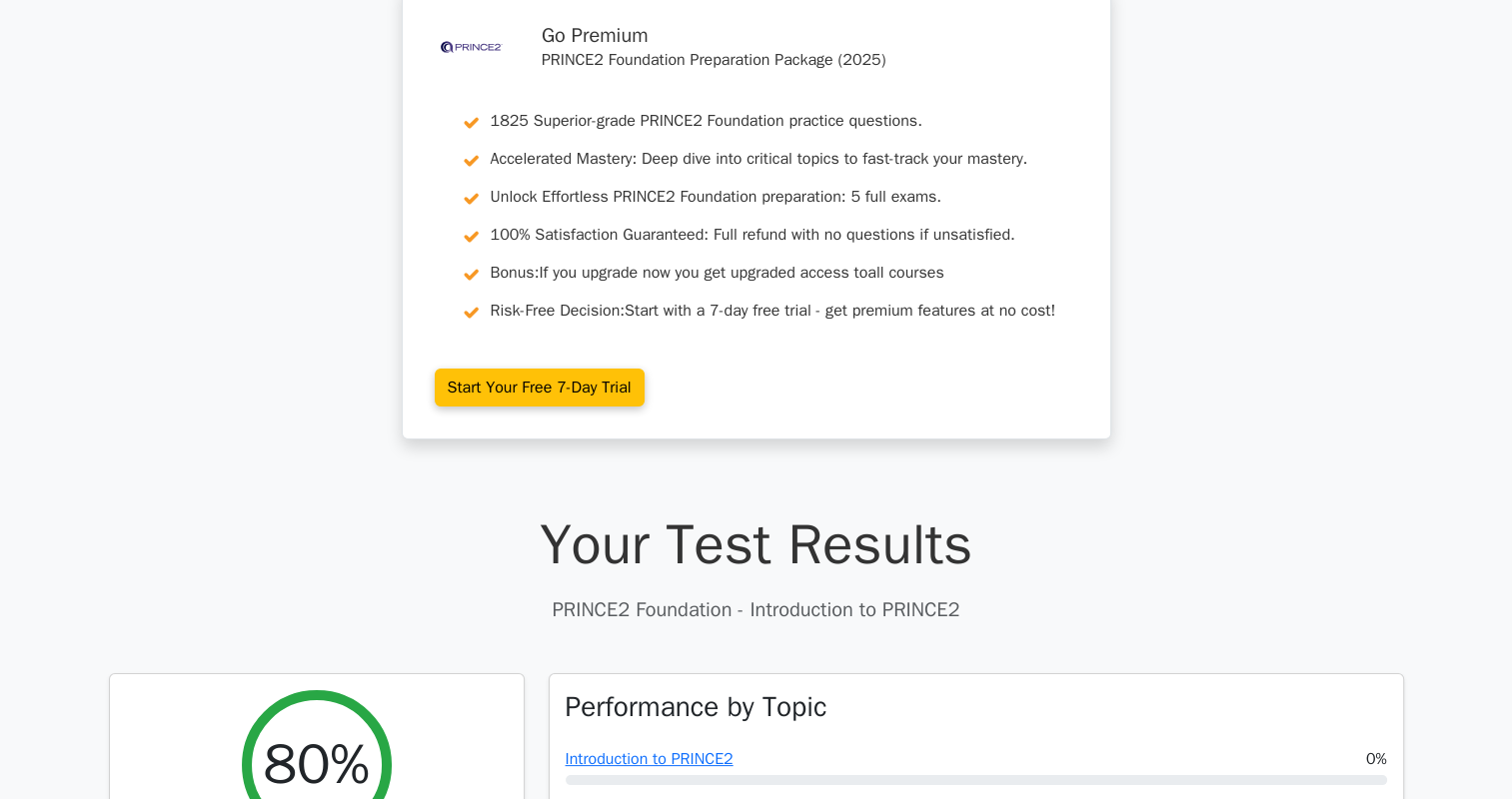 scroll, scrollTop: 0, scrollLeft: 0, axis: both 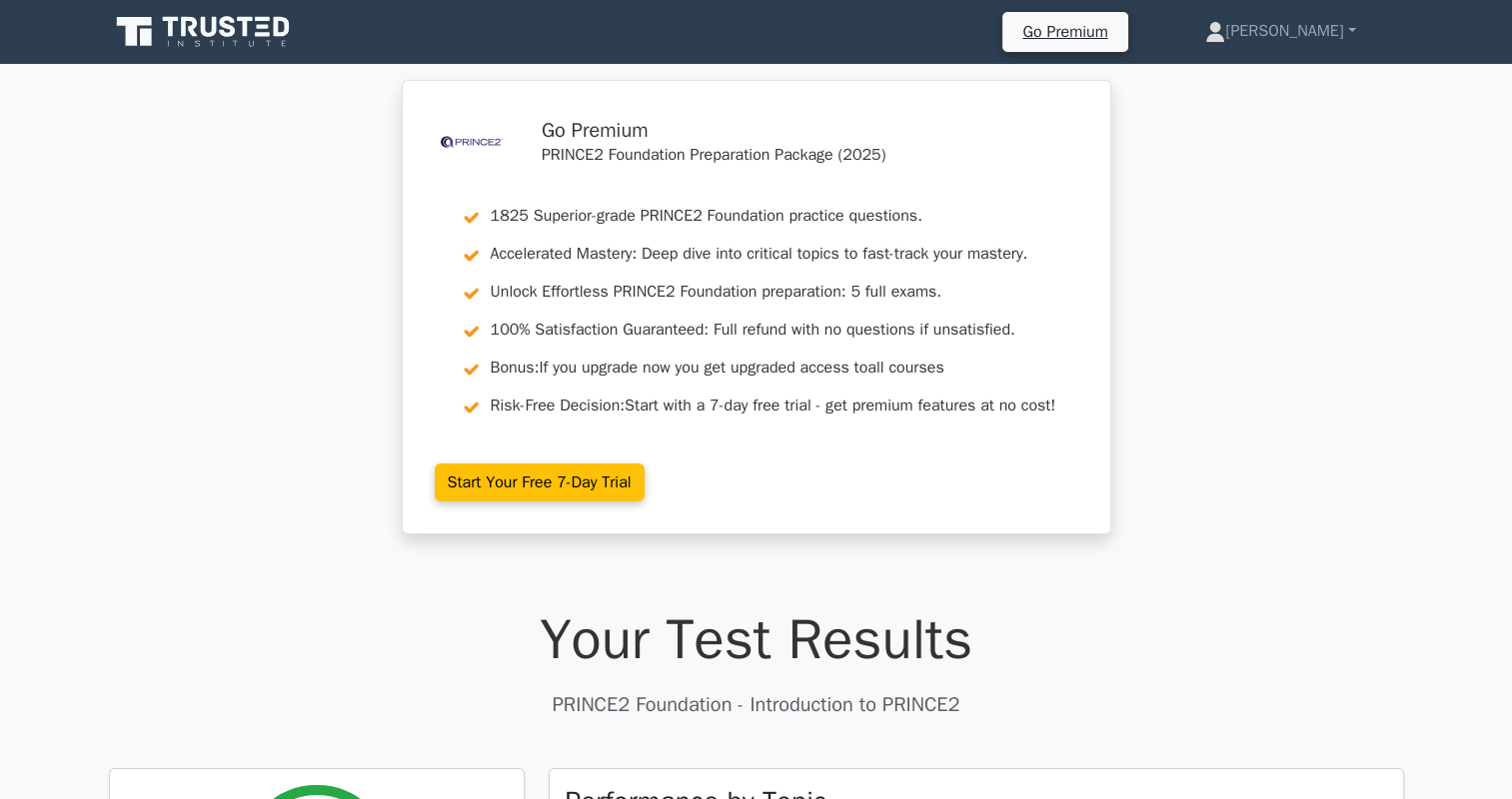 click 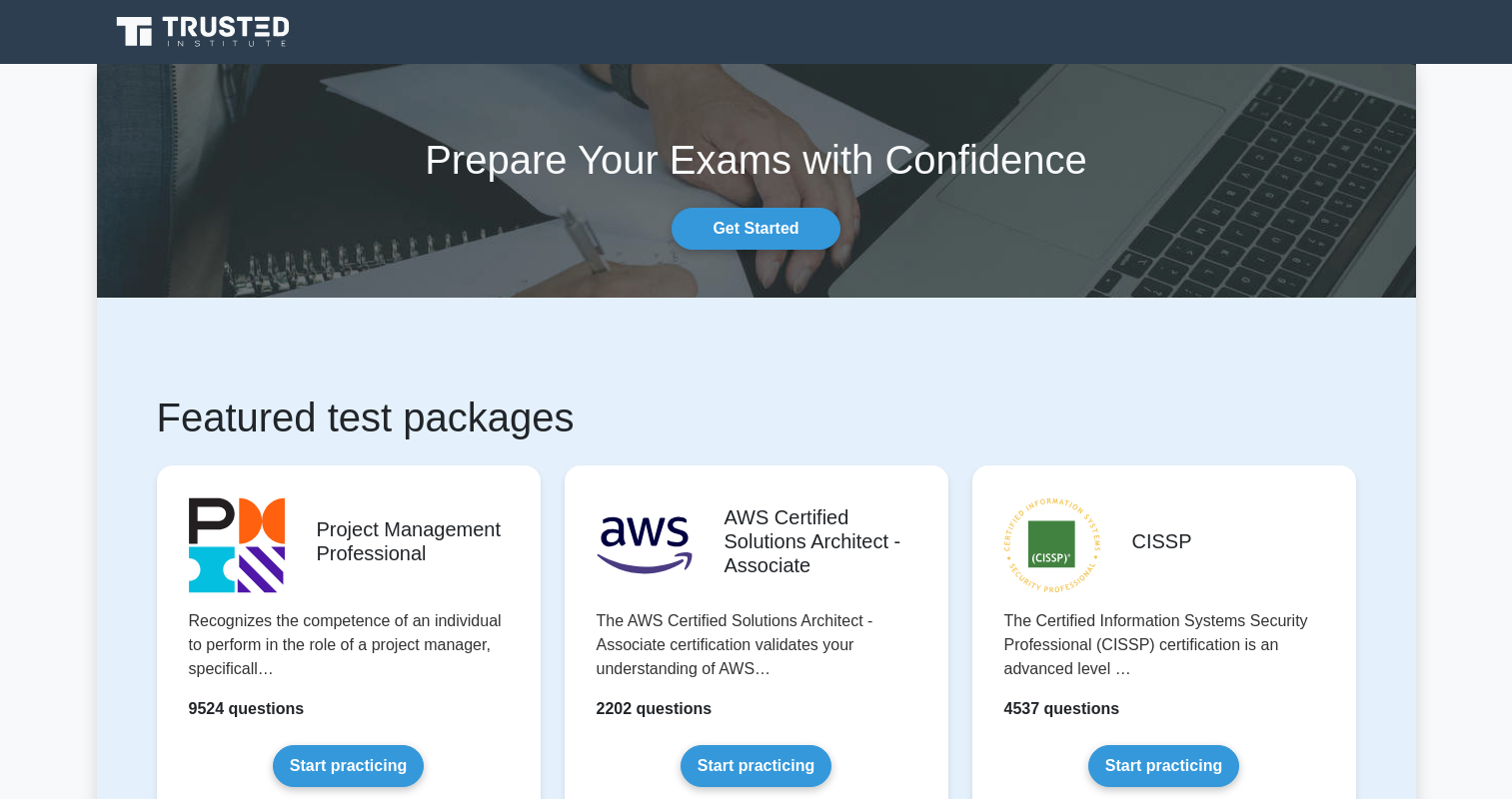 scroll, scrollTop: 0, scrollLeft: 0, axis: both 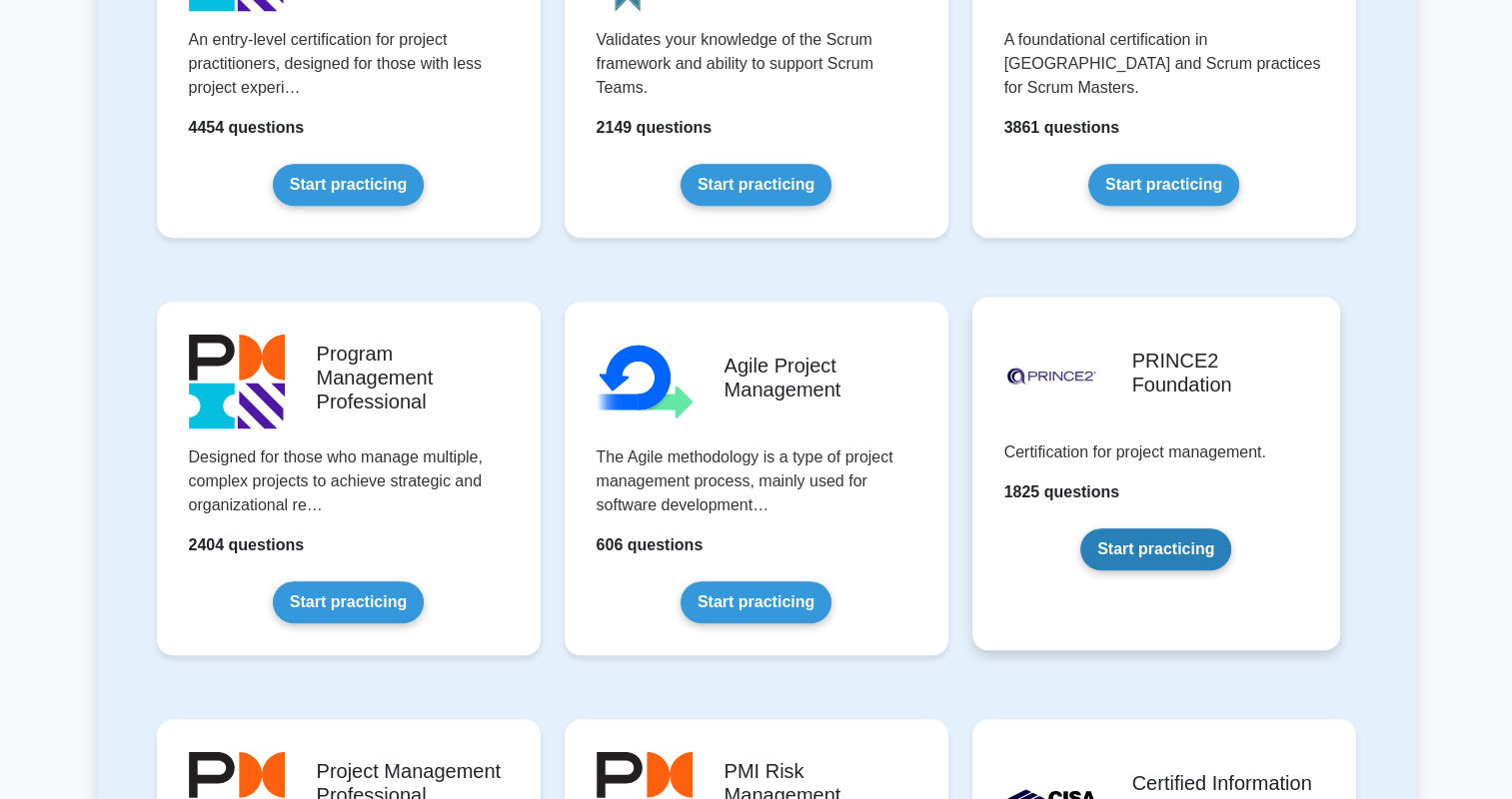 click on "Start practicing" at bounding box center [1155, 549] 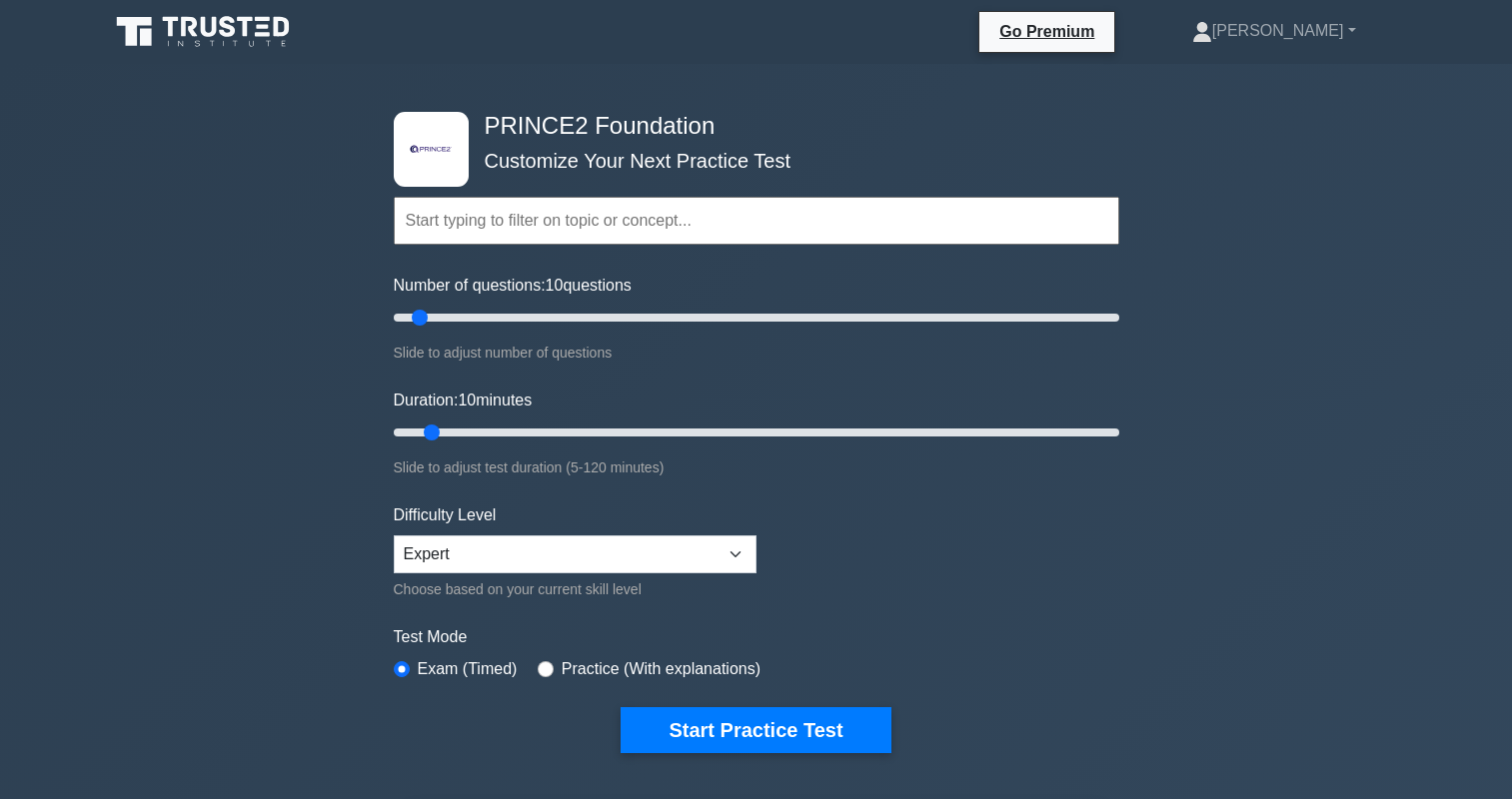 scroll, scrollTop: 752, scrollLeft: 0, axis: vertical 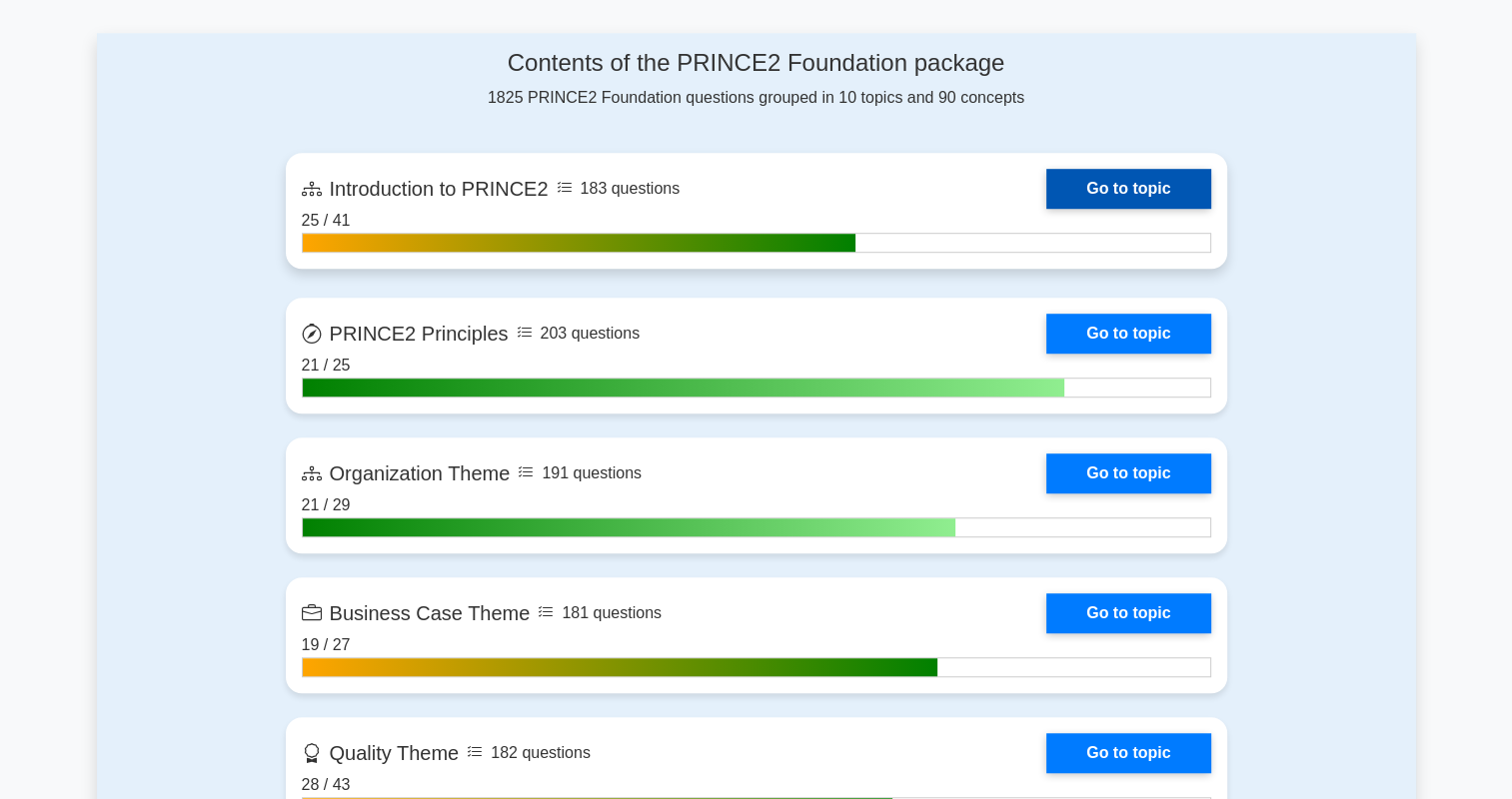 click on "Go to topic" at bounding box center [1128, 189] 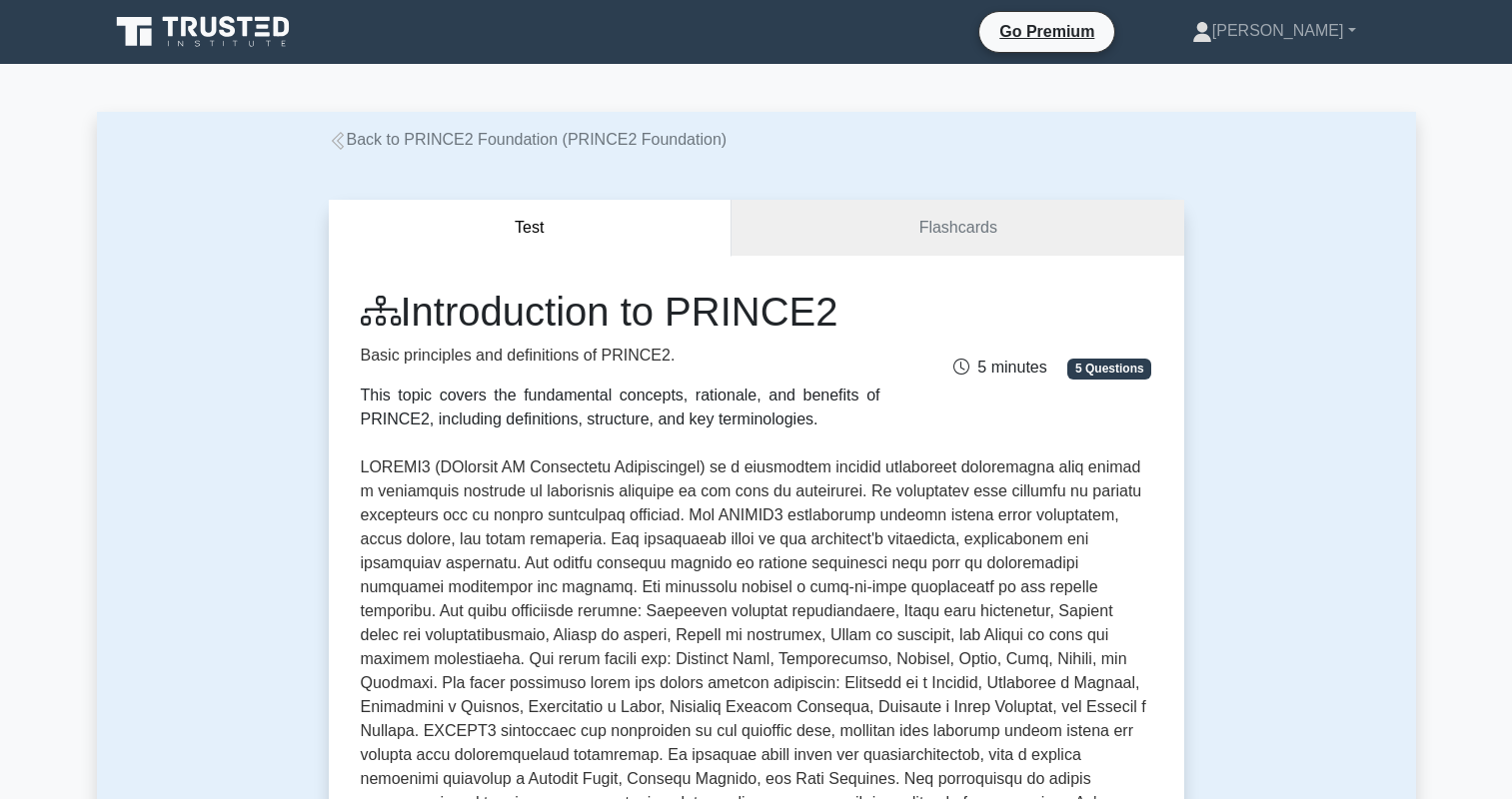 scroll, scrollTop: 0, scrollLeft: 0, axis: both 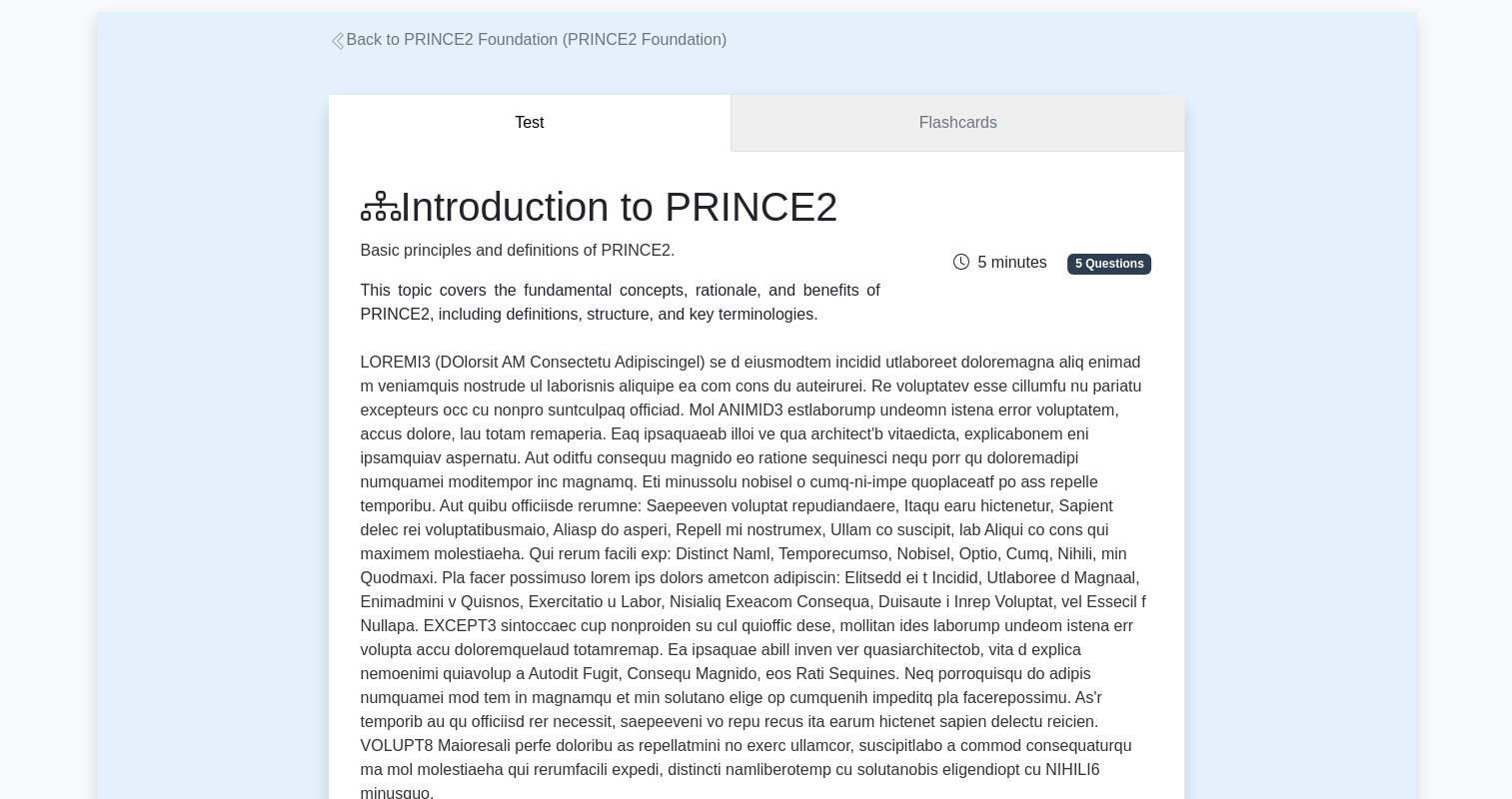 click on "Flashcards" at bounding box center [957, 123] 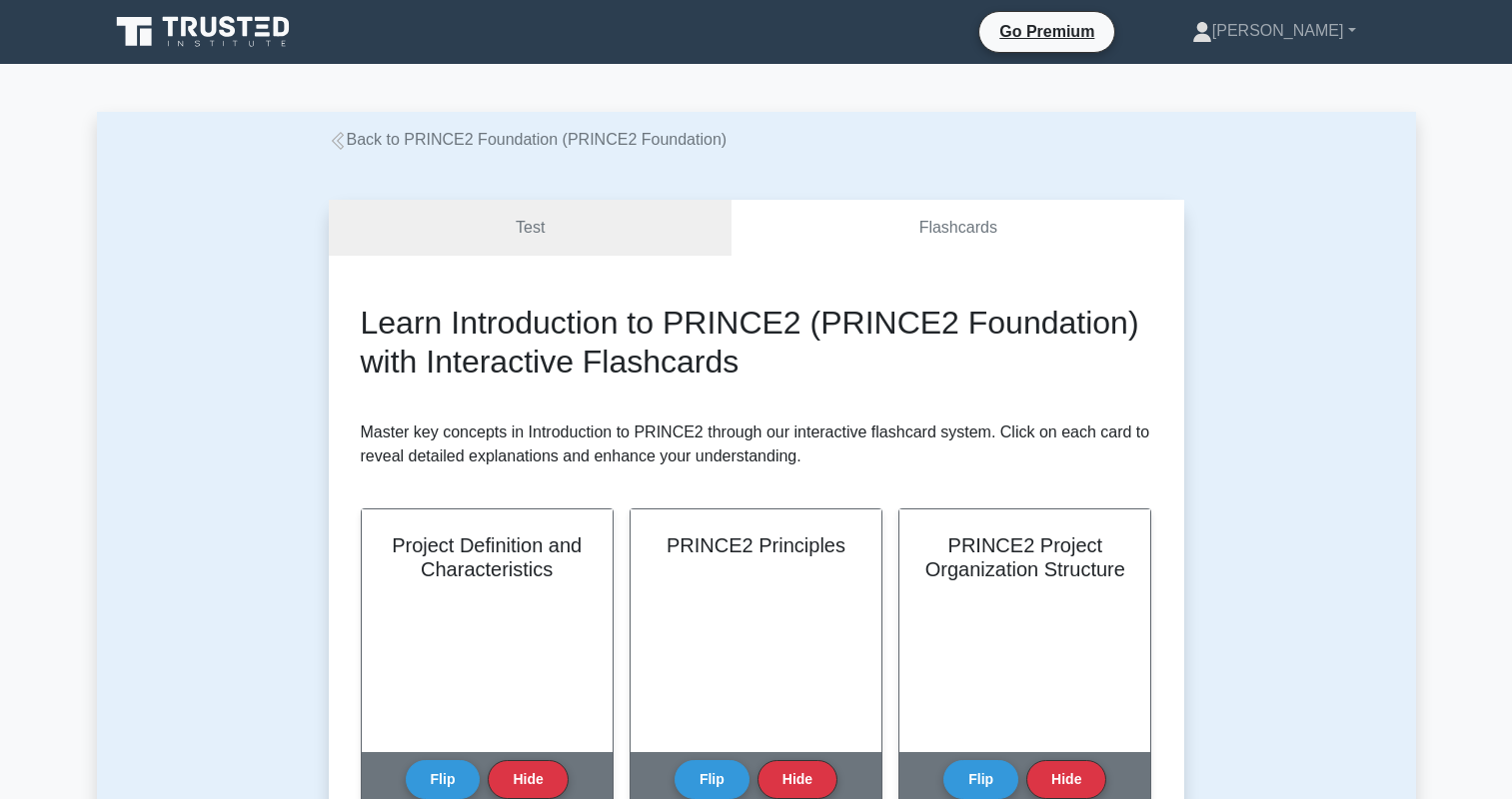 scroll, scrollTop: 0, scrollLeft: 0, axis: both 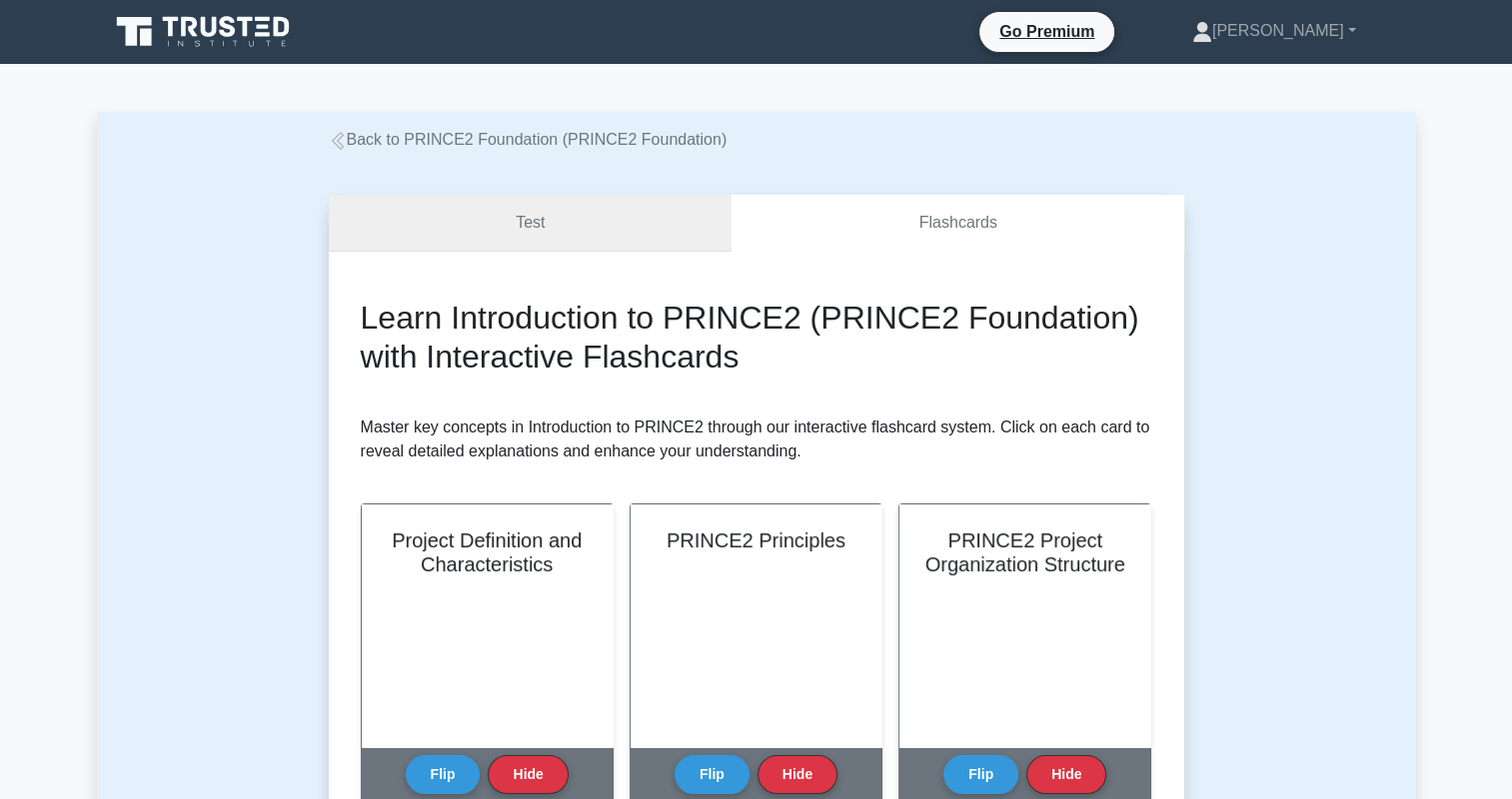 click on "Test" at bounding box center [531, 223] 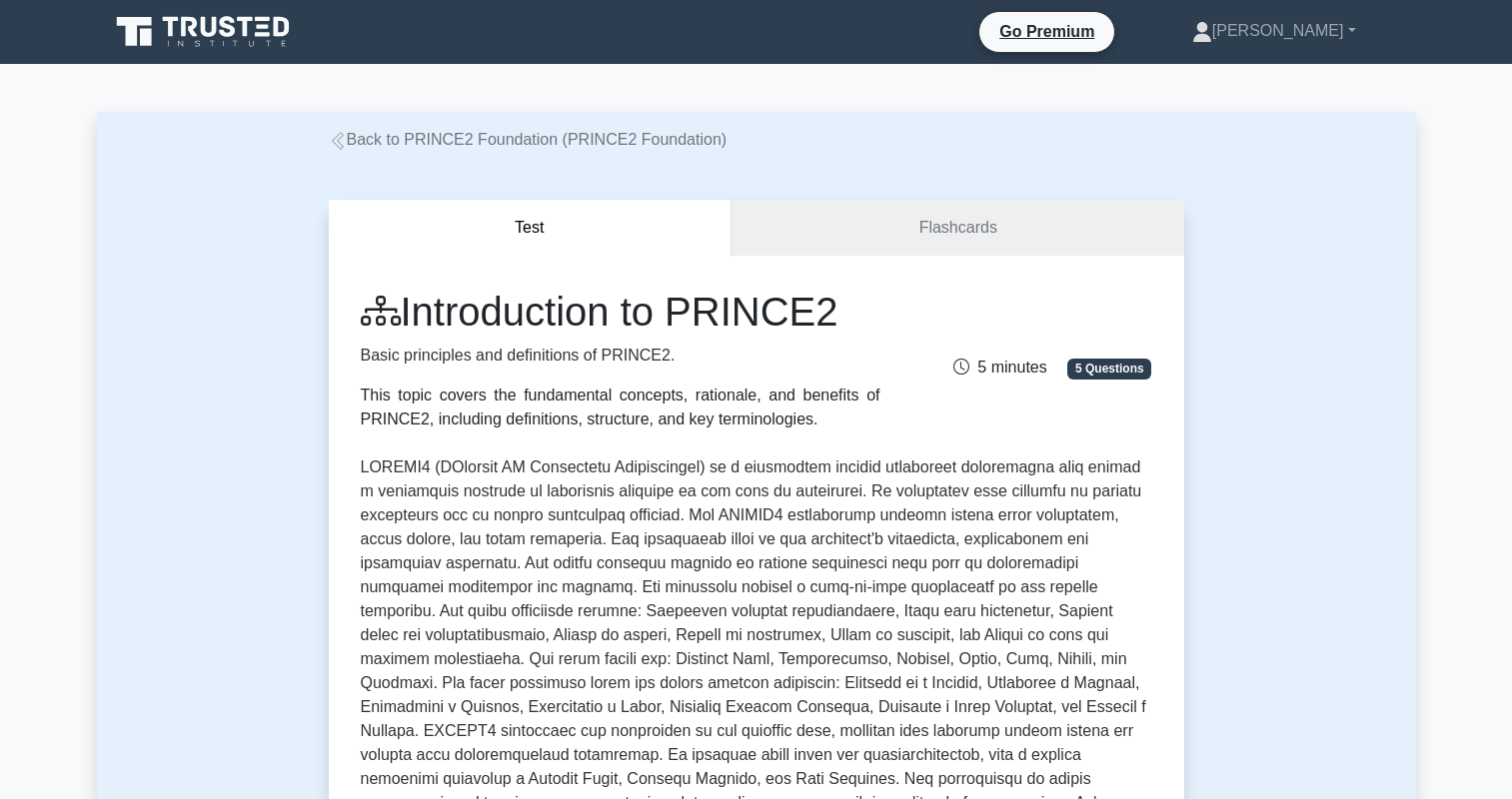 scroll, scrollTop: 0, scrollLeft: 0, axis: both 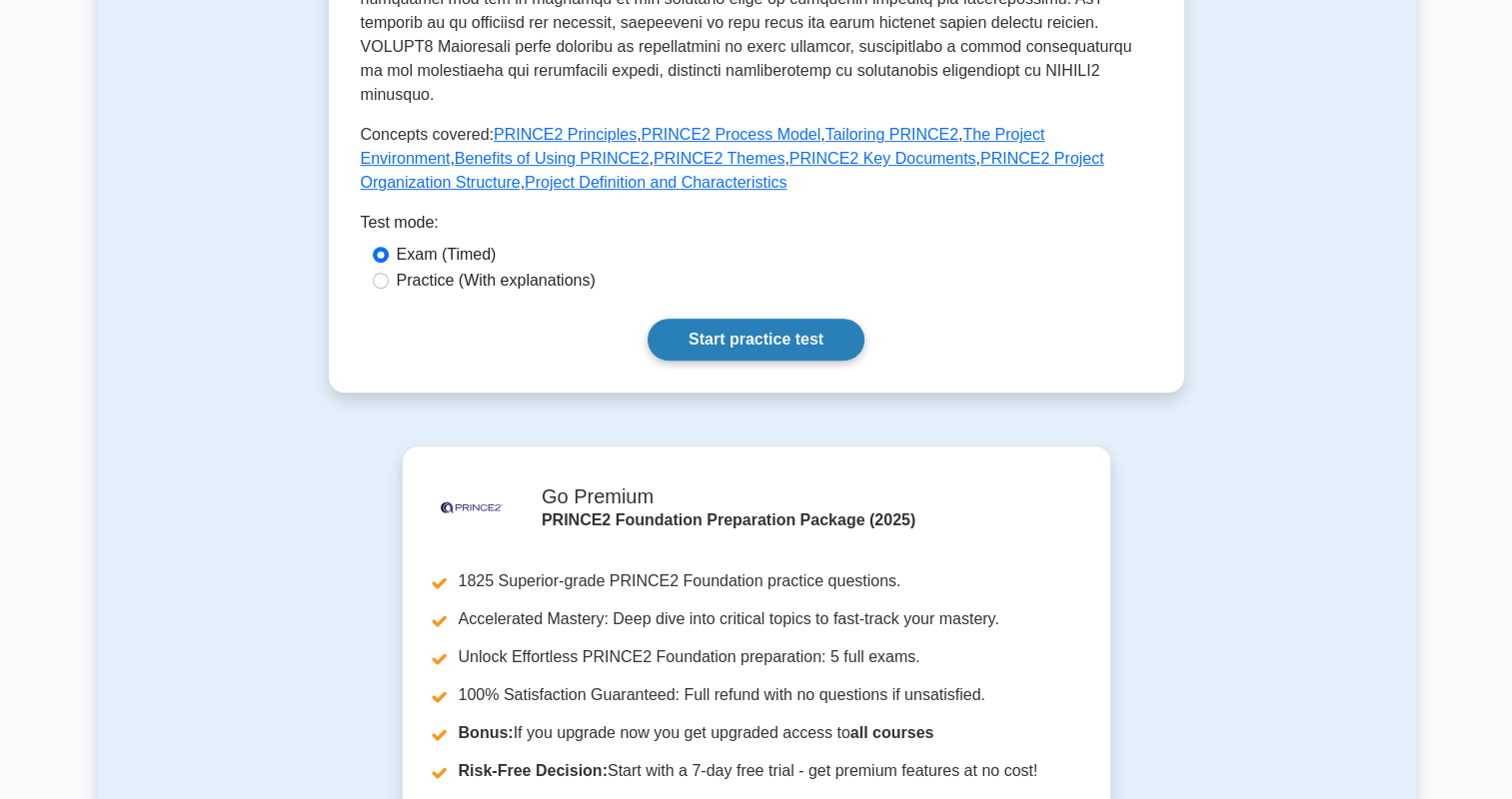click on "Start practice test" at bounding box center (756, 340) 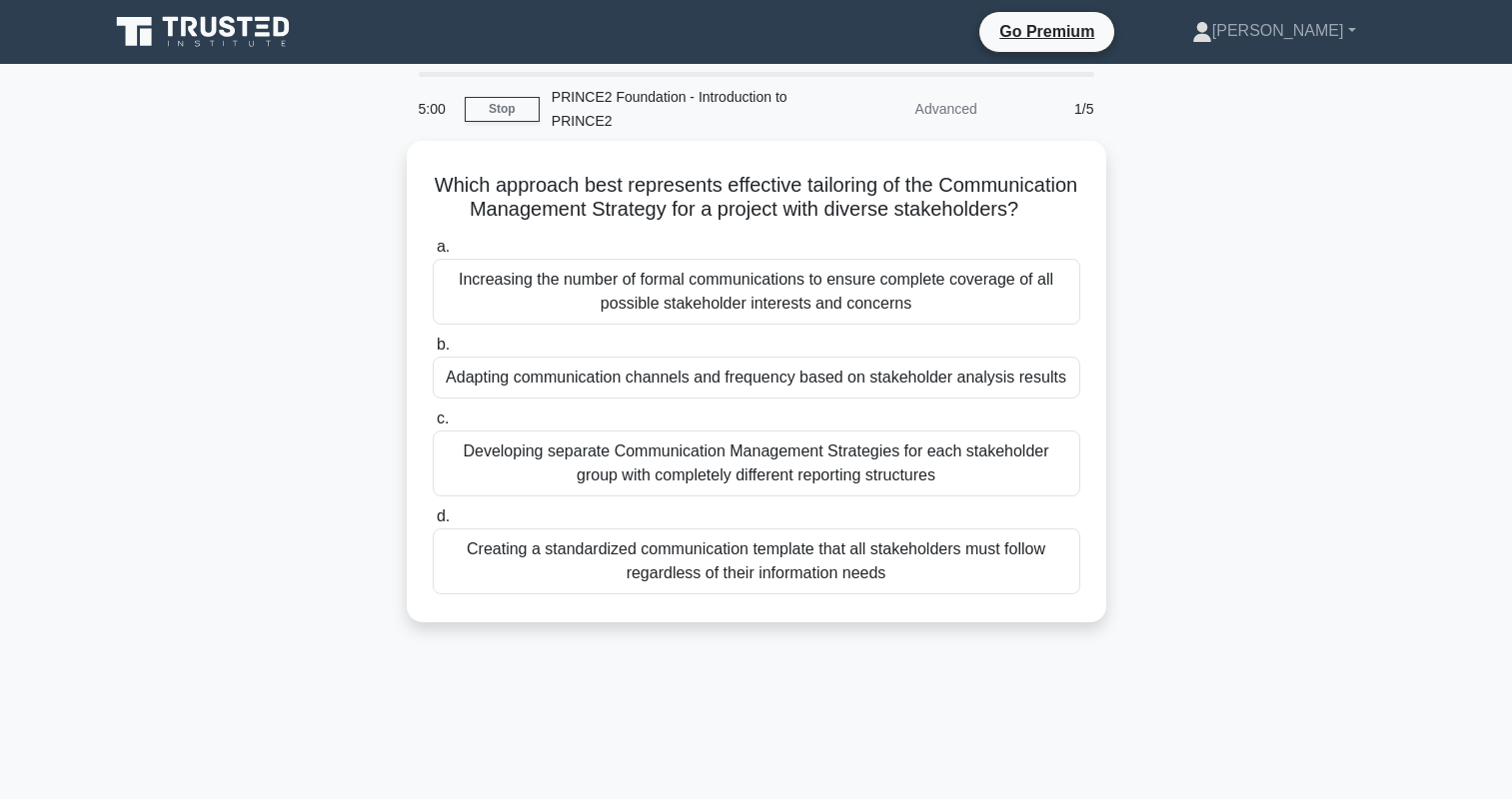 scroll, scrollTop: 0, scrollLeft: 0, axis: both 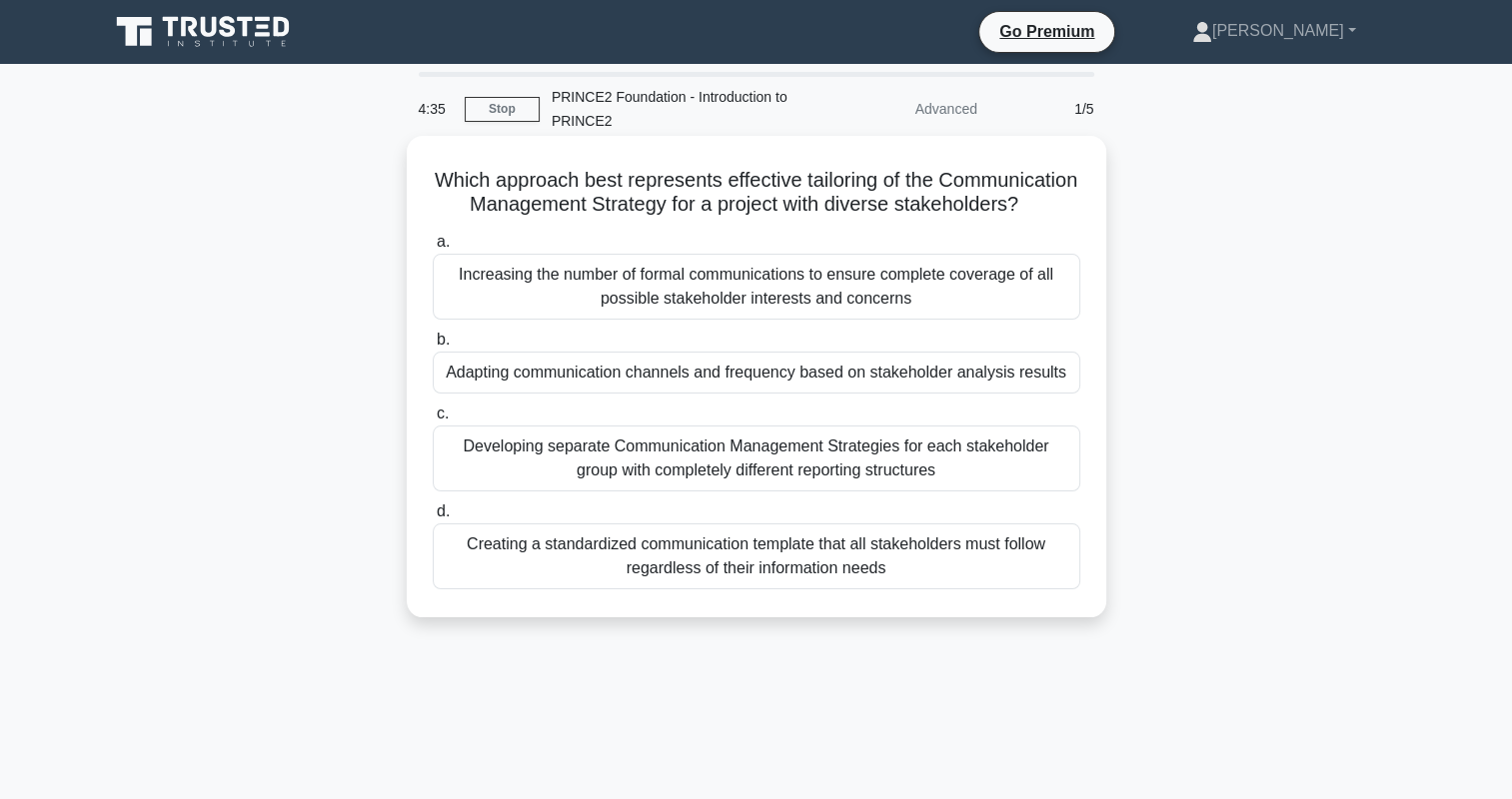 click on "Adapting communication channels and frequency based on stakeholder analysis results" at bounding box center (756, 373) 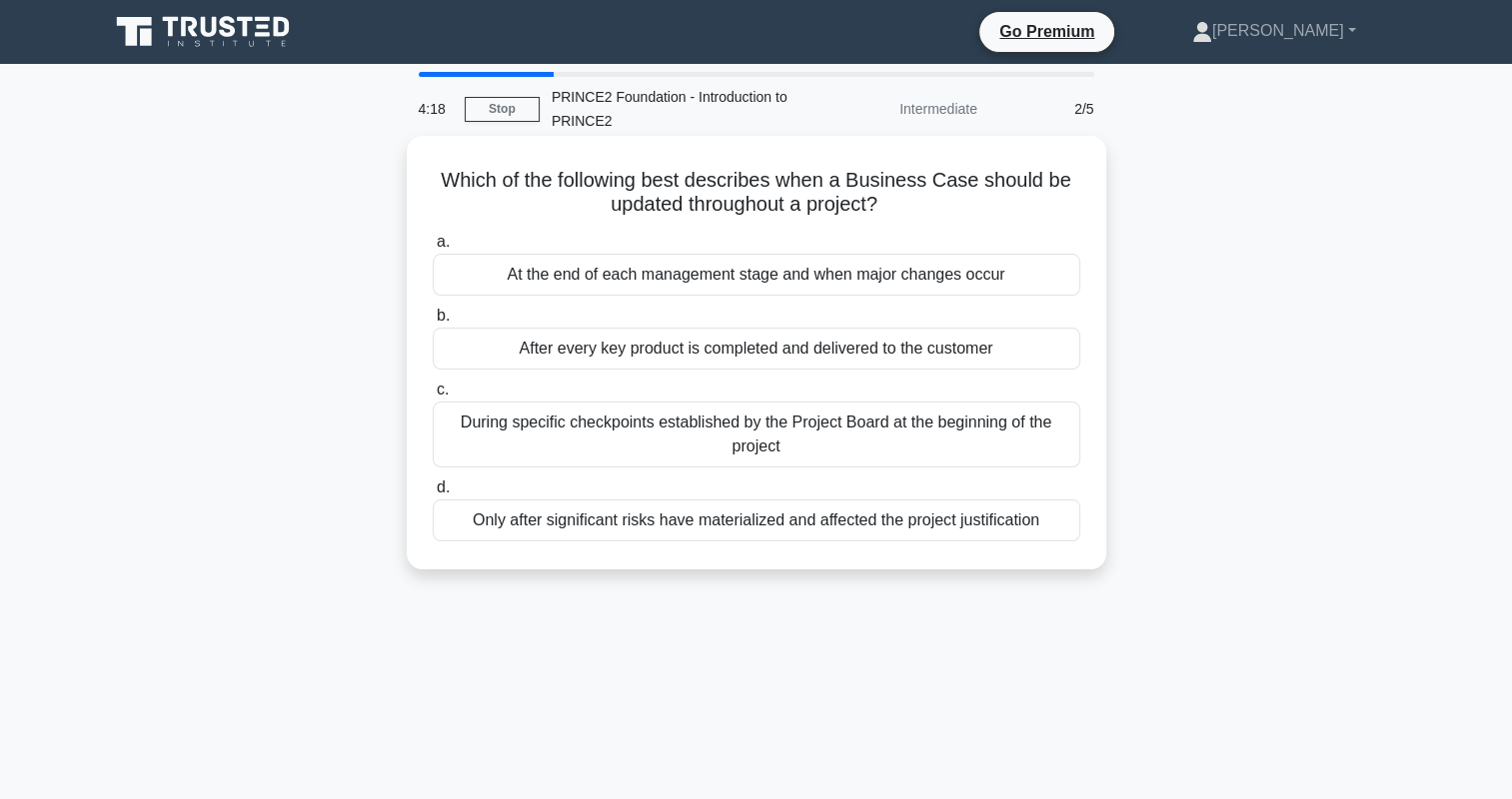 click on "At the end of each management stage and when major changes occur" at bounding box center (756, 275) 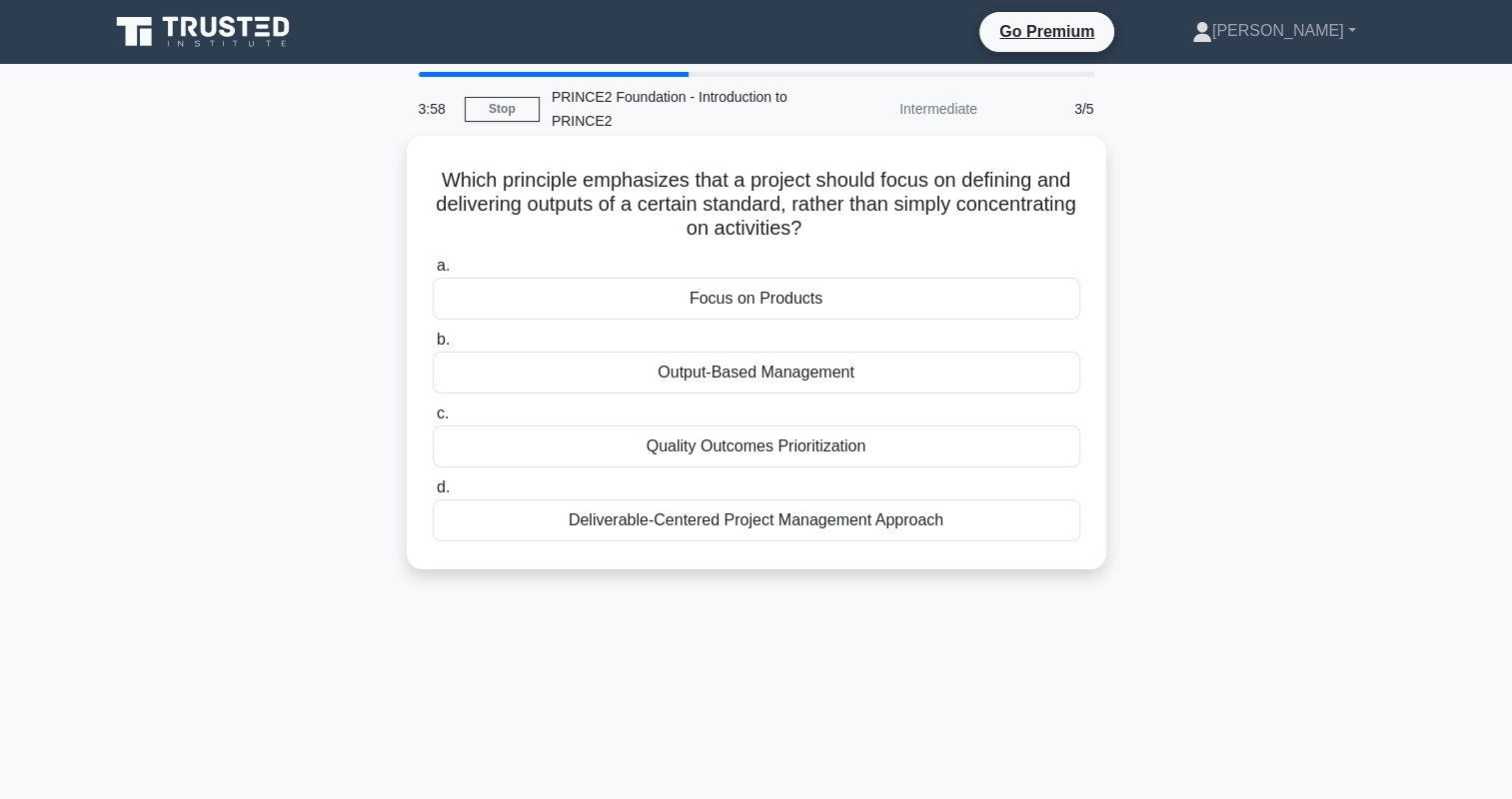 click on "Focus on Products" at bounding box center [756, 299] 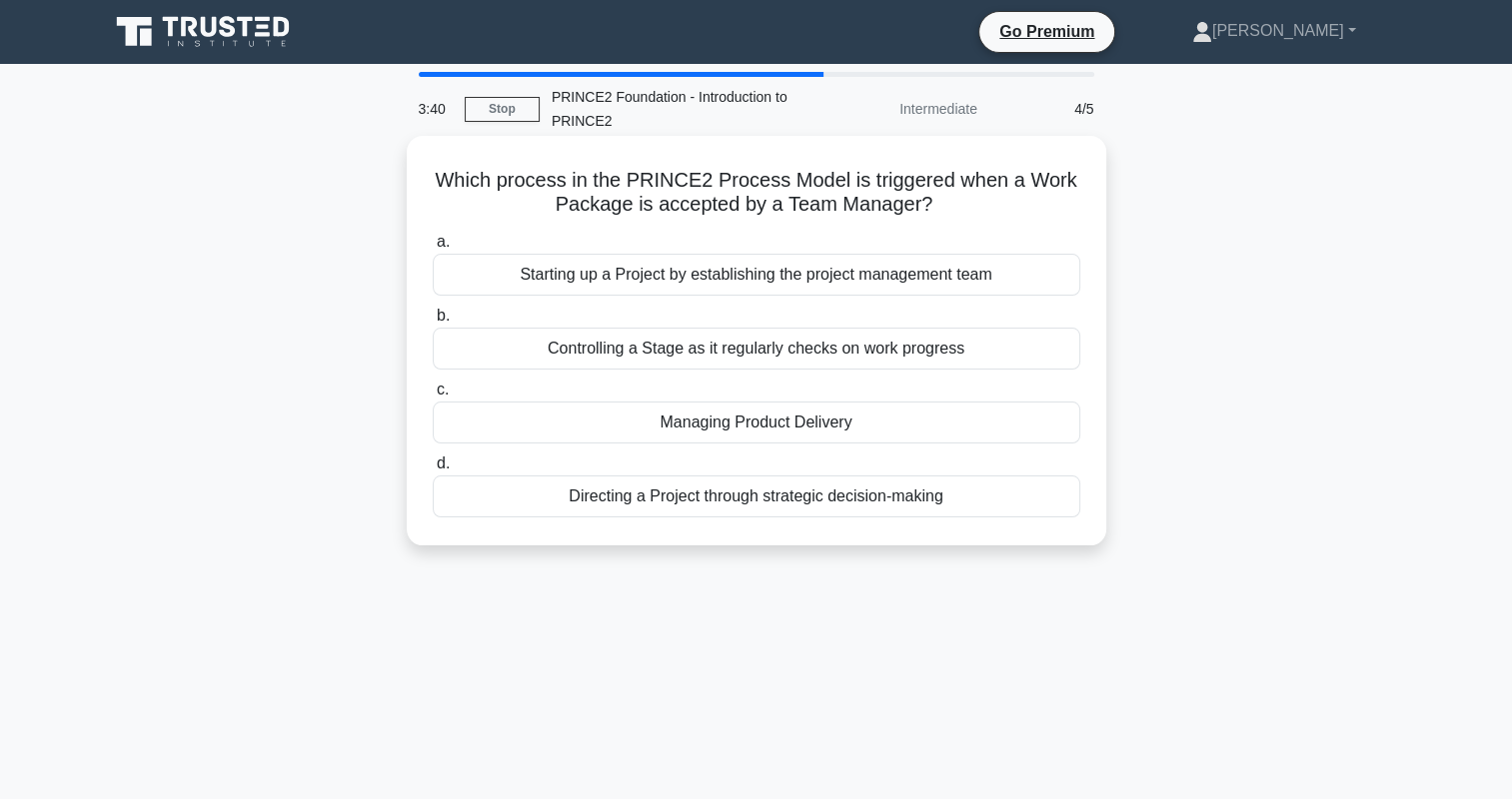 click on "Managing Product Delivery" at bounding box center [756, 422] 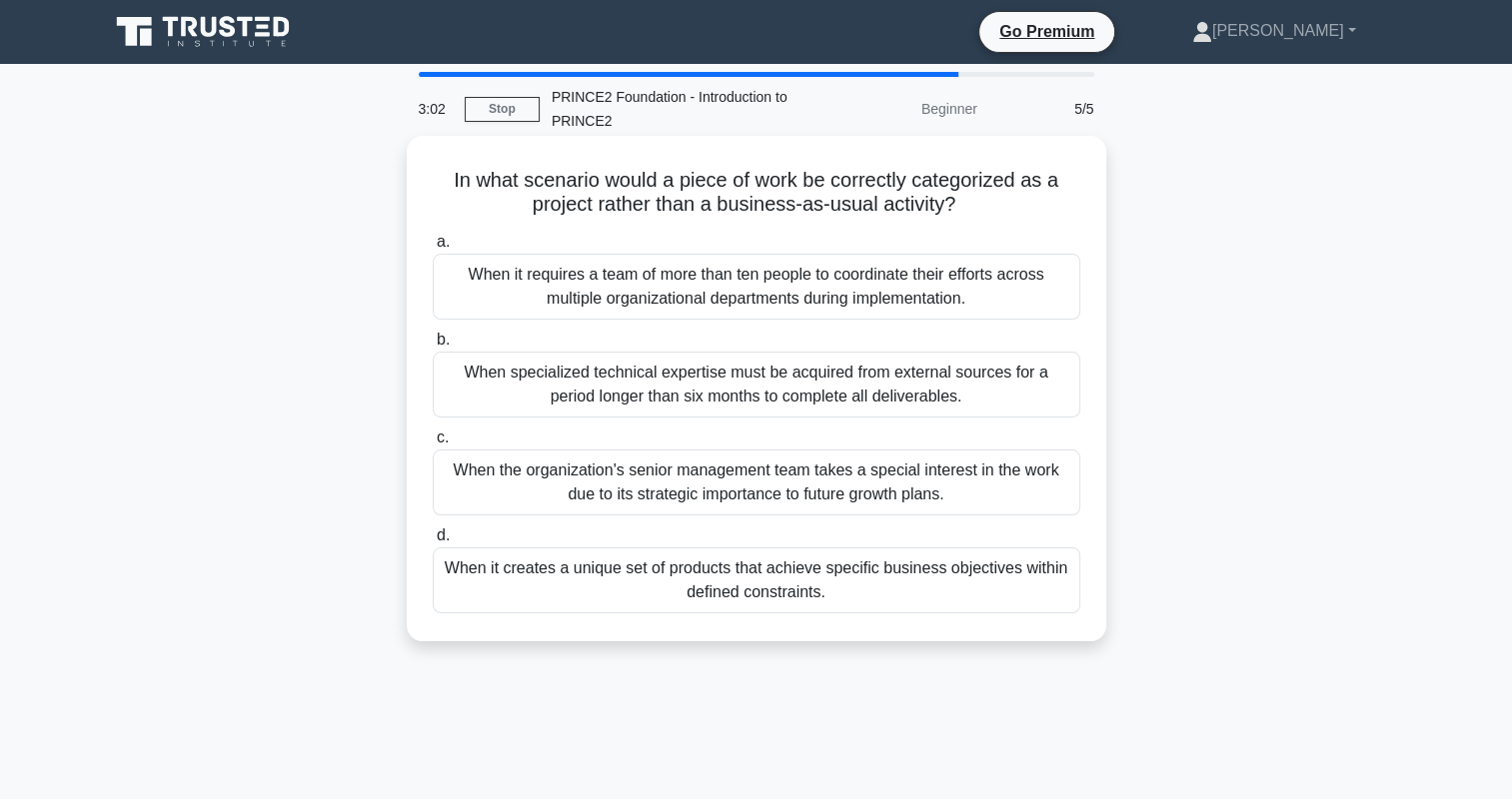 click on "When it creates a unique set of products that achieve specific business objectives within defined constraints." at bounding box center (756, 580) 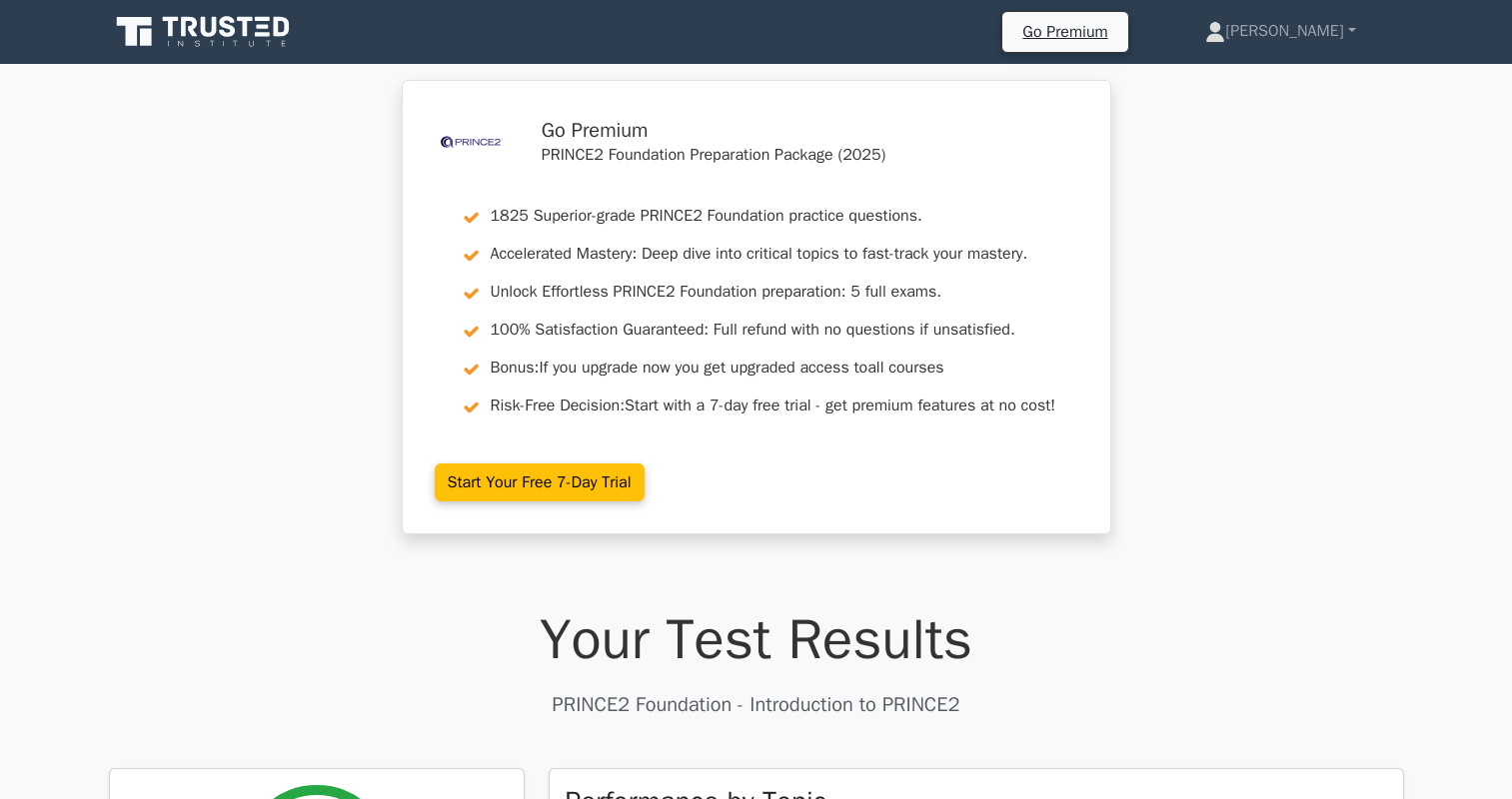 scroll, scrollTop: 0, scrollLeft: 0, axis: both 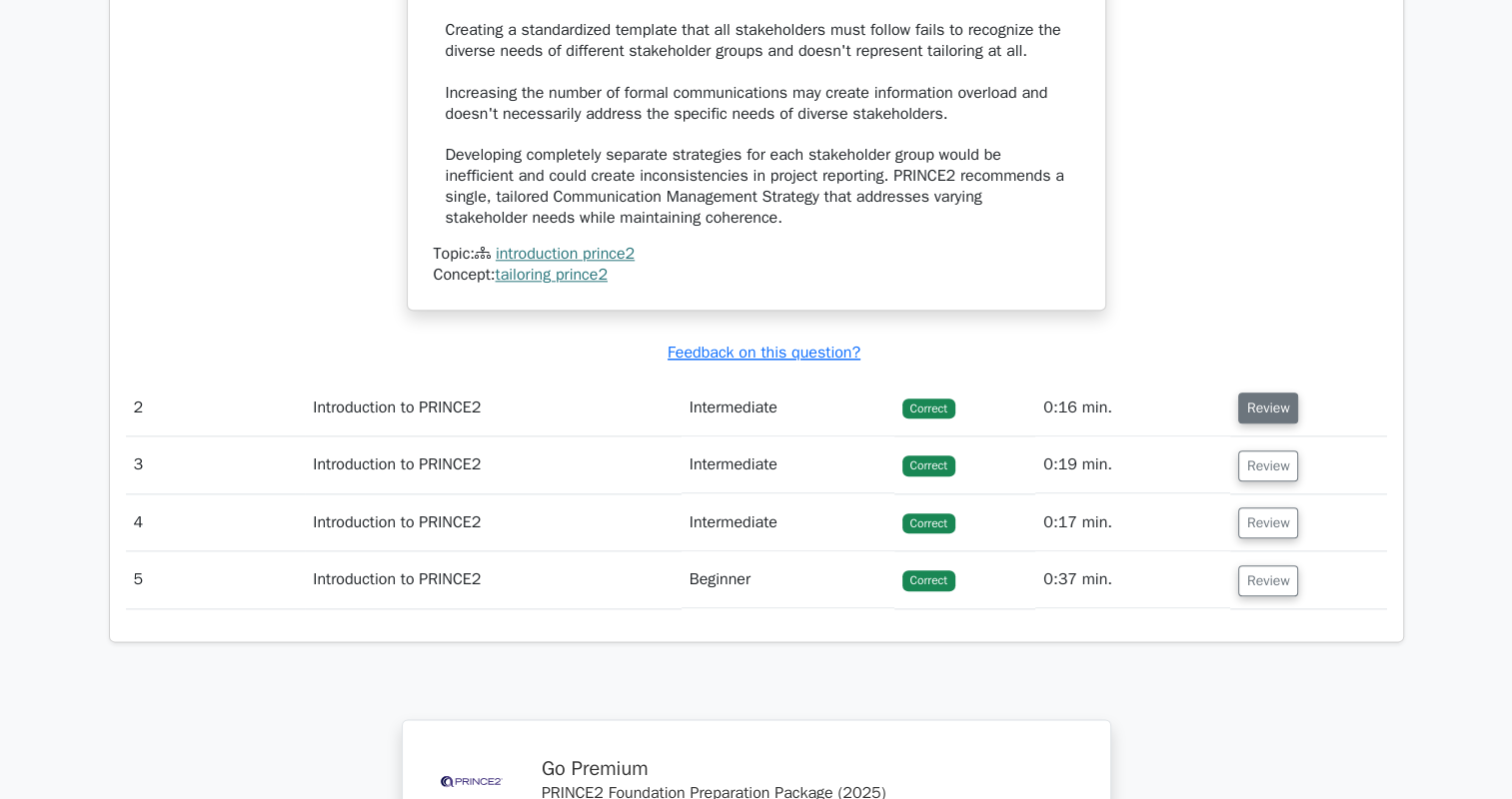 click on "Review" at bounding box center (1268, 407) 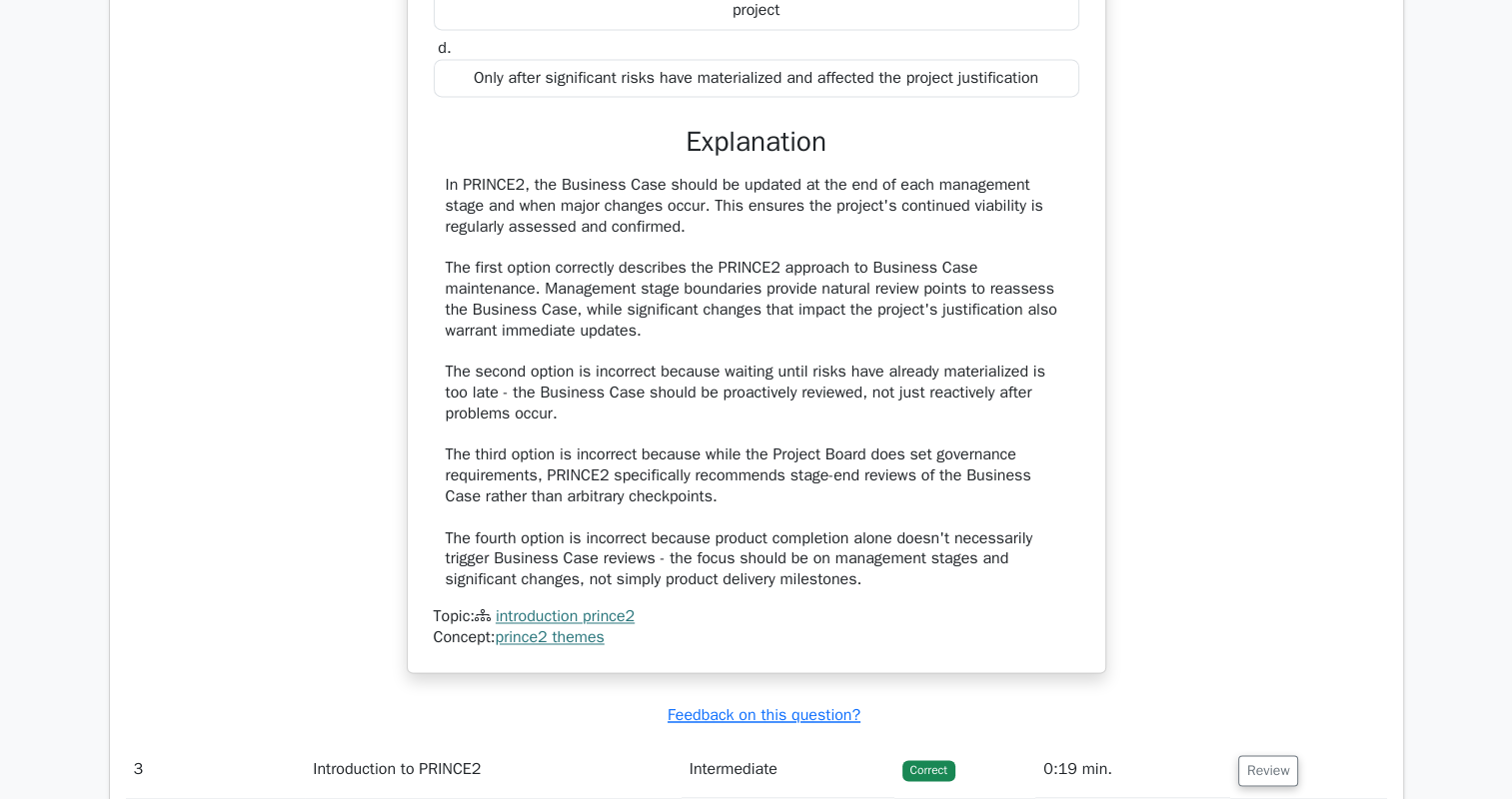 scroll, scrollTop: 3596, scrollLeft: 0, axis: vertical 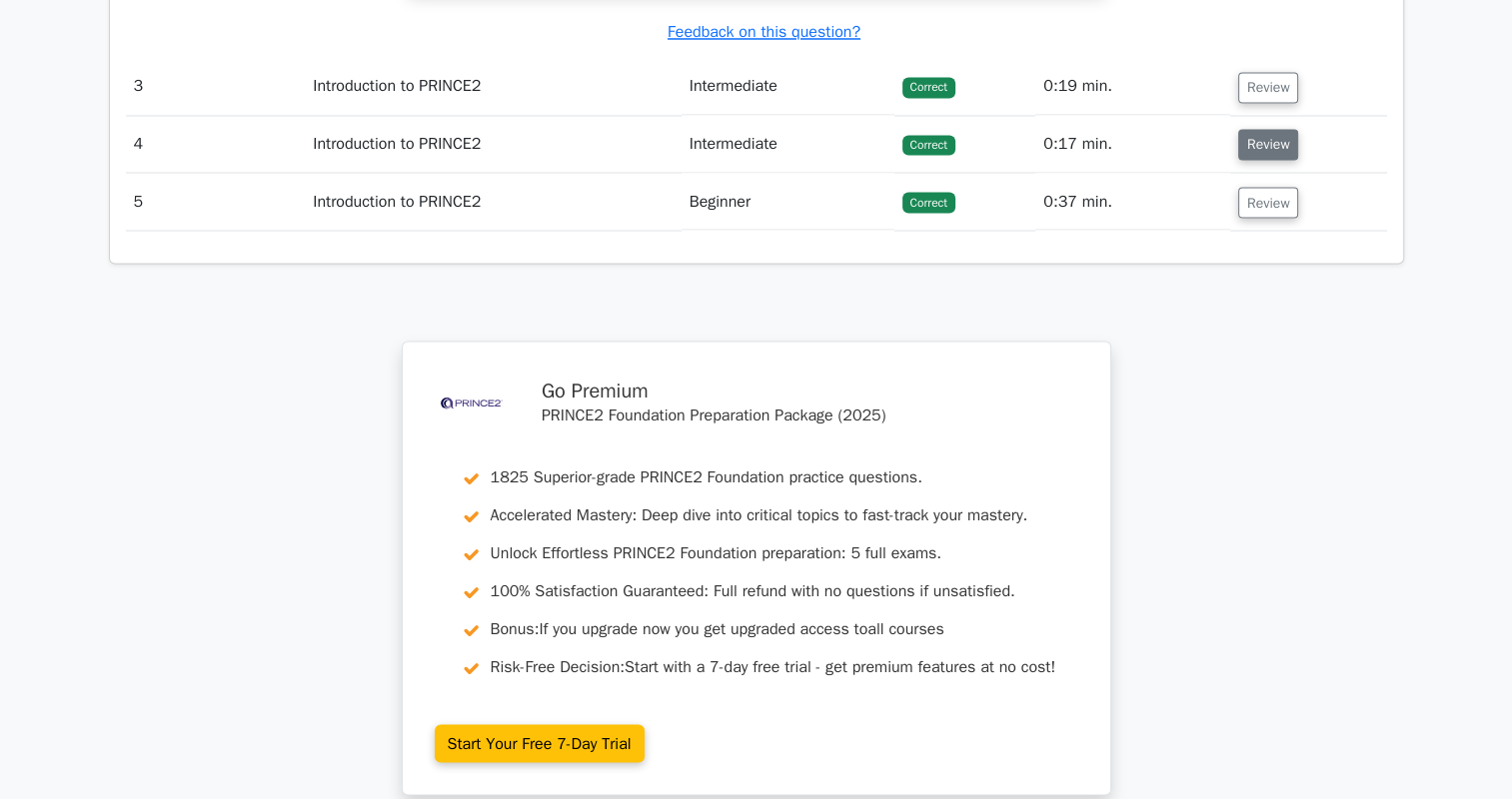 click on "Review" at bounding box center [1268, 144] 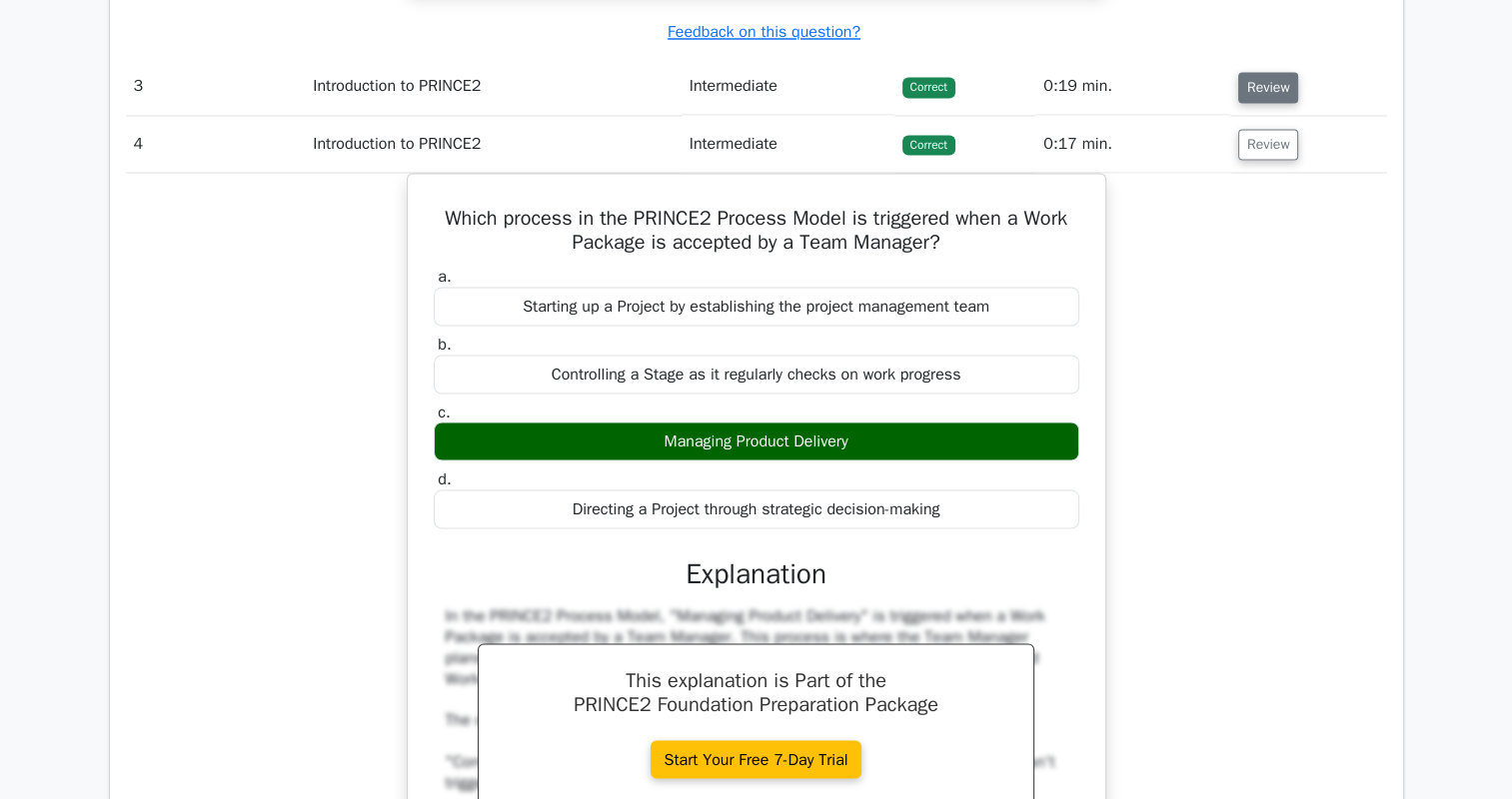 click on "Review" at bounding box center [1268, 87] 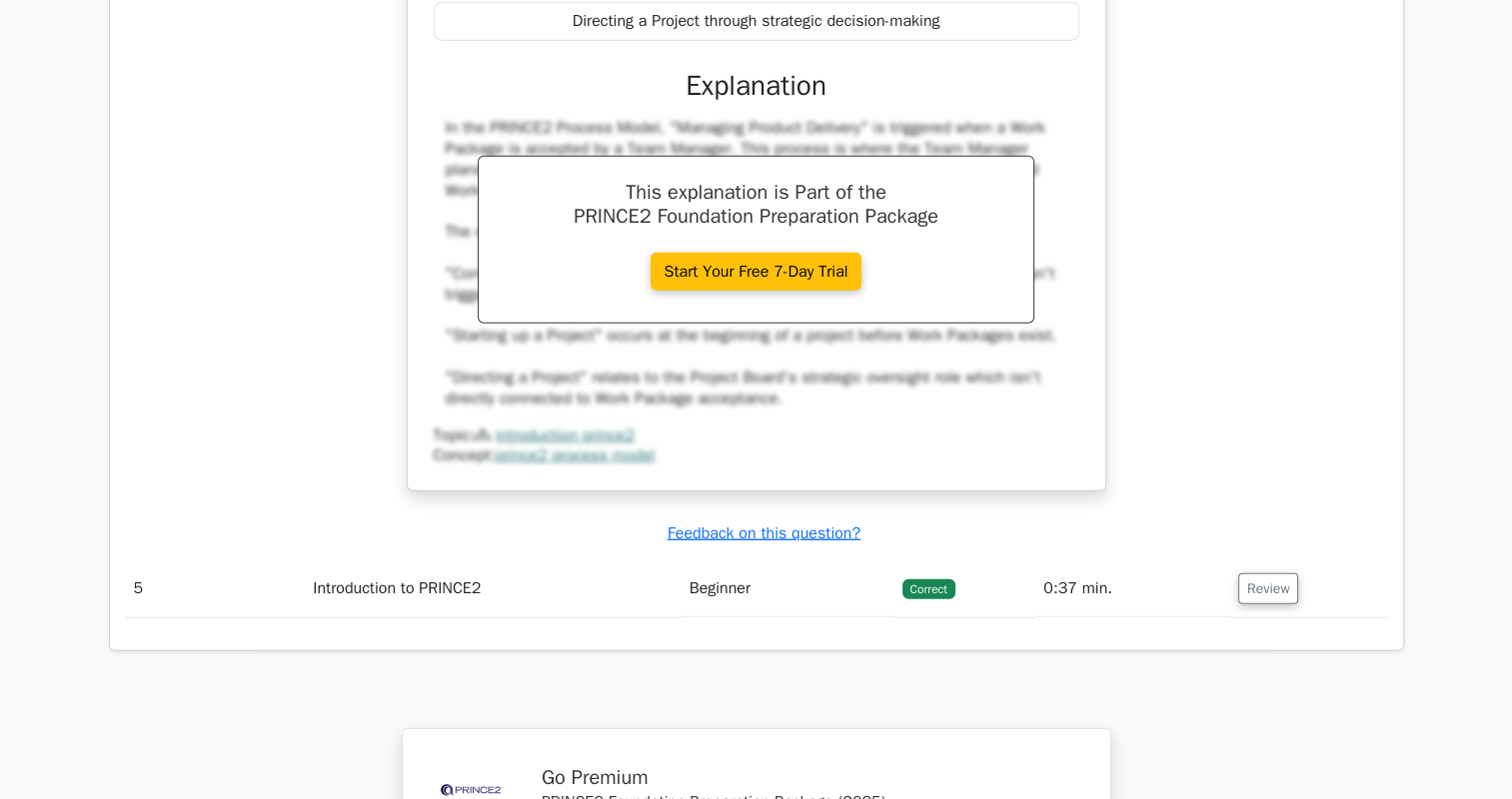 scroll, scrollTop: 5094, scrollLeft: 0, axis: vertical 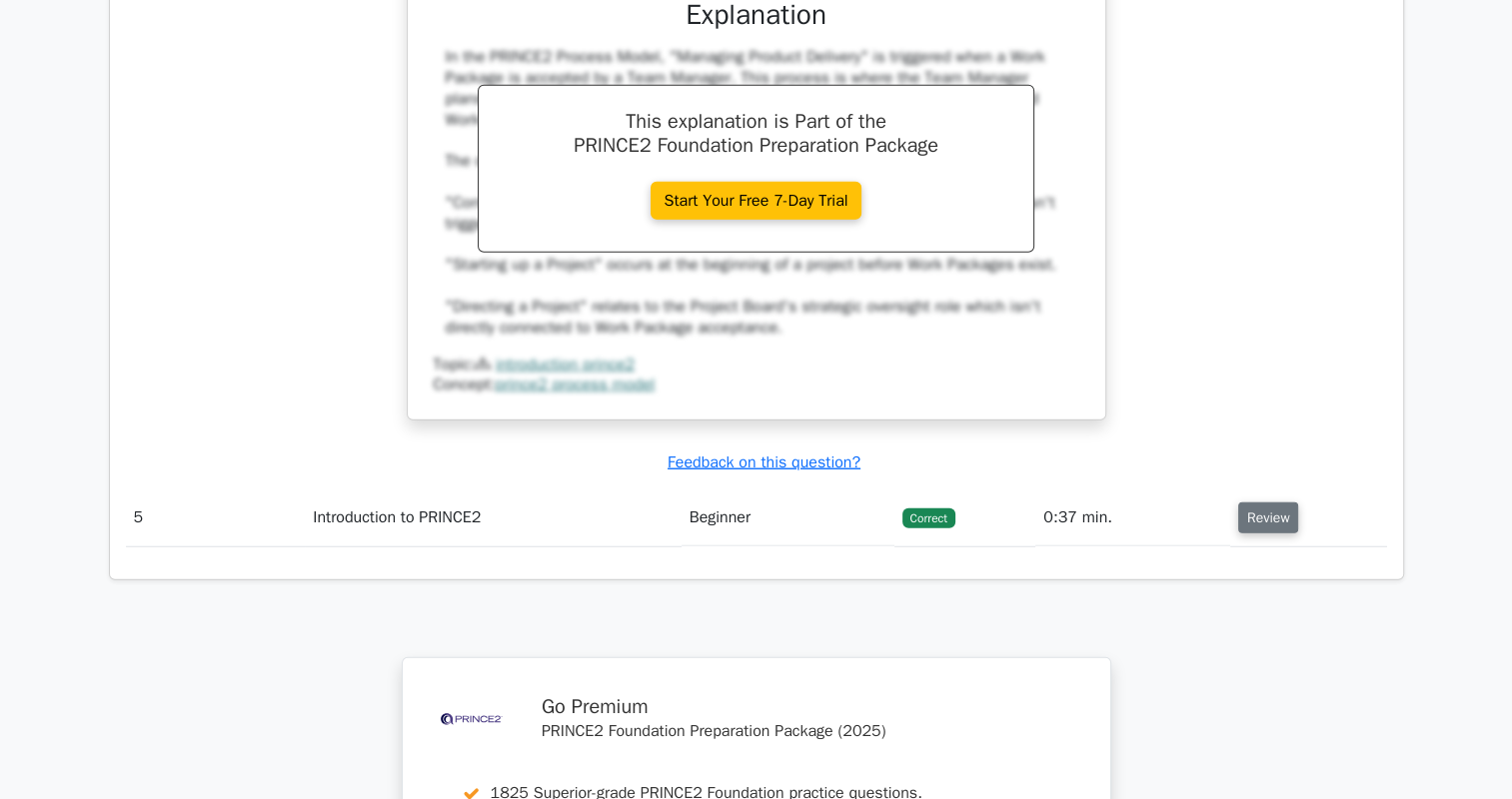 click on "Review" at bounding box center (1268, 517) 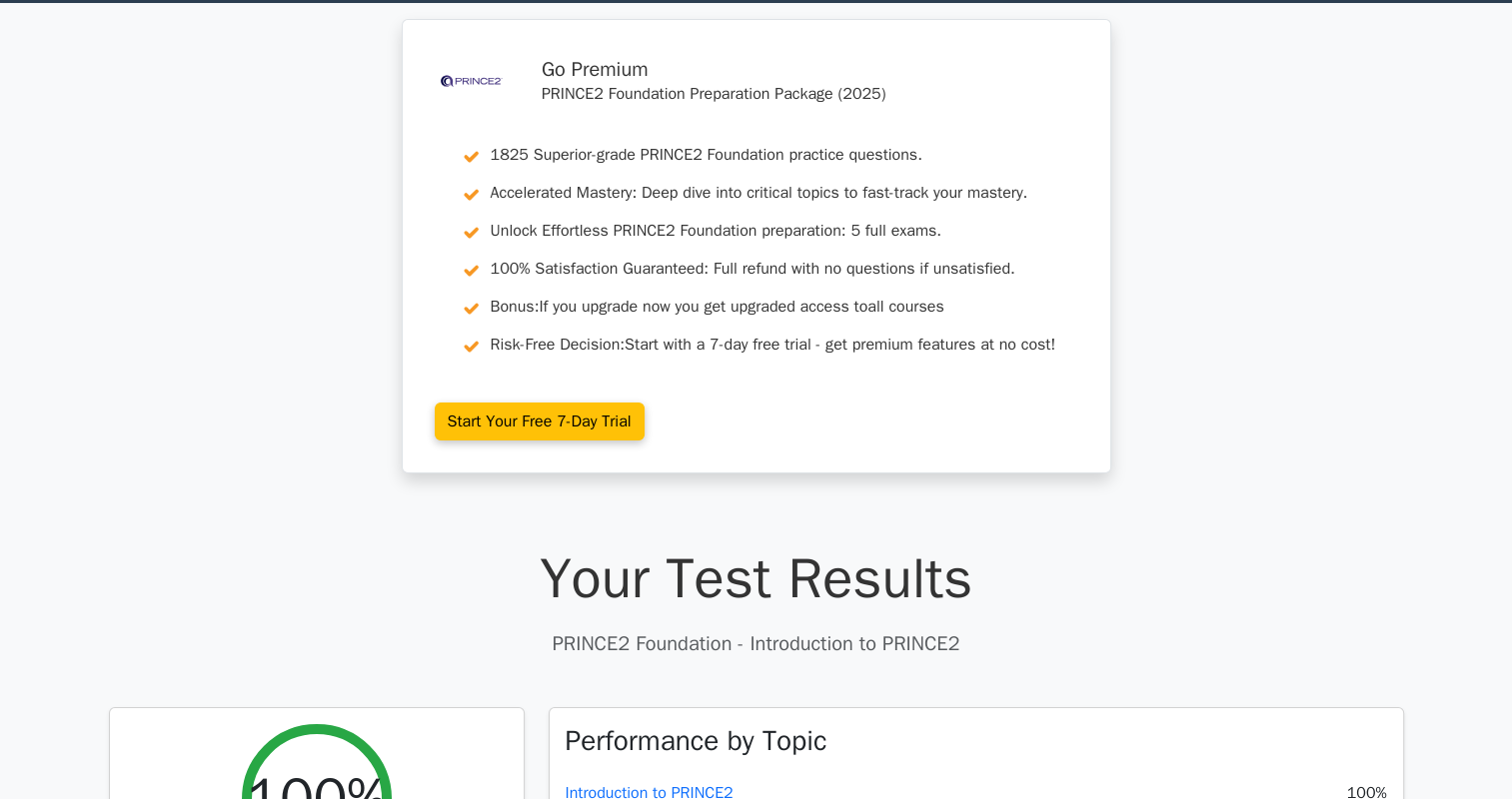 scroll, scrollTop: 0, scrollLeft: 0, axis: both 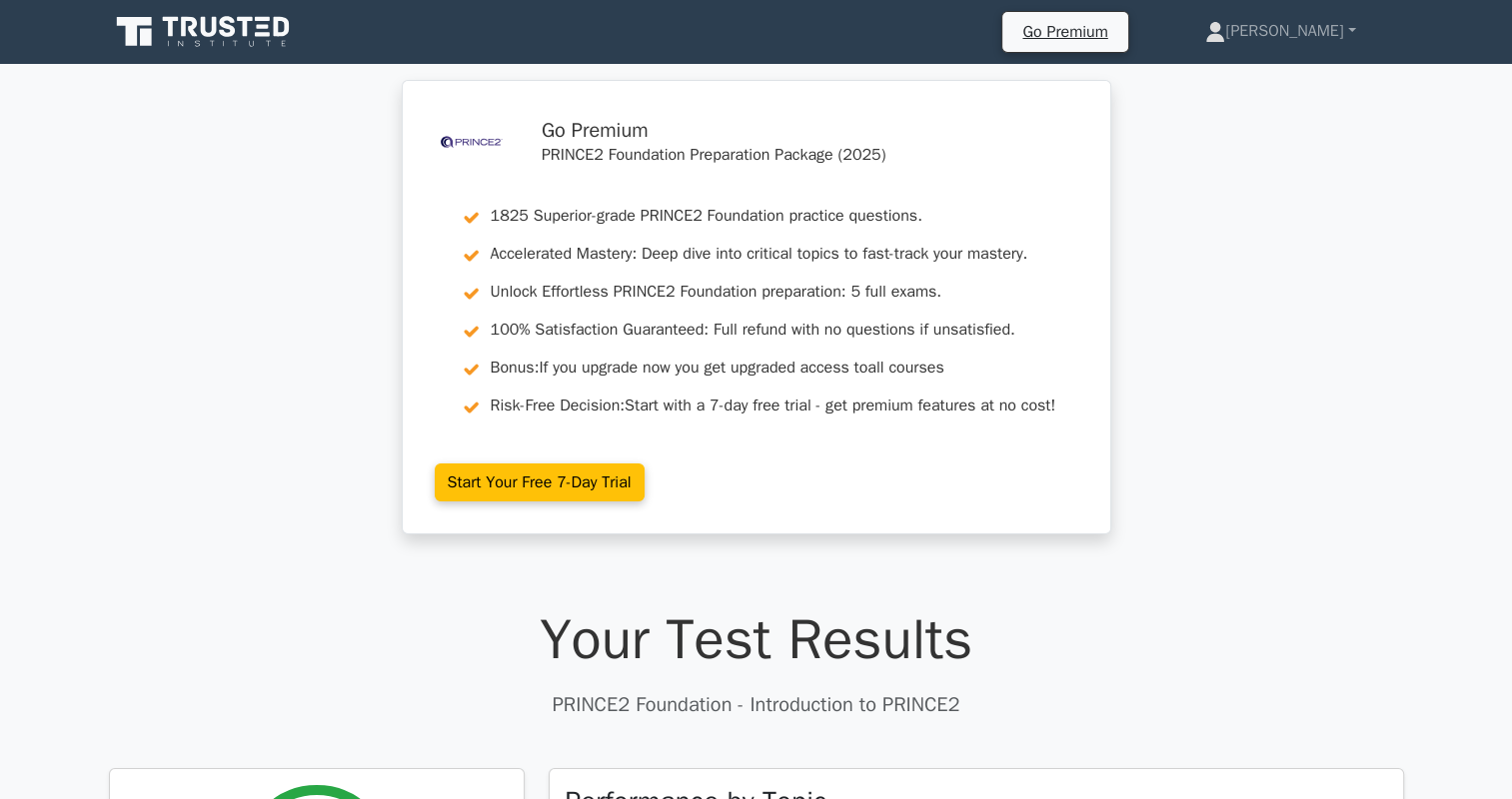 click at bounding box center [205, 32] 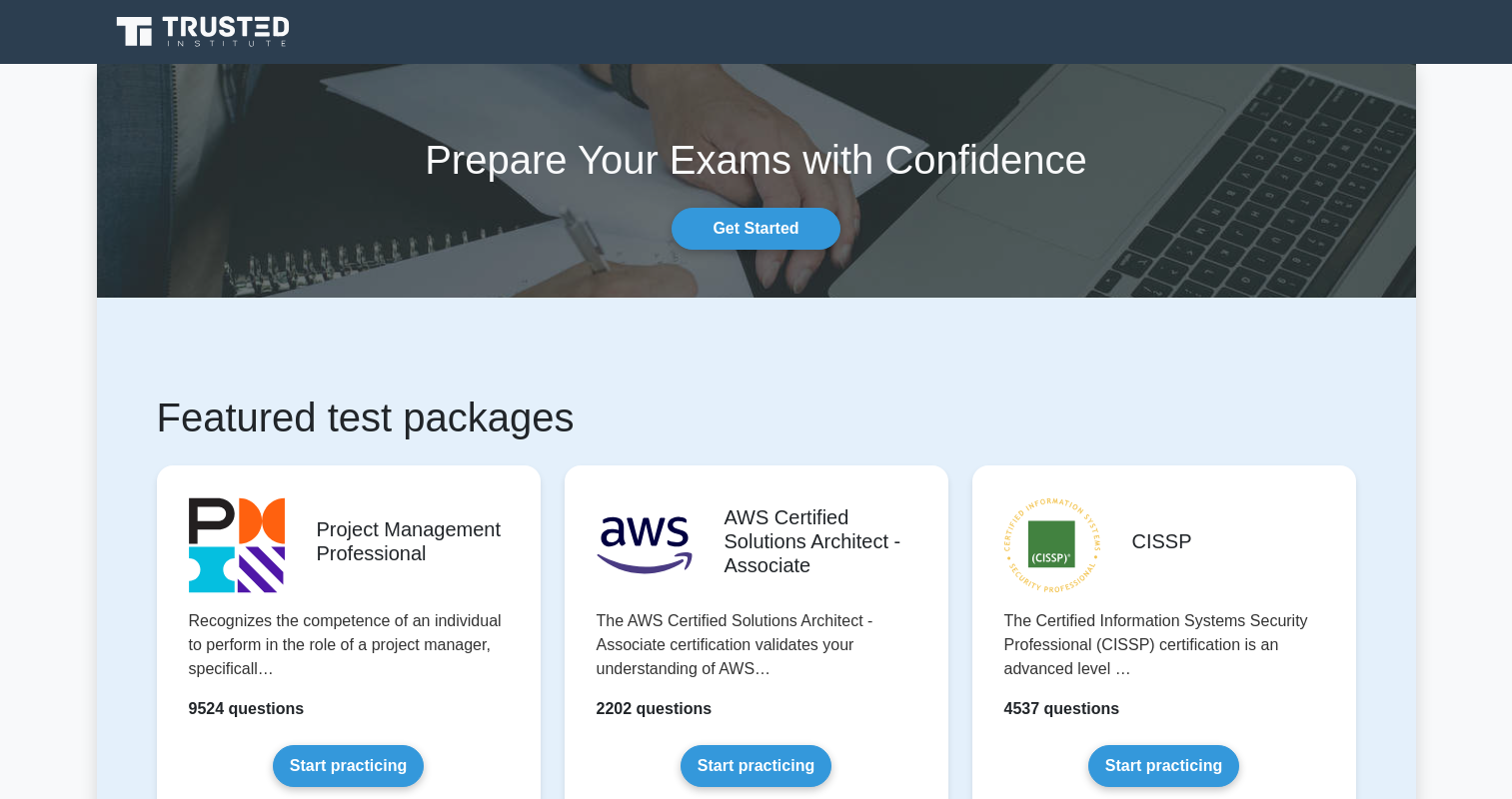 scroll, scrollTop: 0, scrollLeft: 0, axis: both 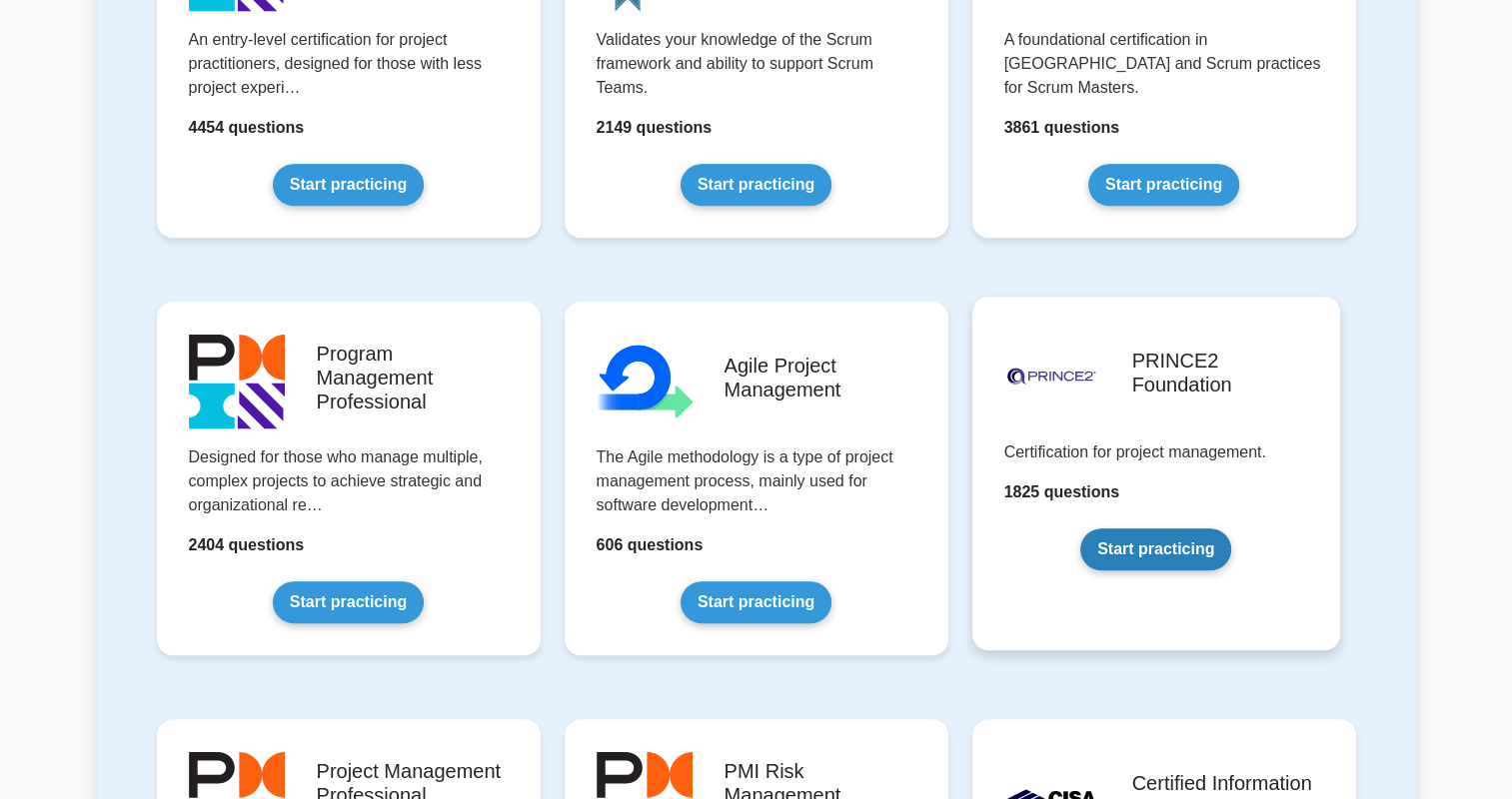 click on "Start practicing" at bounding box center (1155, 549) 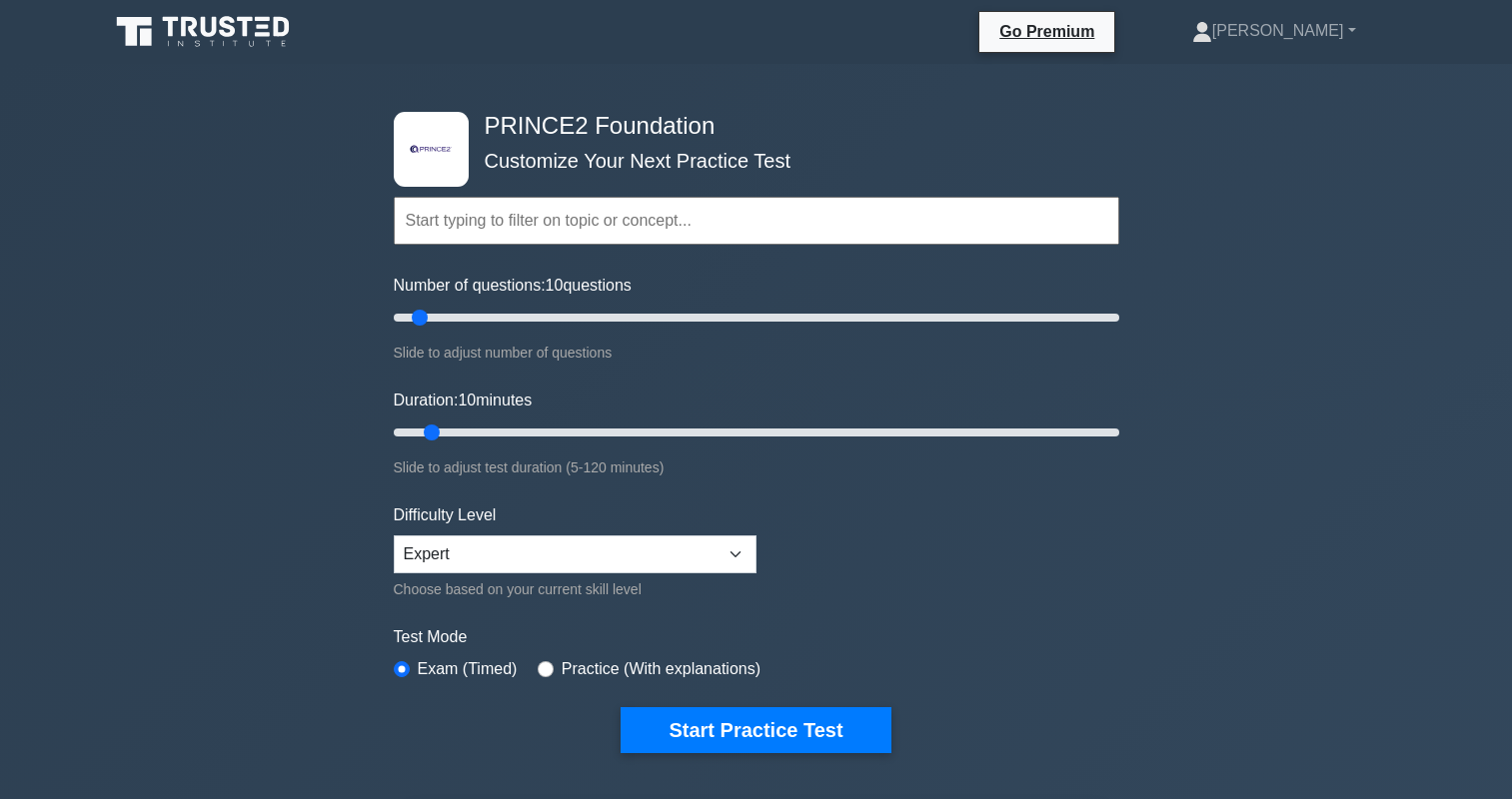 scroll, scrollTop: 0, scrollLeft: 0, axis: both 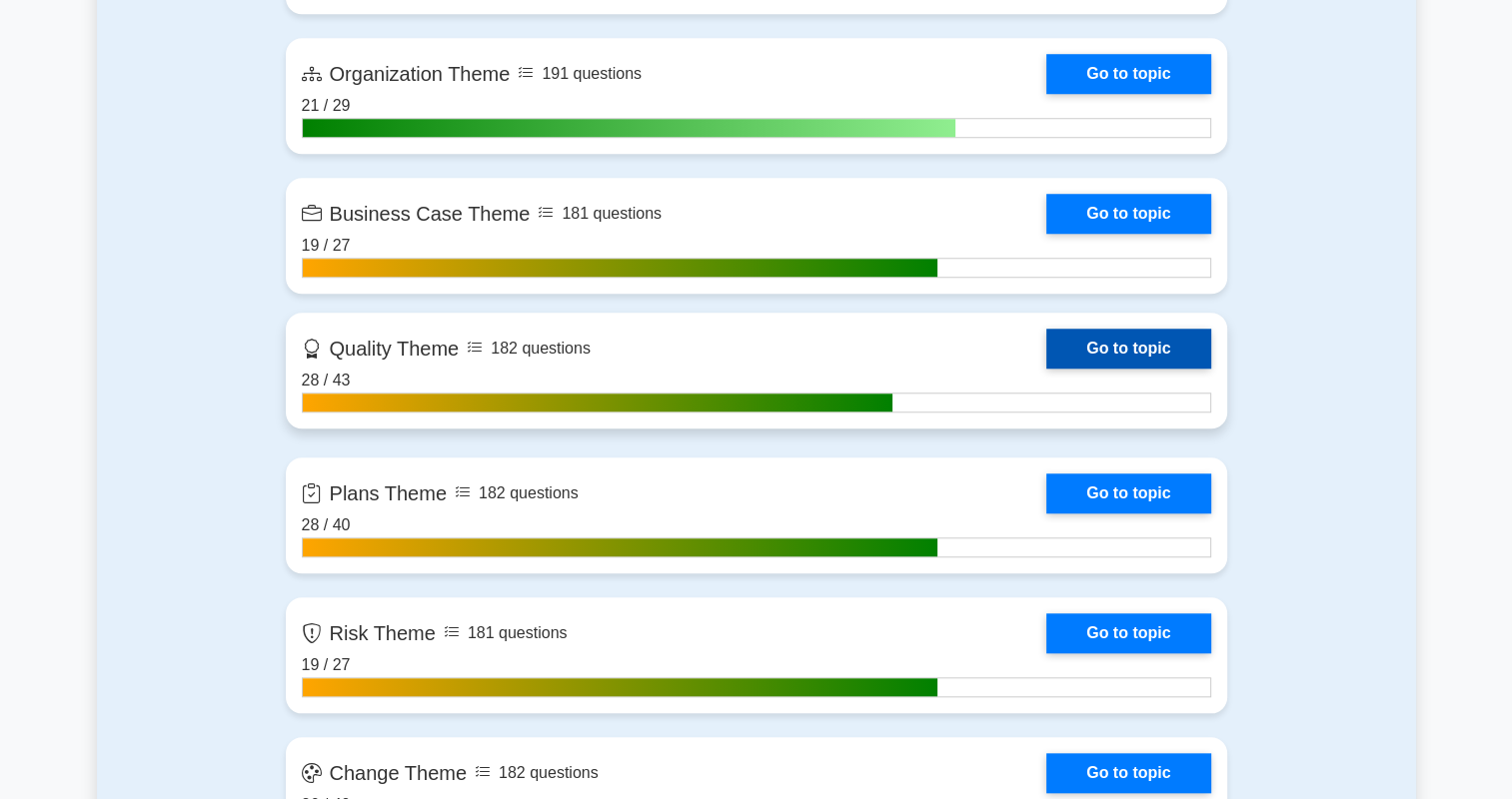 click on "Go to topic" at bounding box center [1128, 349] 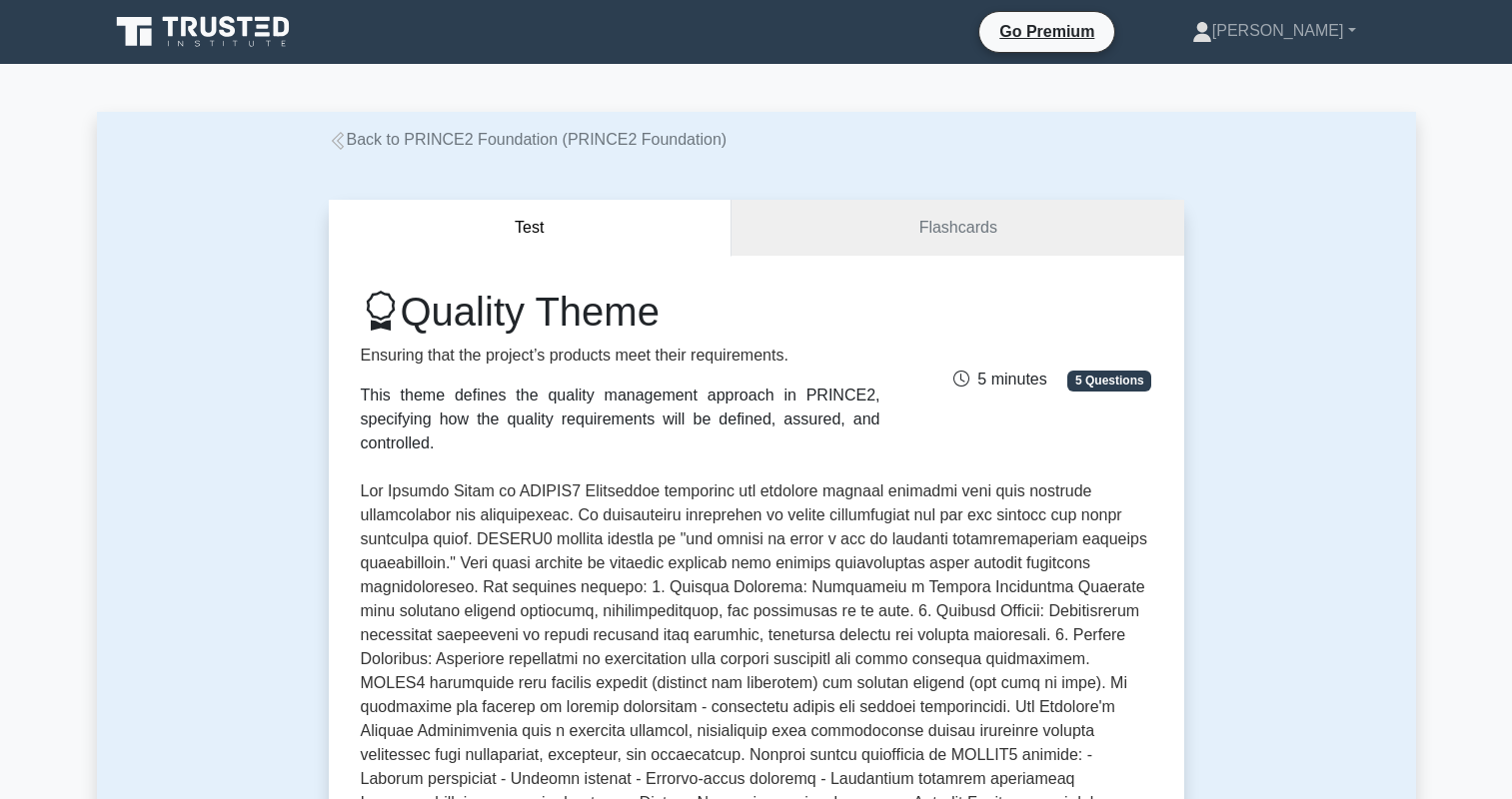 scroll, scrollTop: 0, scrollLeft: 0, axis: both 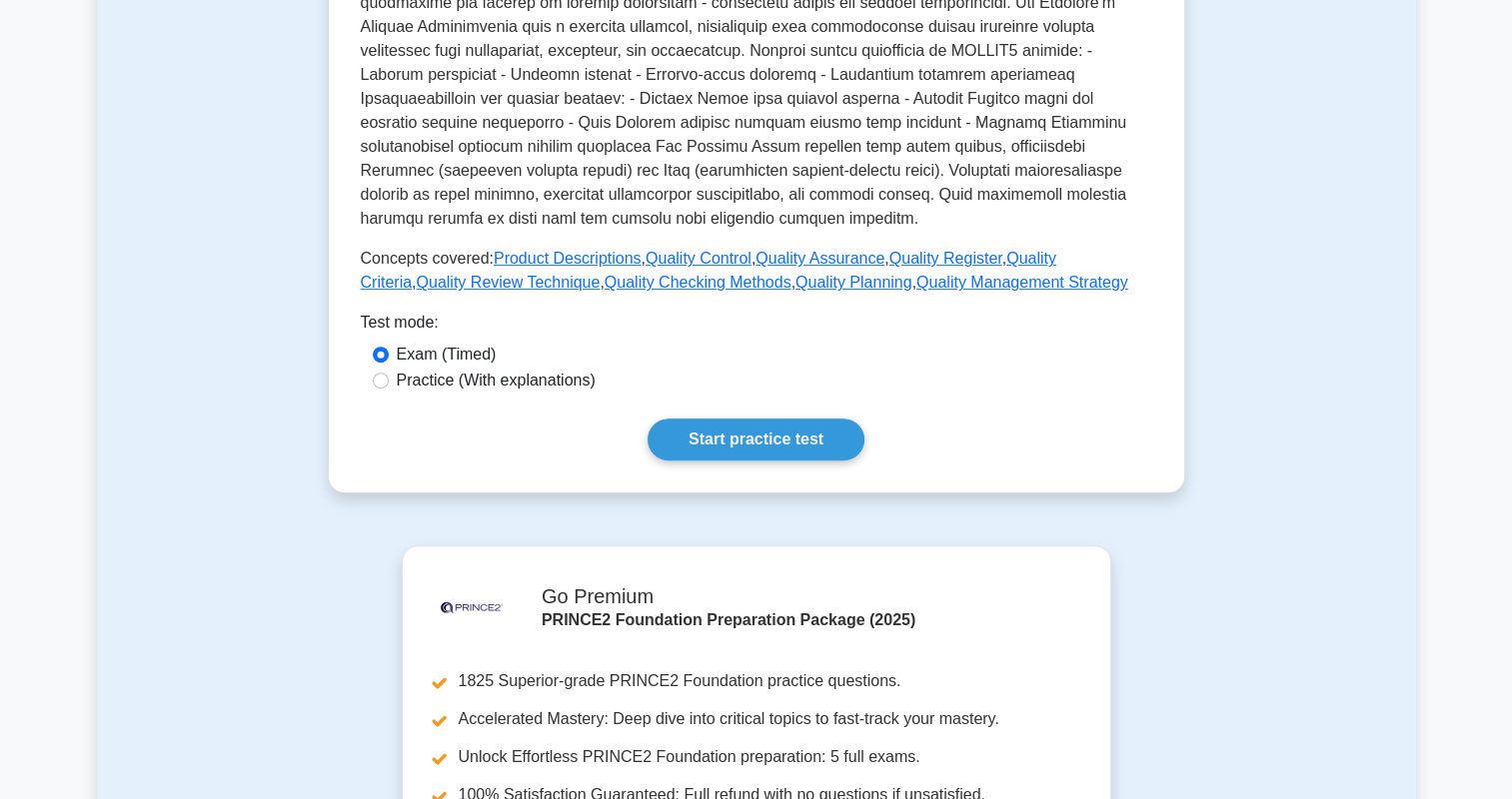 click on "Practice (With explanations)" at bounding box center (496, 381) 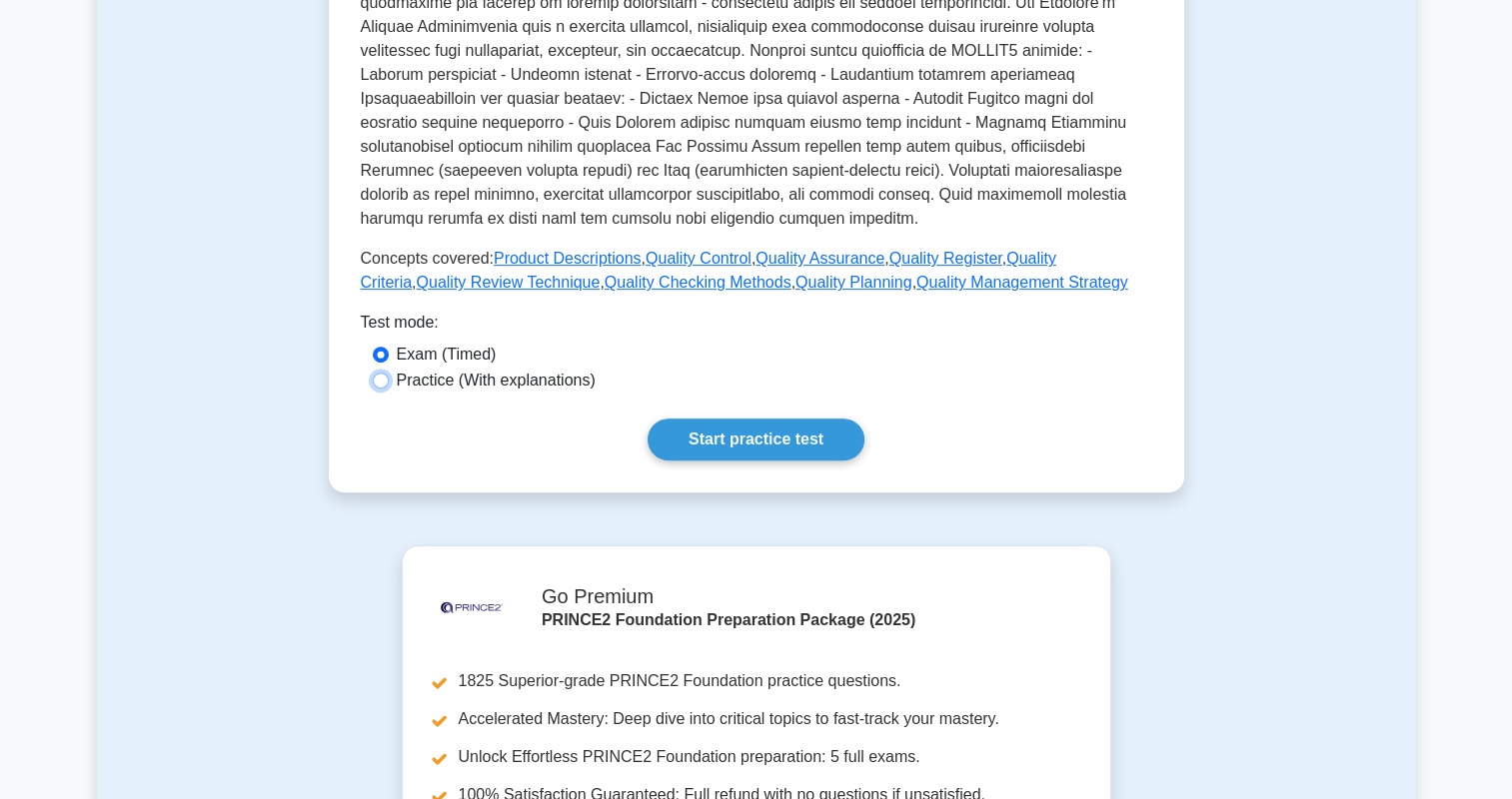 radio on "true" 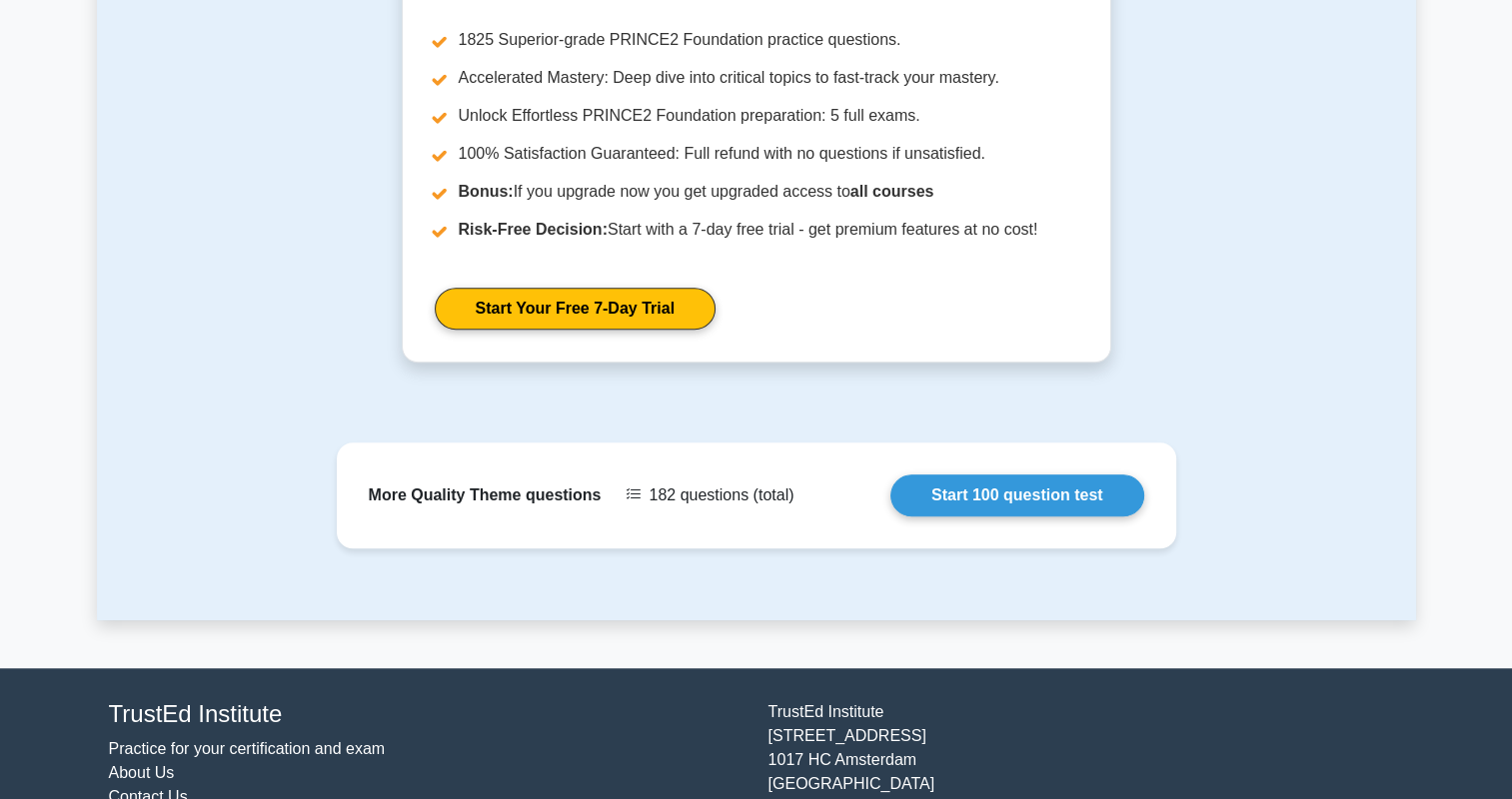 scroll, scrollTop: 1398, scrollLeft: 0, axis: vertical 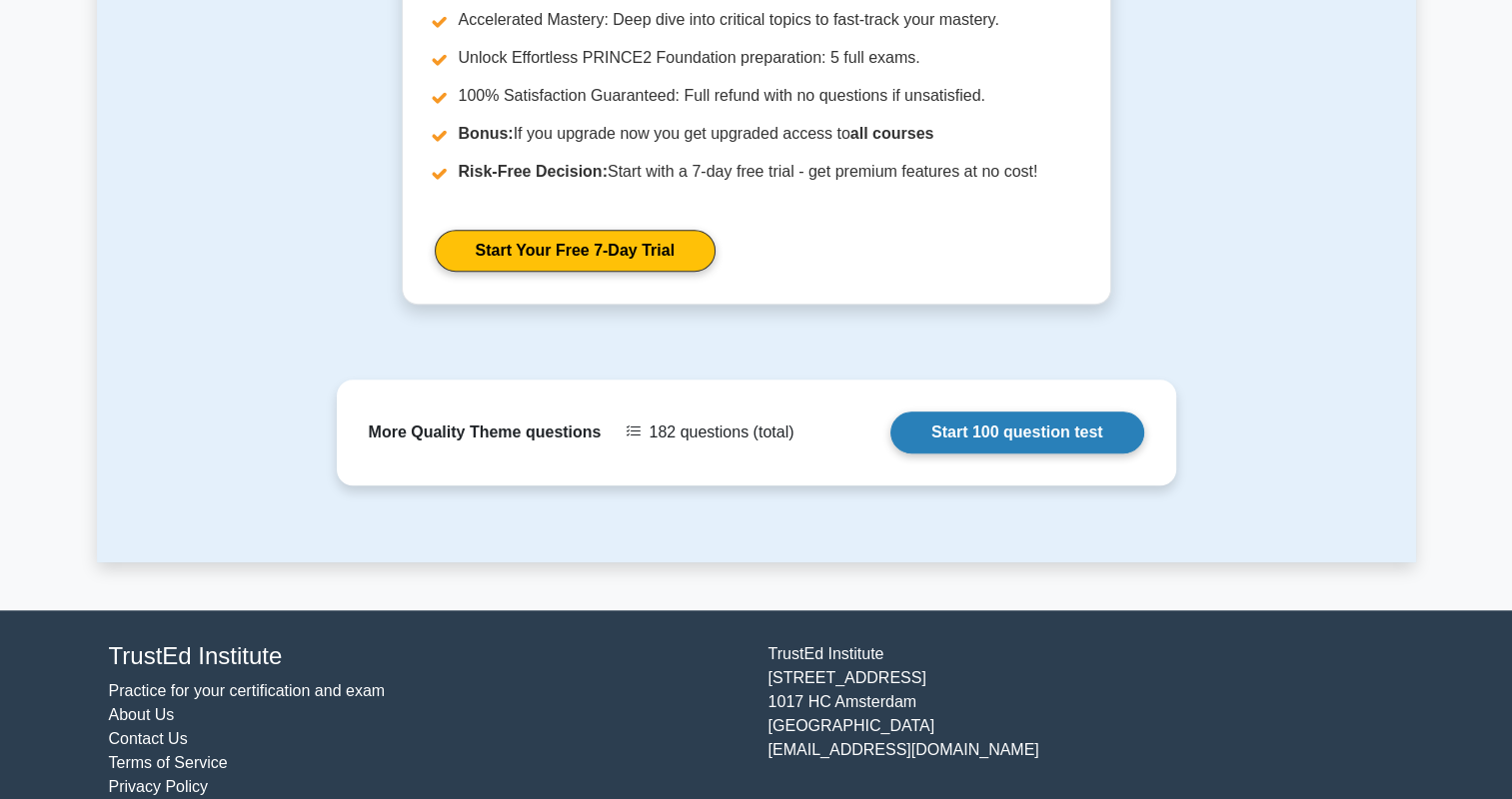 click on "Start 100 question test" at bounding box center [1017, 432] 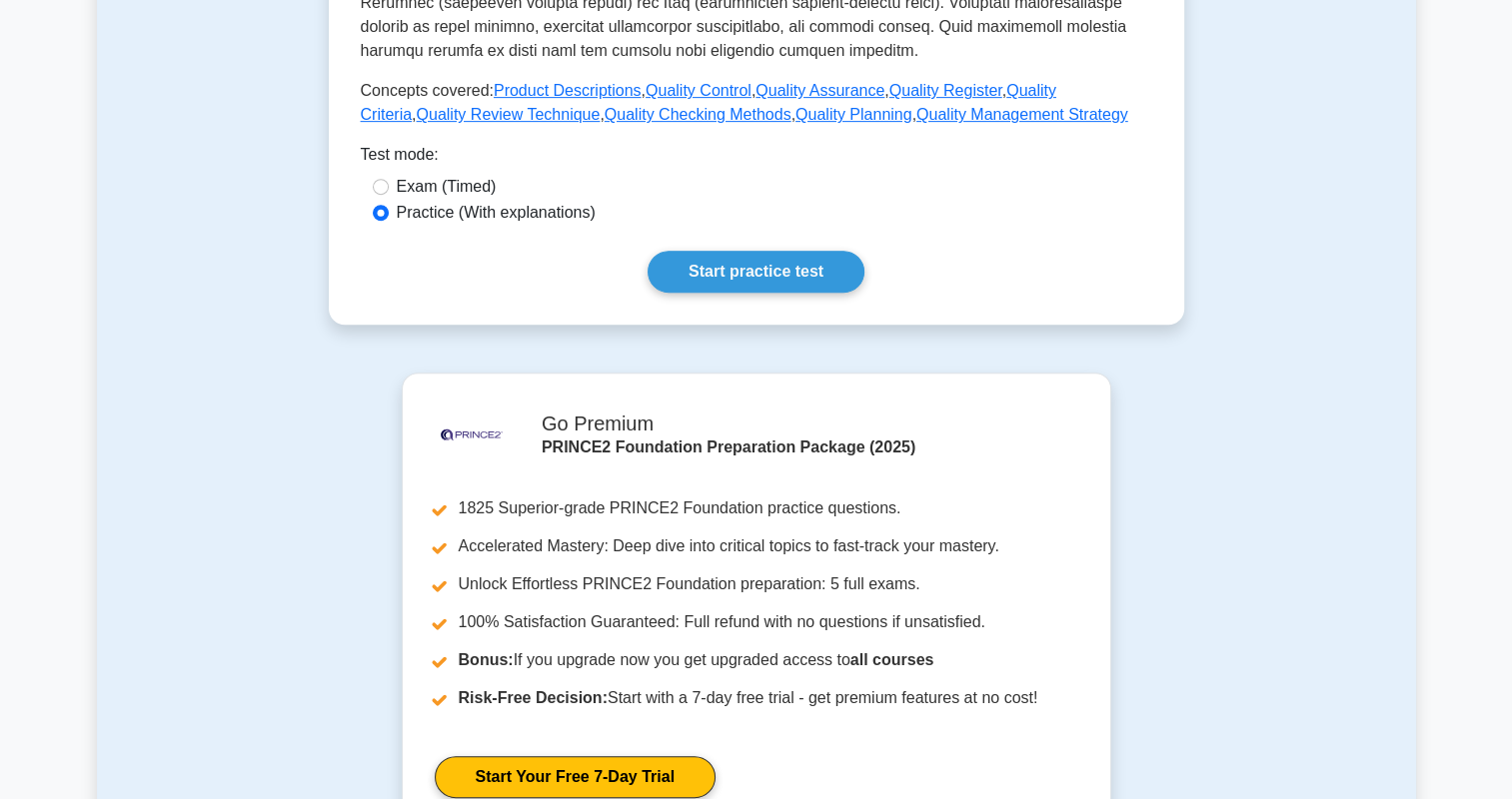 scroll, scrollTop: 499, scrollLeft: 0, axis: vertical 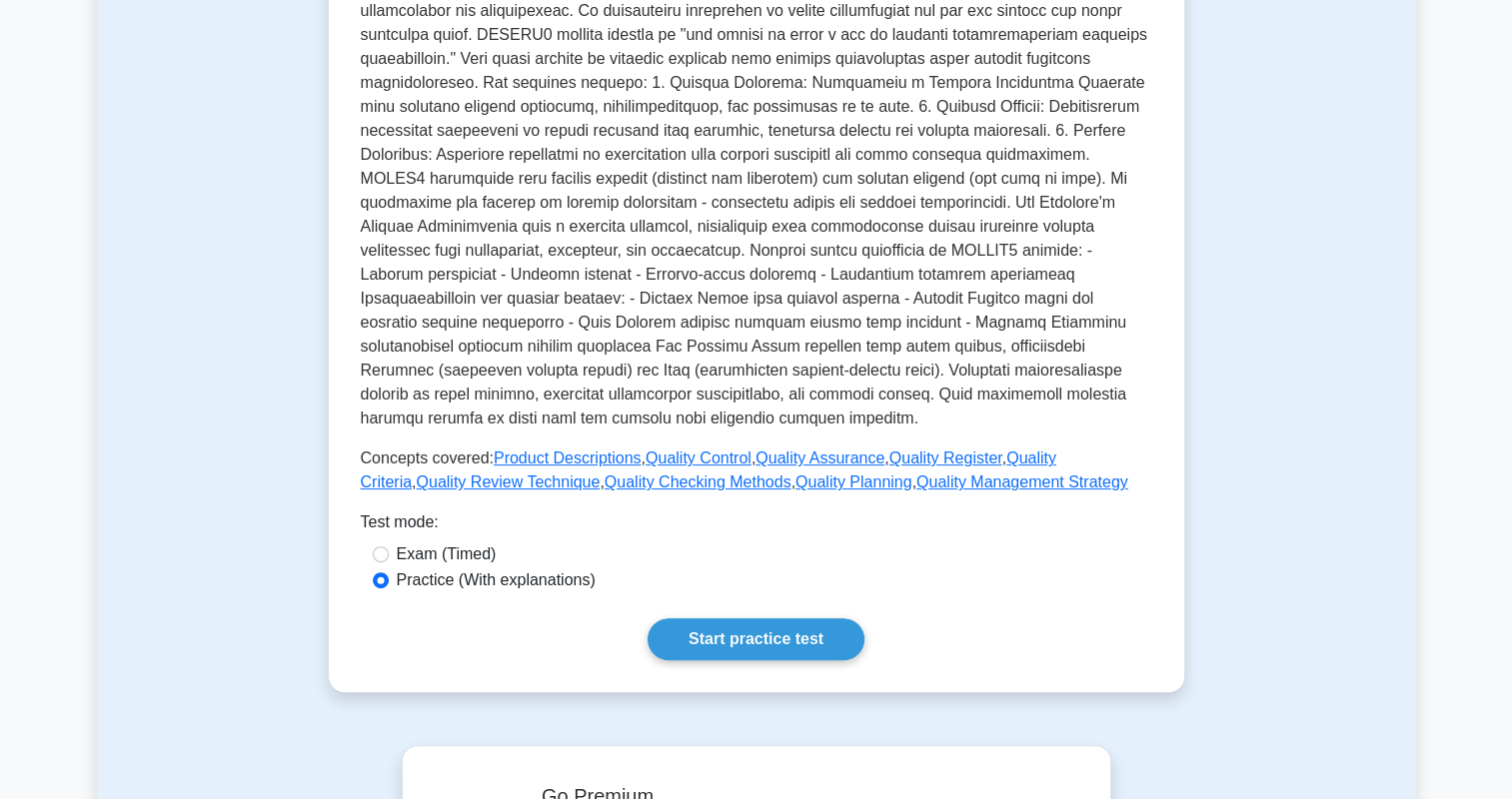 click on "Exam (Timed)" at bounding box center [447, 554] 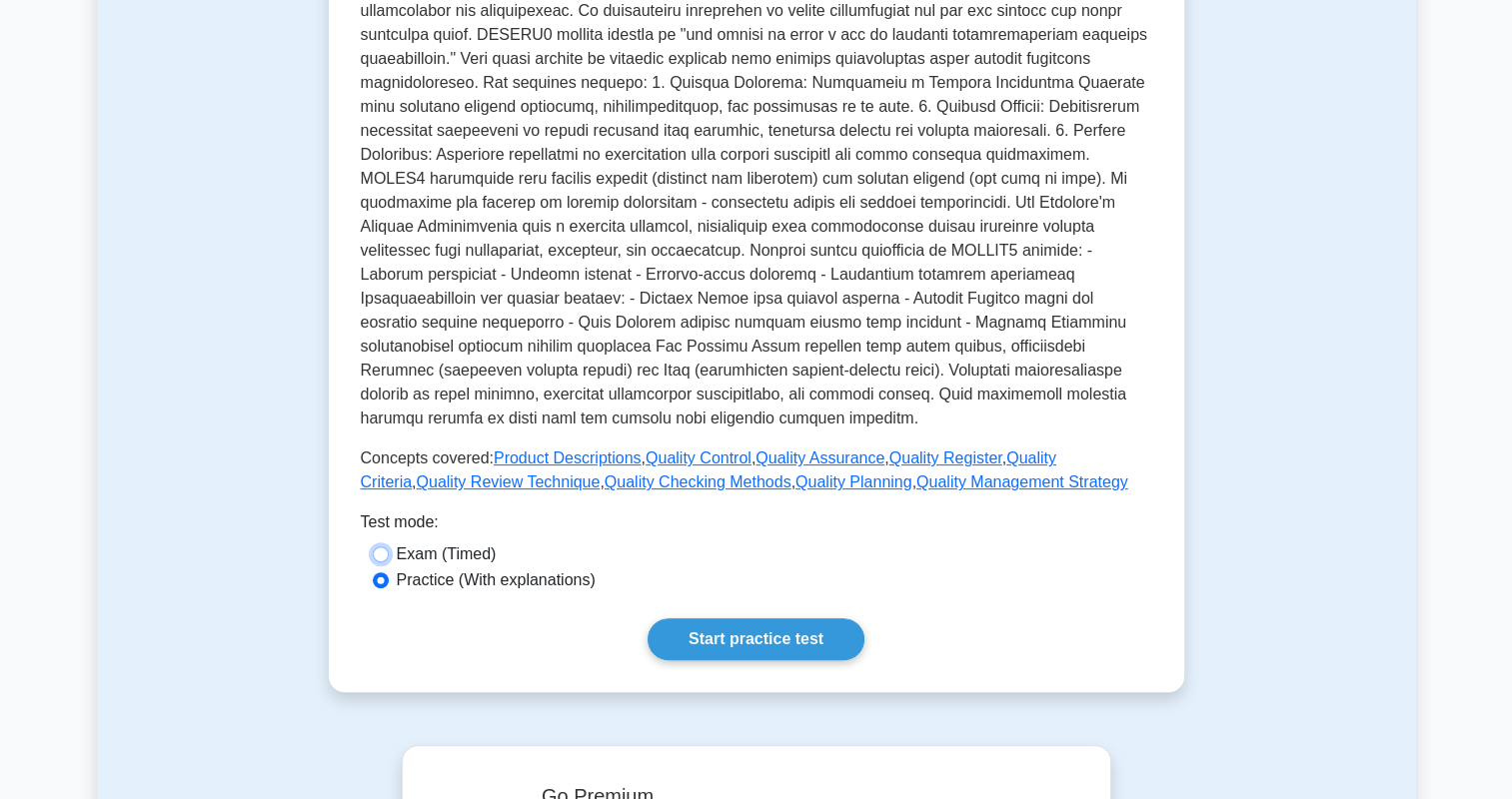 radio on "true" 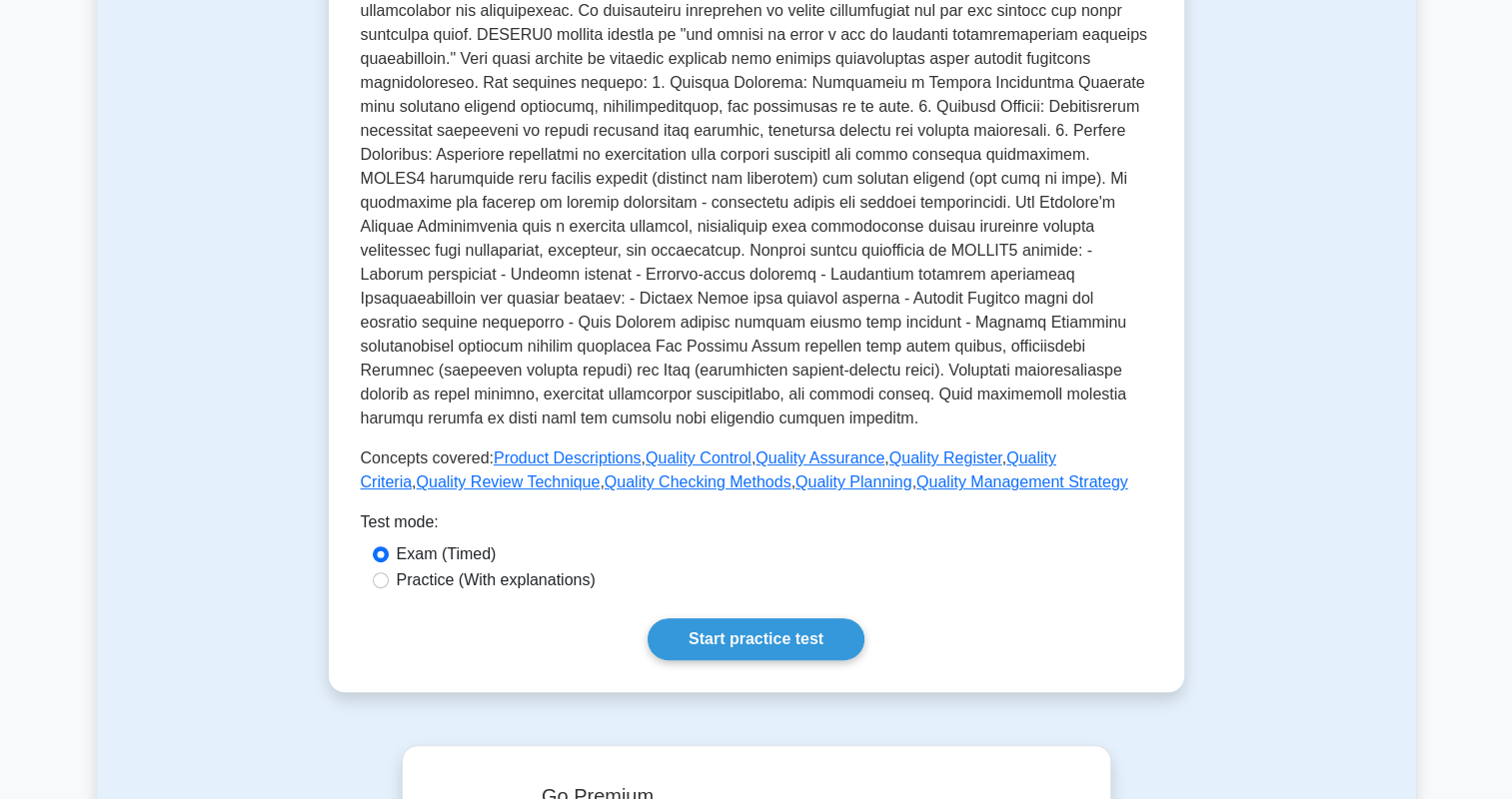 drag, startPoint x: 763, startPoint y: 623, endPoint x: 821, endPoint y: 582, distance: 71.02816 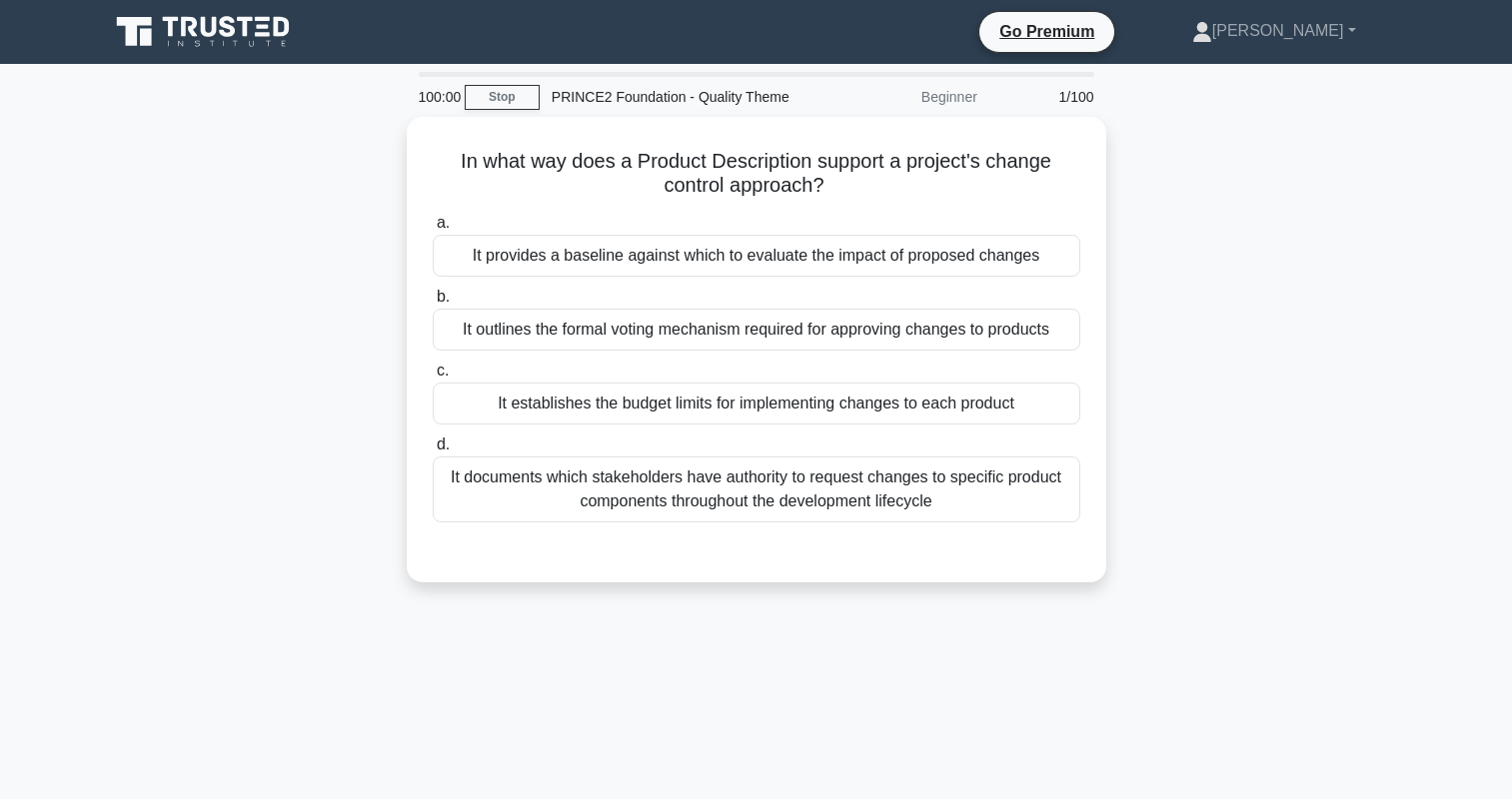 scroll, scrollTop: 0, scrollLeft: 0, axis: both 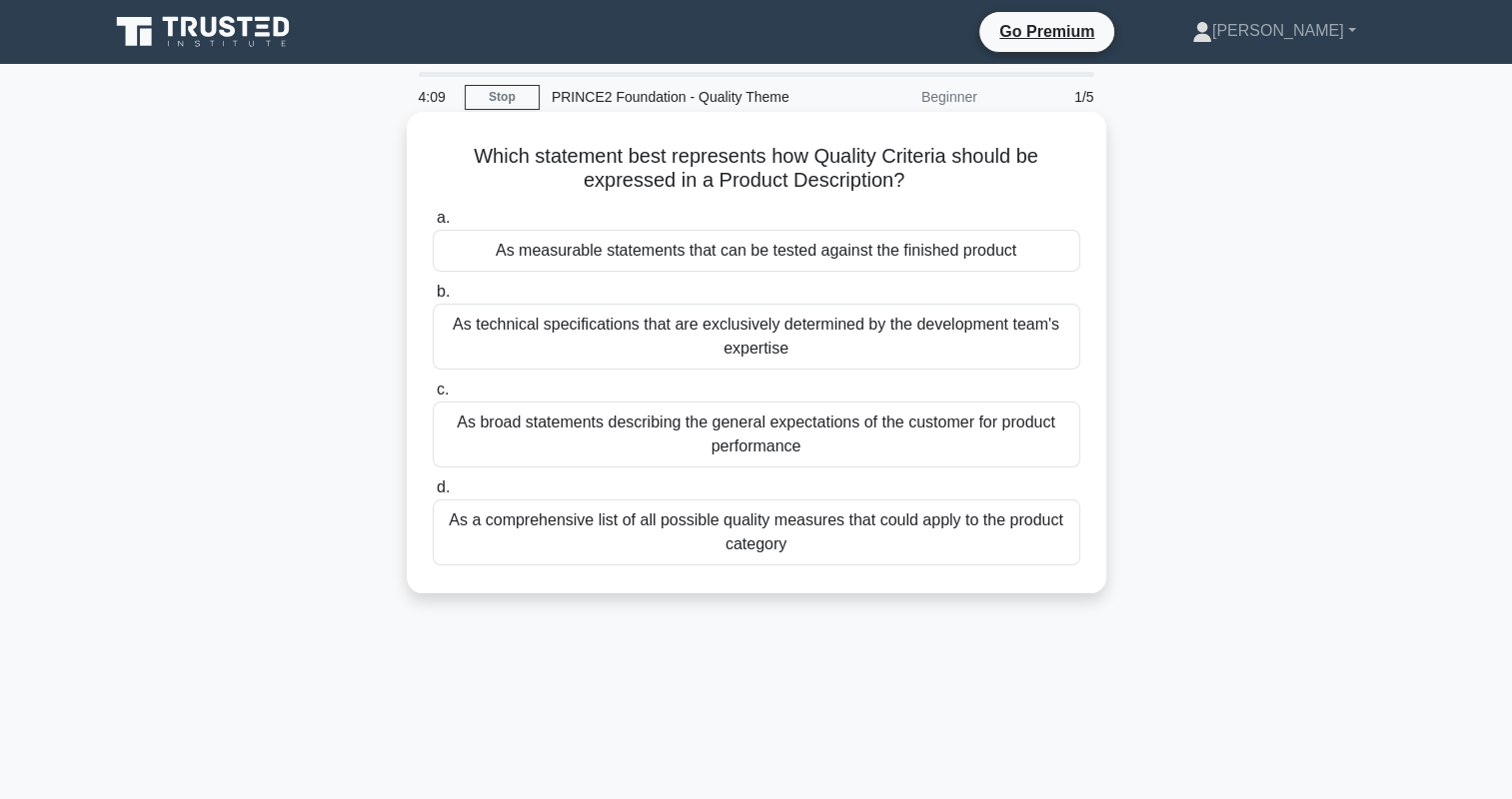 click on "As broad statements describing the general expectations of the customer for product performance" at bounding box center (756, 434) 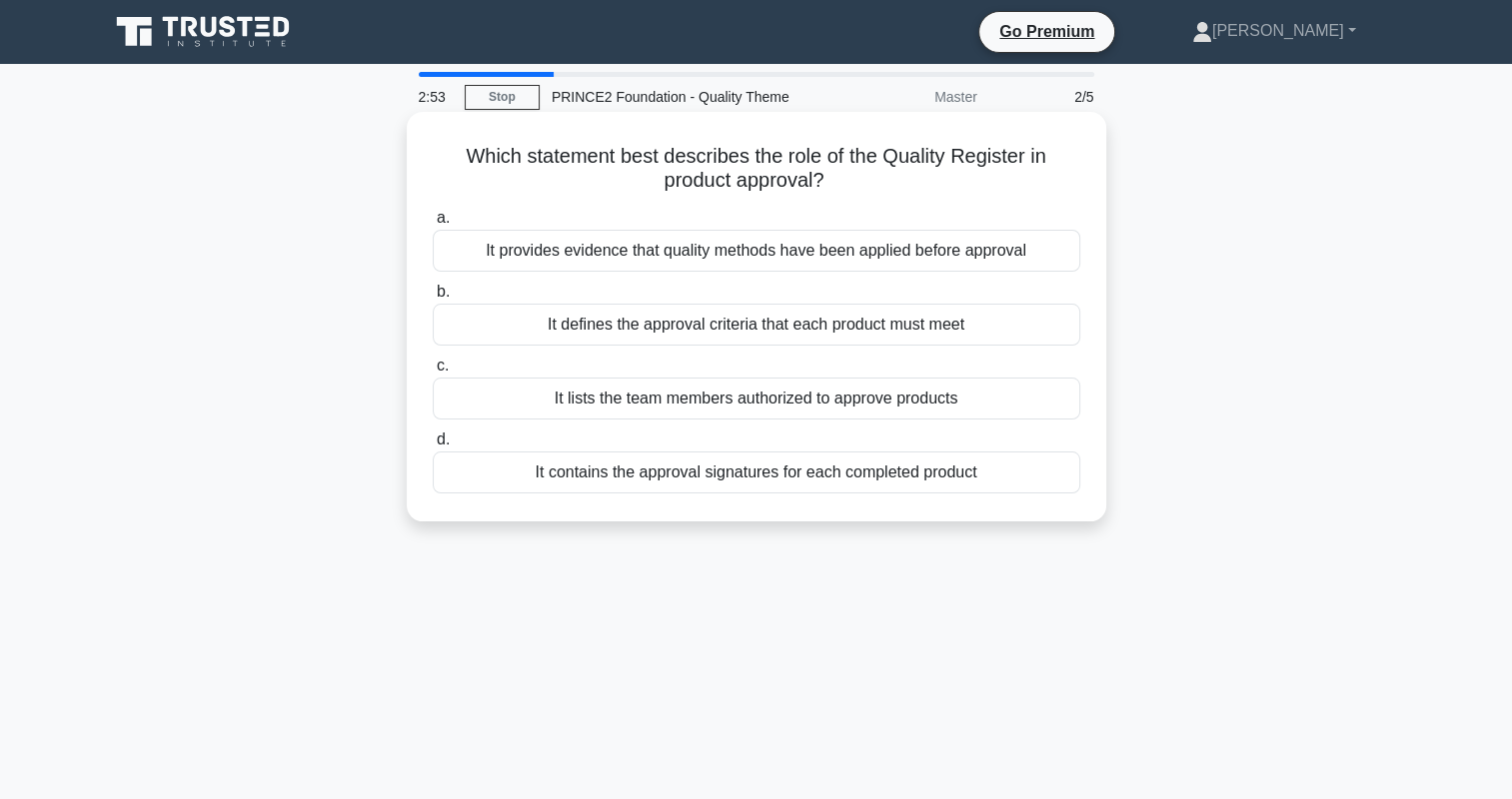 click on "It provides evidence that quality methods have been applied before approval" at bounding box center [756, 251] 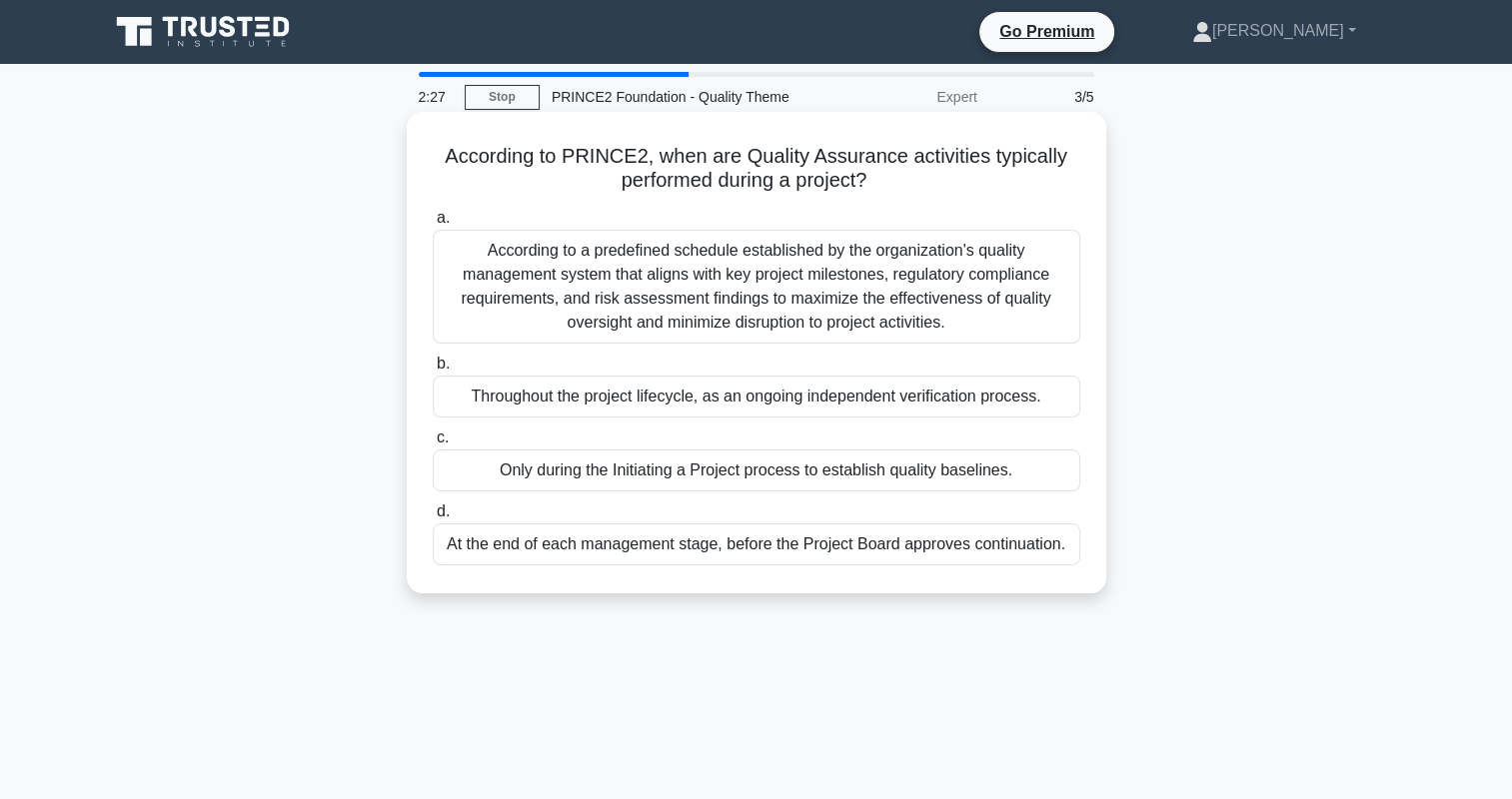 click on "Throughout the project lifecycle, as an ongoing independent verification process." at bounding box center [756, 397] 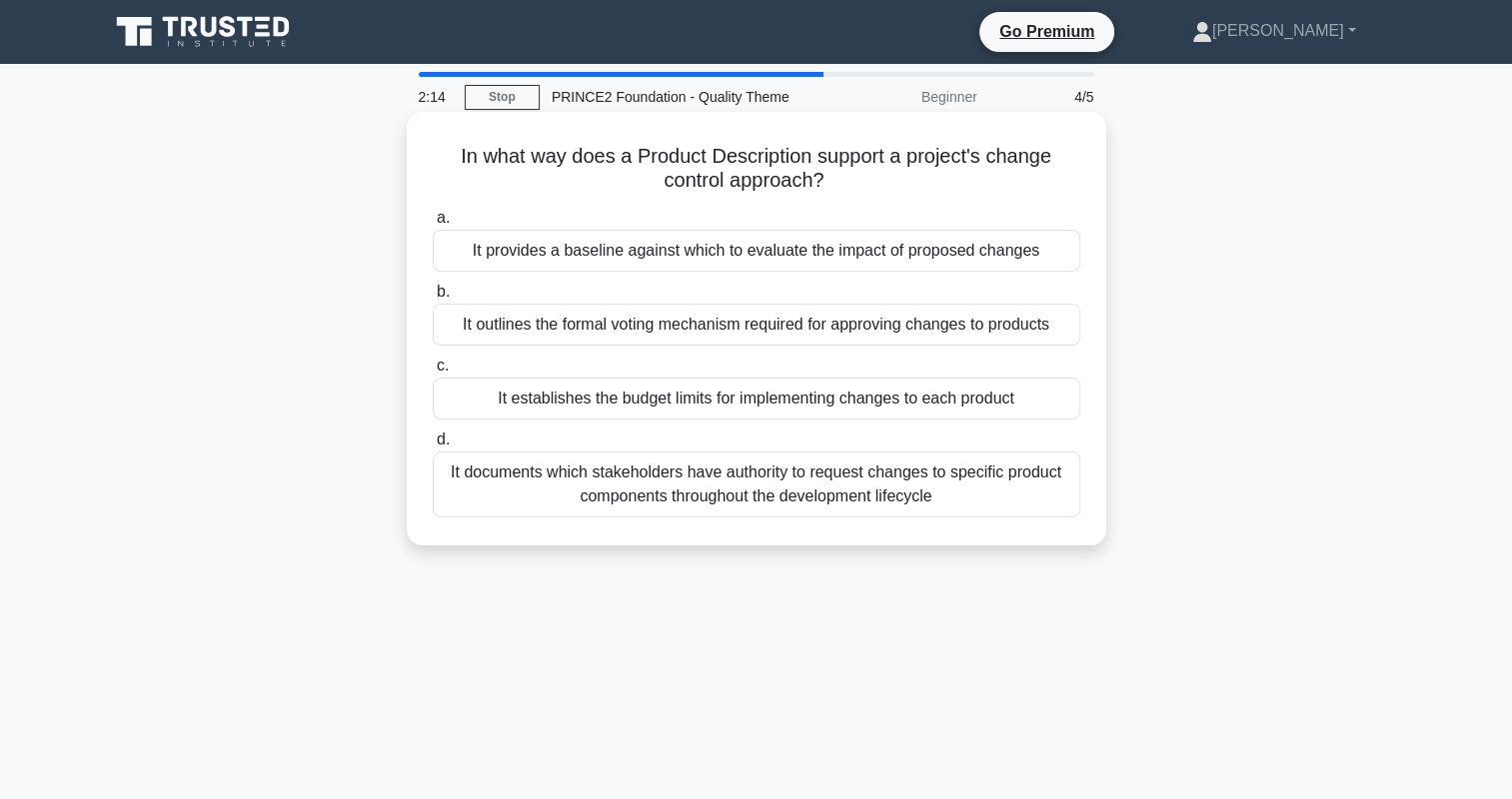click on "It provides a baseline against which to evaluate the impact of proposed changes" at bounding box center (756, 251) 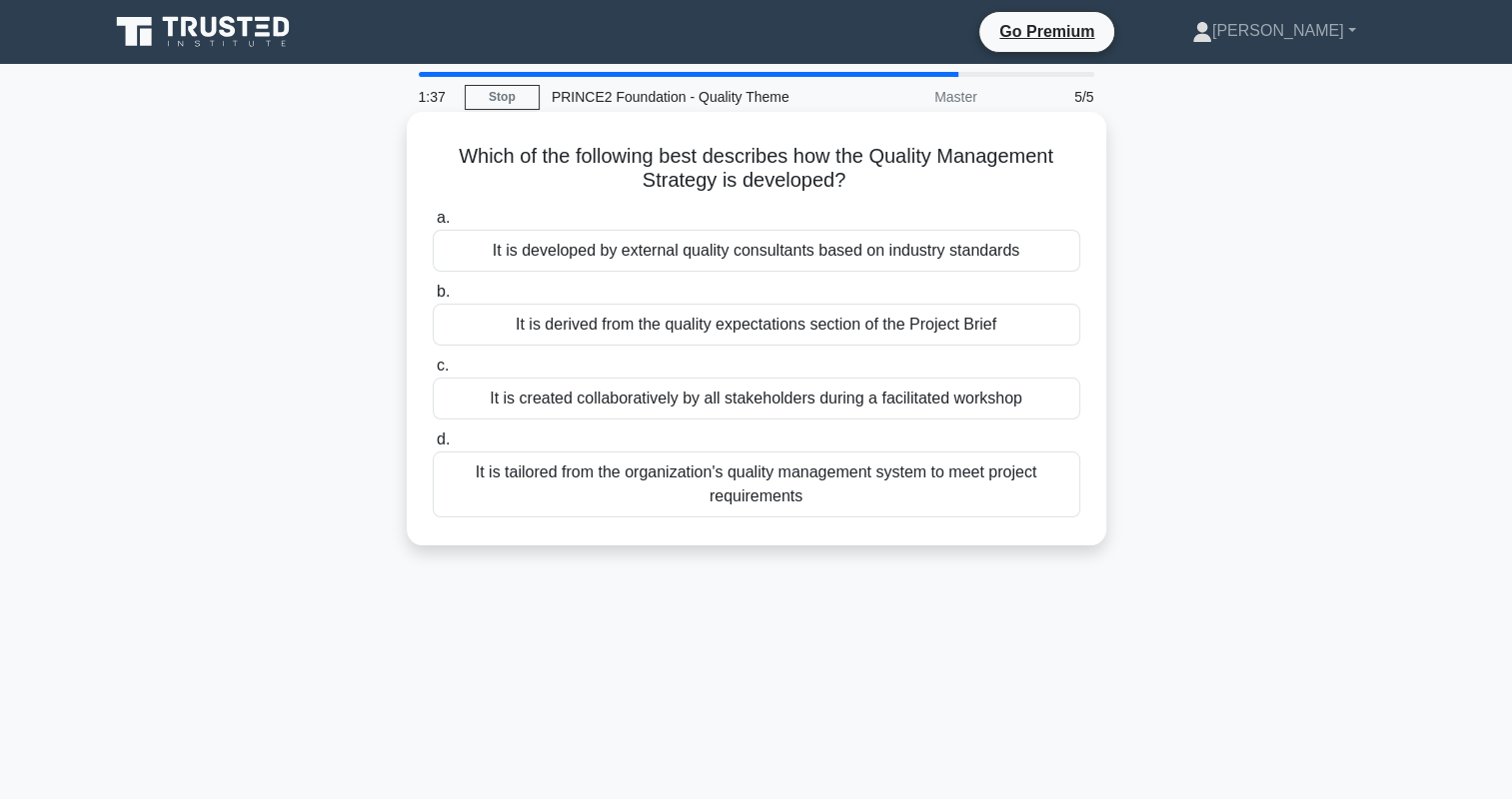 click on "It is created collaboratively by all stakeholders during a facilitated workshop" at bounding box center [756, 399] 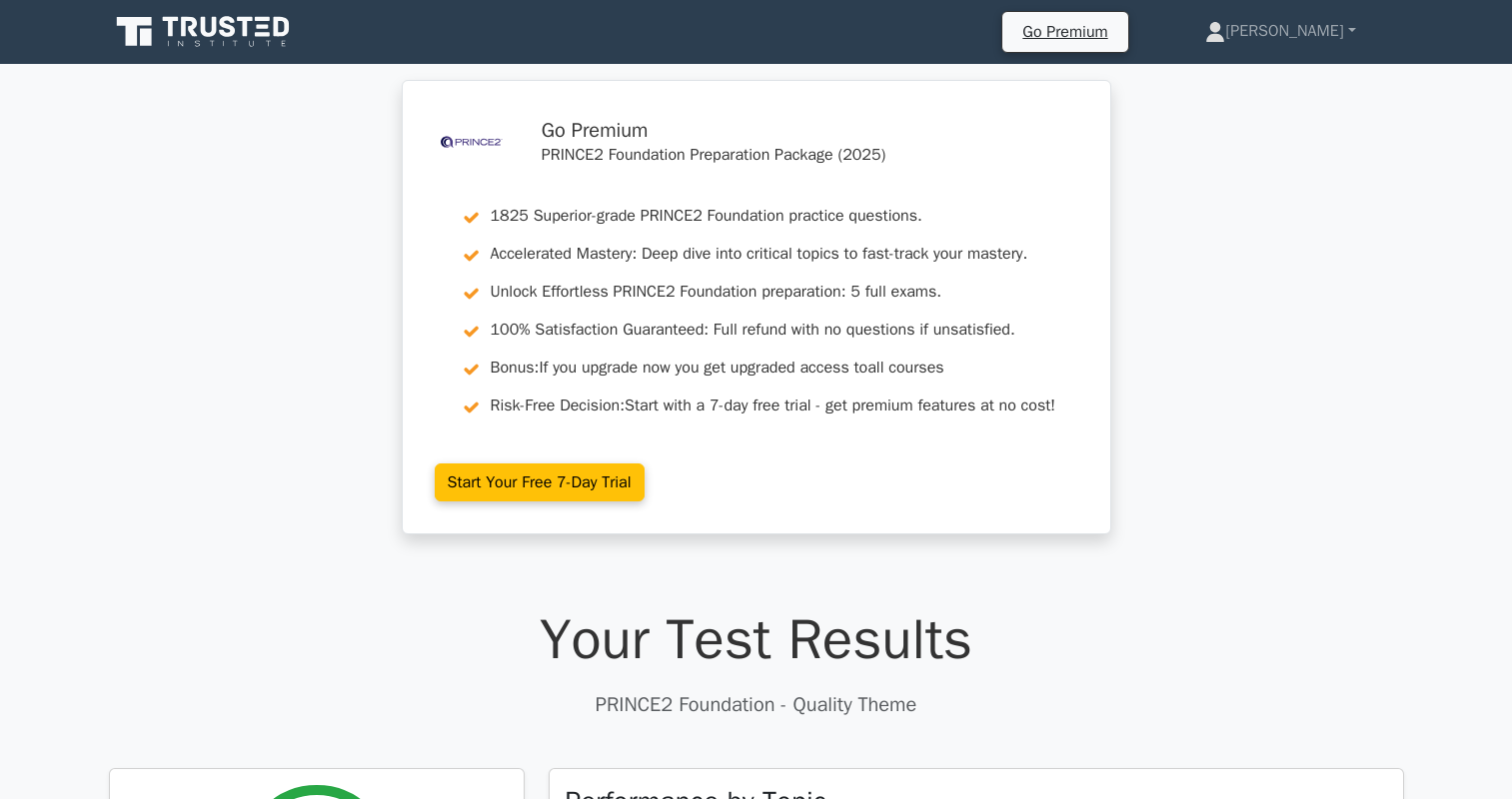 scroll, scrollTop: 0, scrollLeft: 0, axis: both 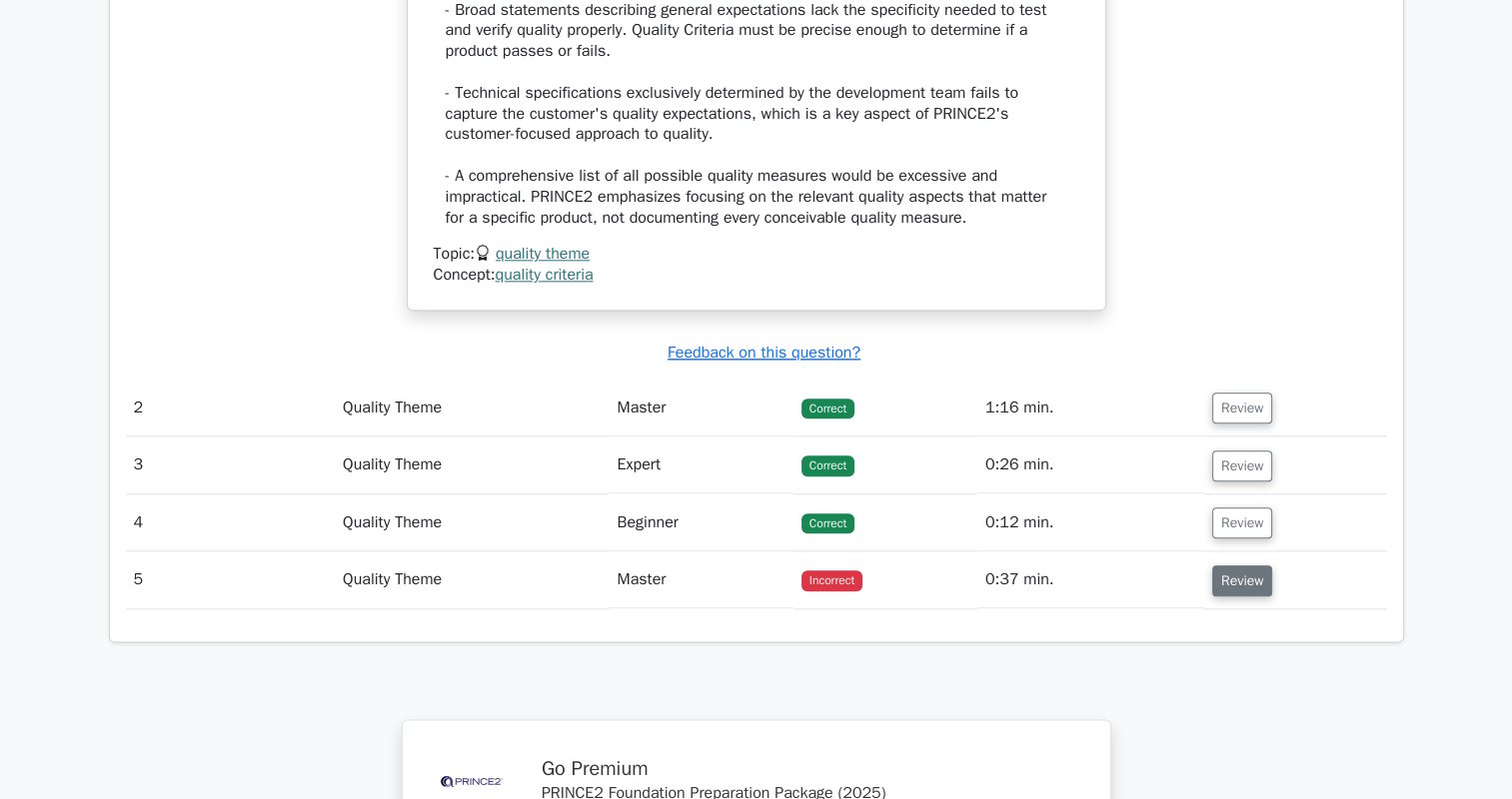 click on "Review" at bounding box center [1242, 580] 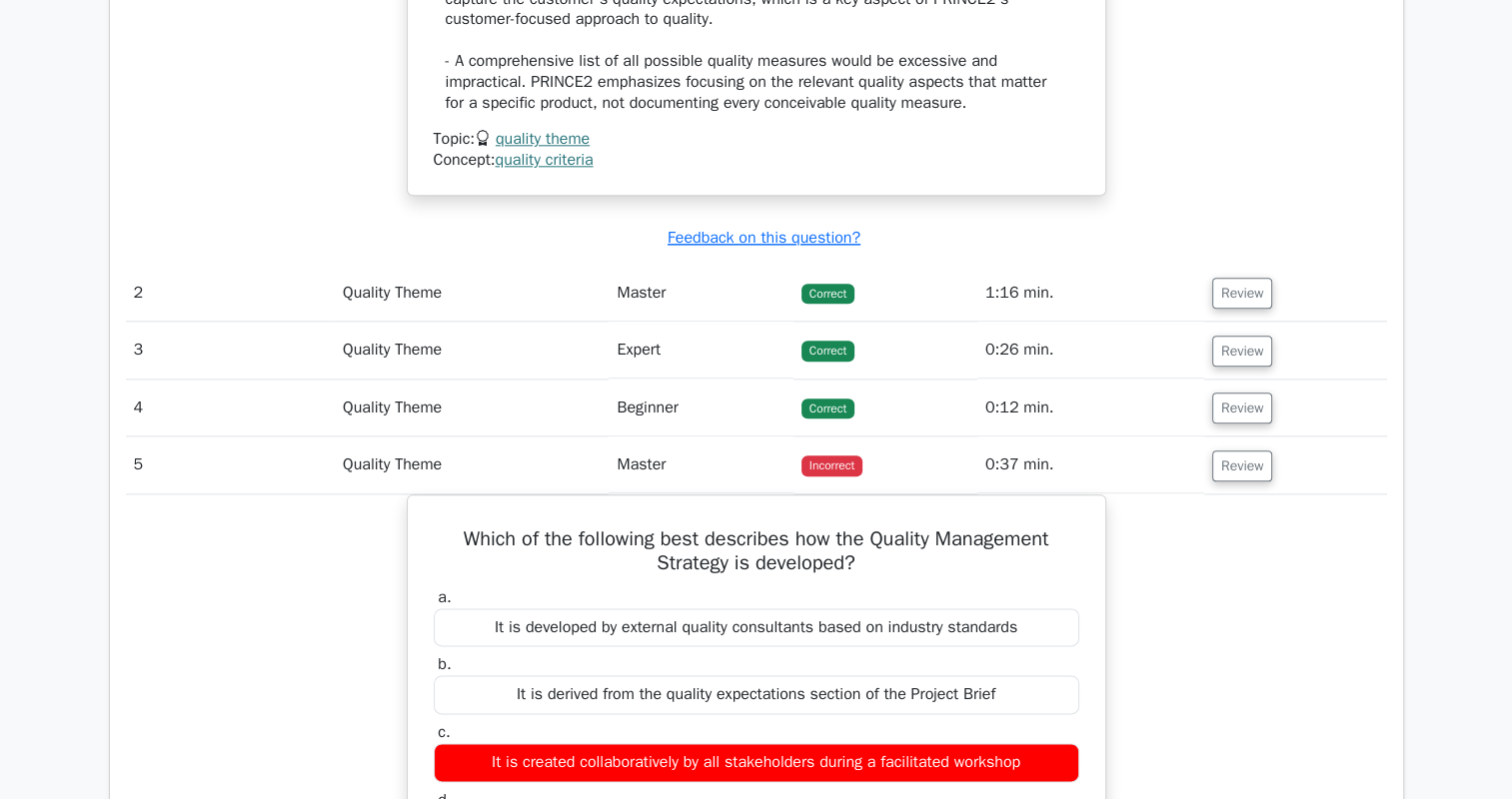 scroll, scrollTop: 2197, scrollLeft: 0, axis: vertical 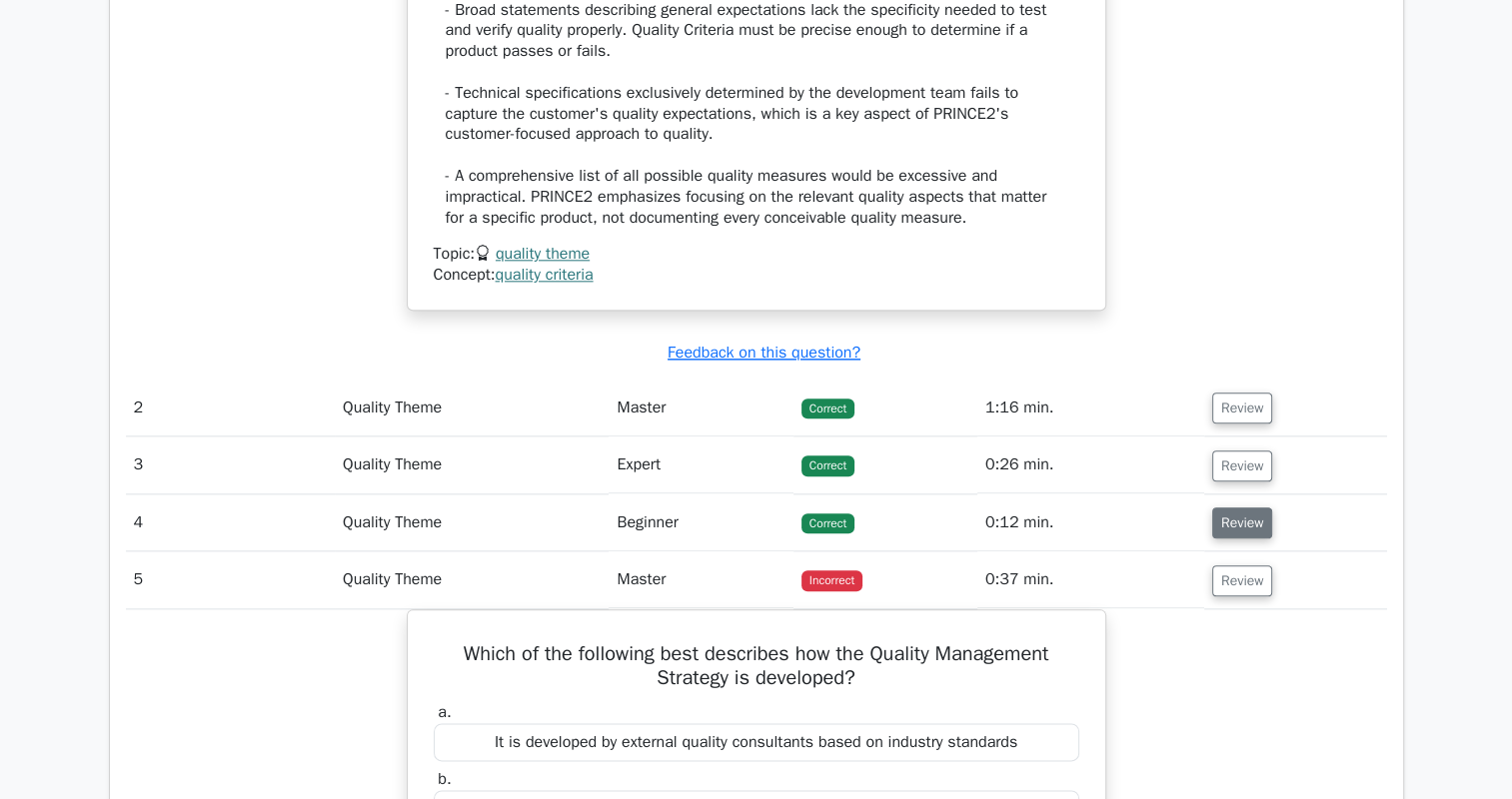 click on "Review" at bounding box center [1242, 522] 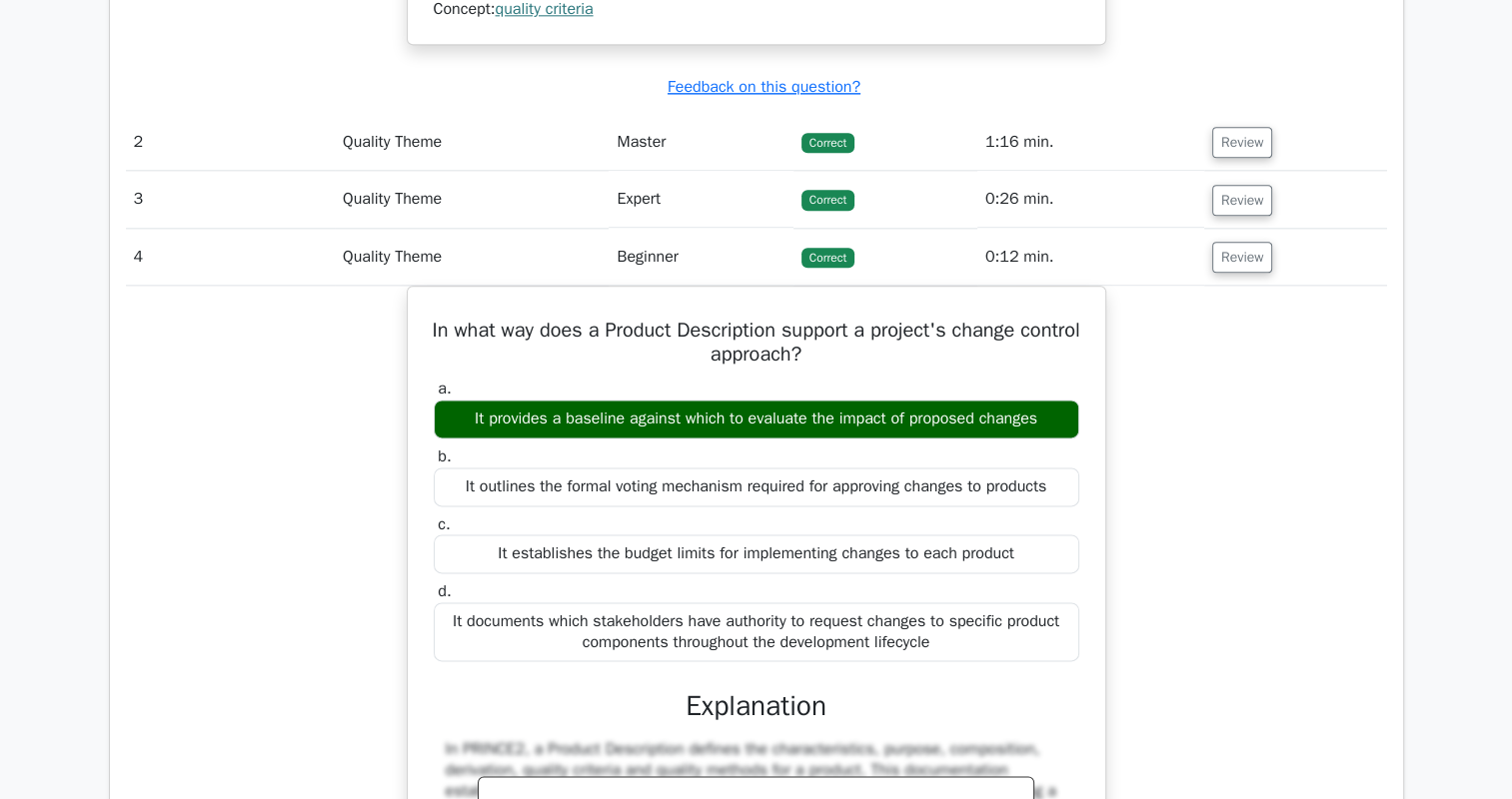 scroll, scrollTop: 2497, scrollLeft: 0, axis: vertical 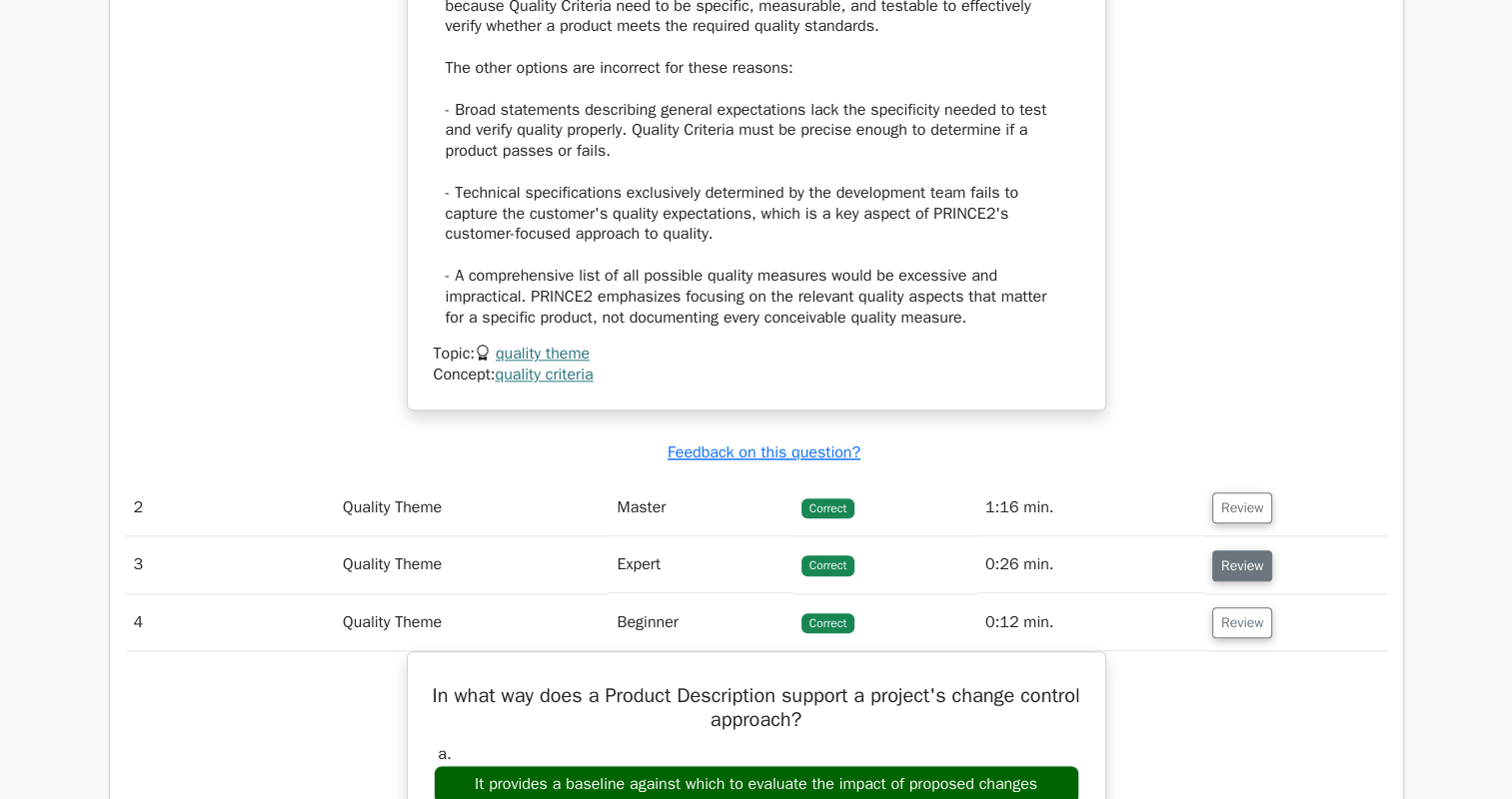 click on "Review" at bounding box center [1242, 565] 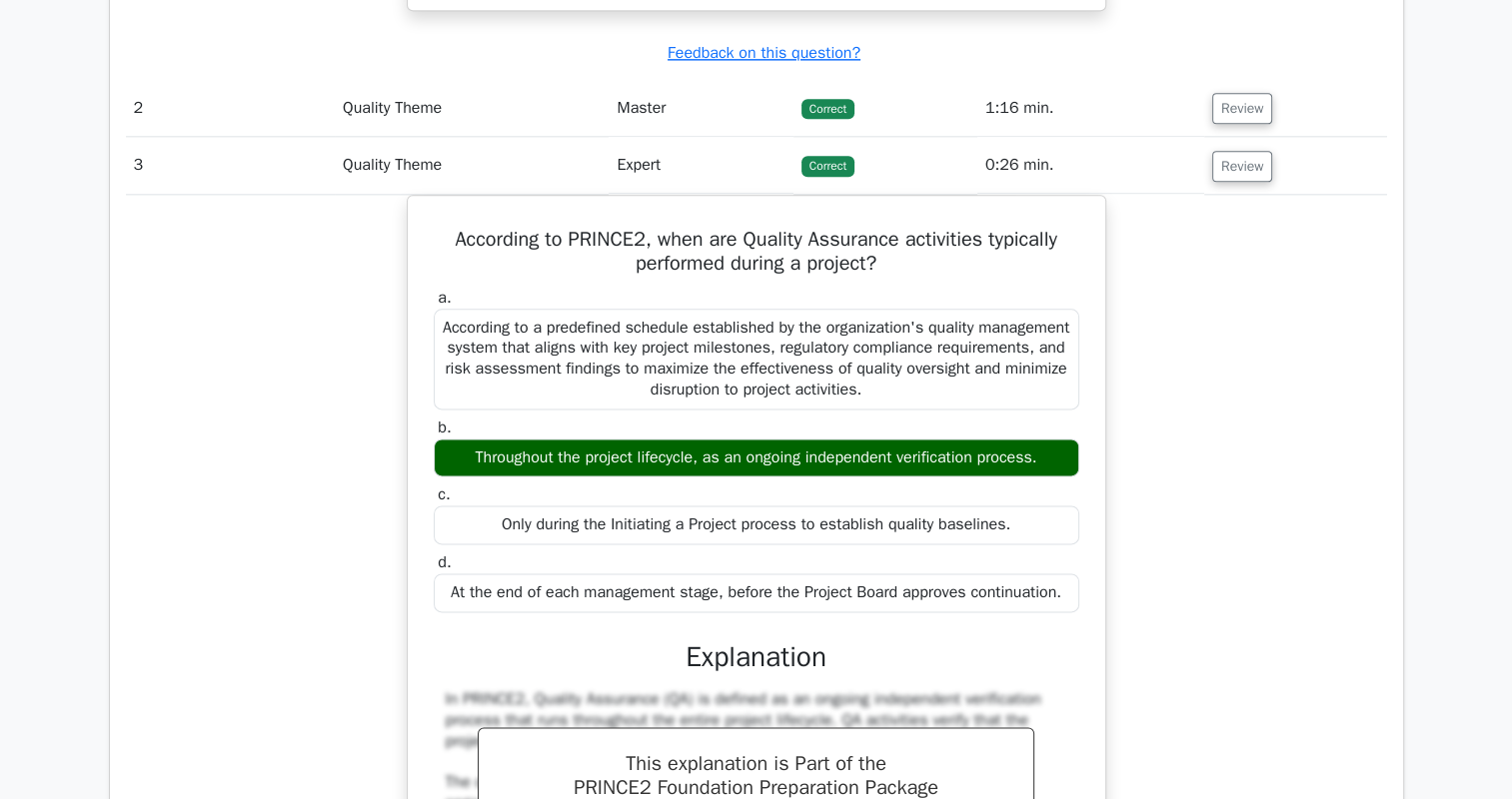 scroll, scrollTop: 2197, scrollLeft: 0, axis: vertical 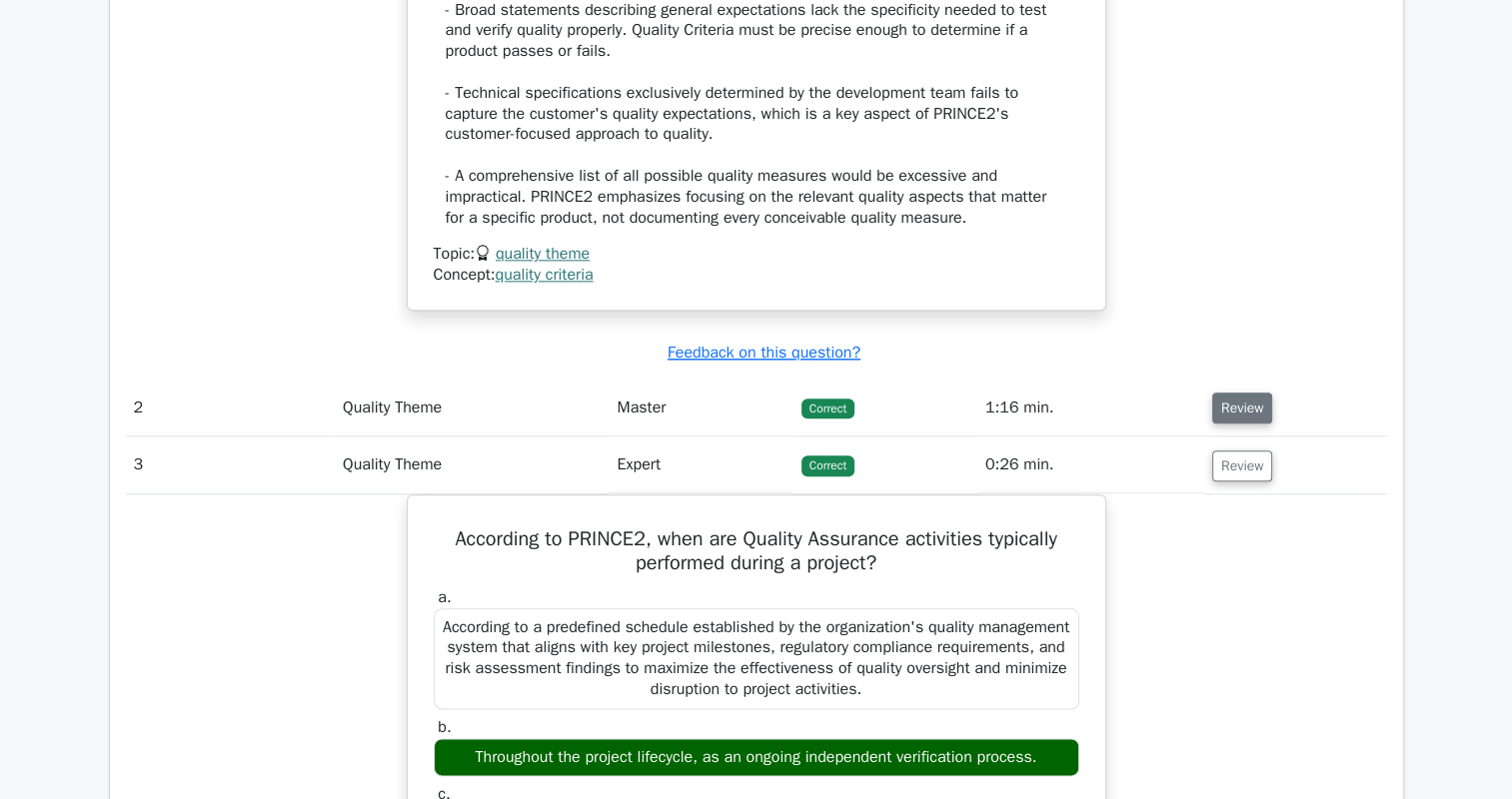 click on "Review" at bounding box center [1242, 407] 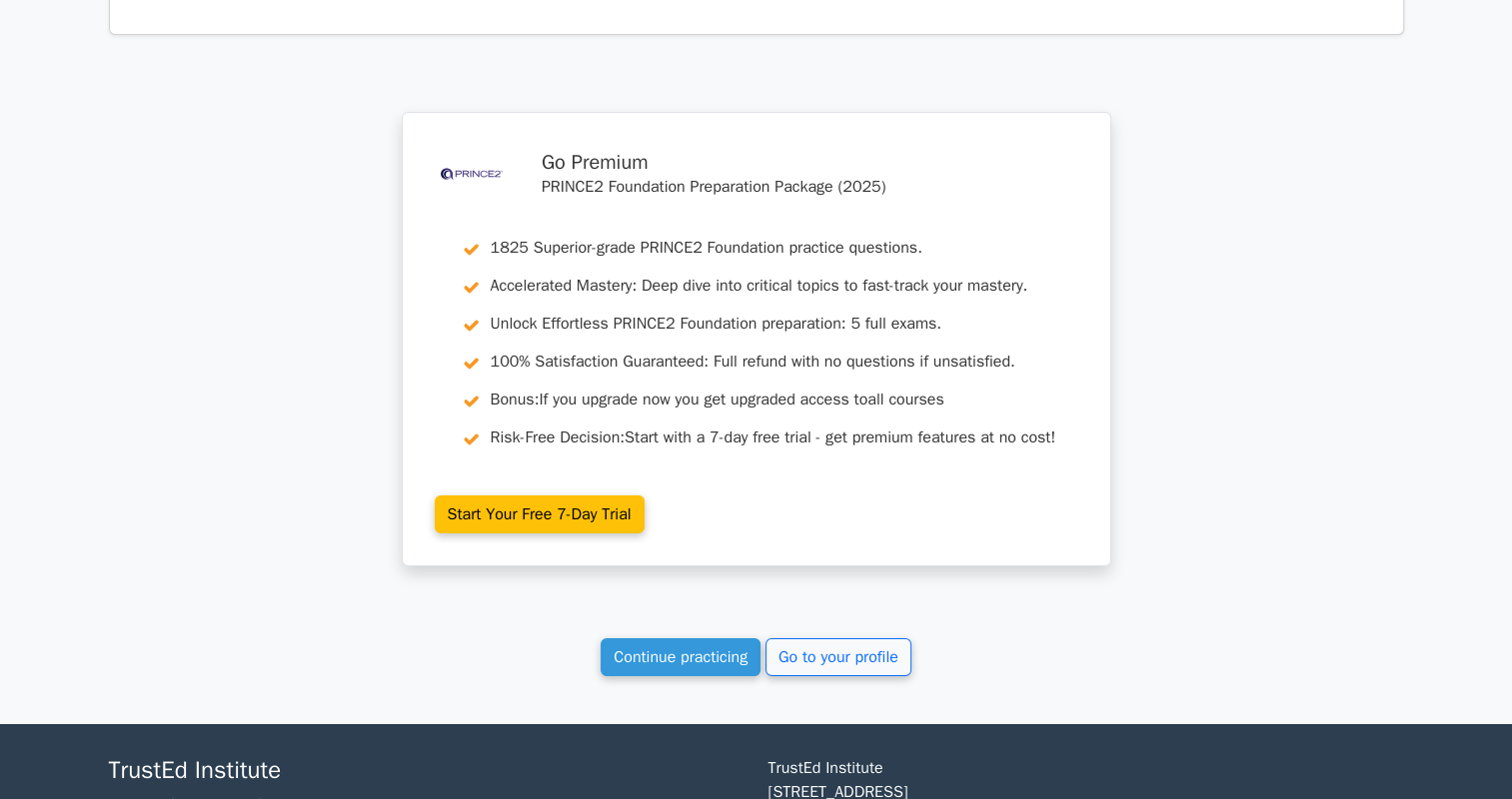 scroll, scrollTop: 6891, scrollLeft: 0, axis: vertical 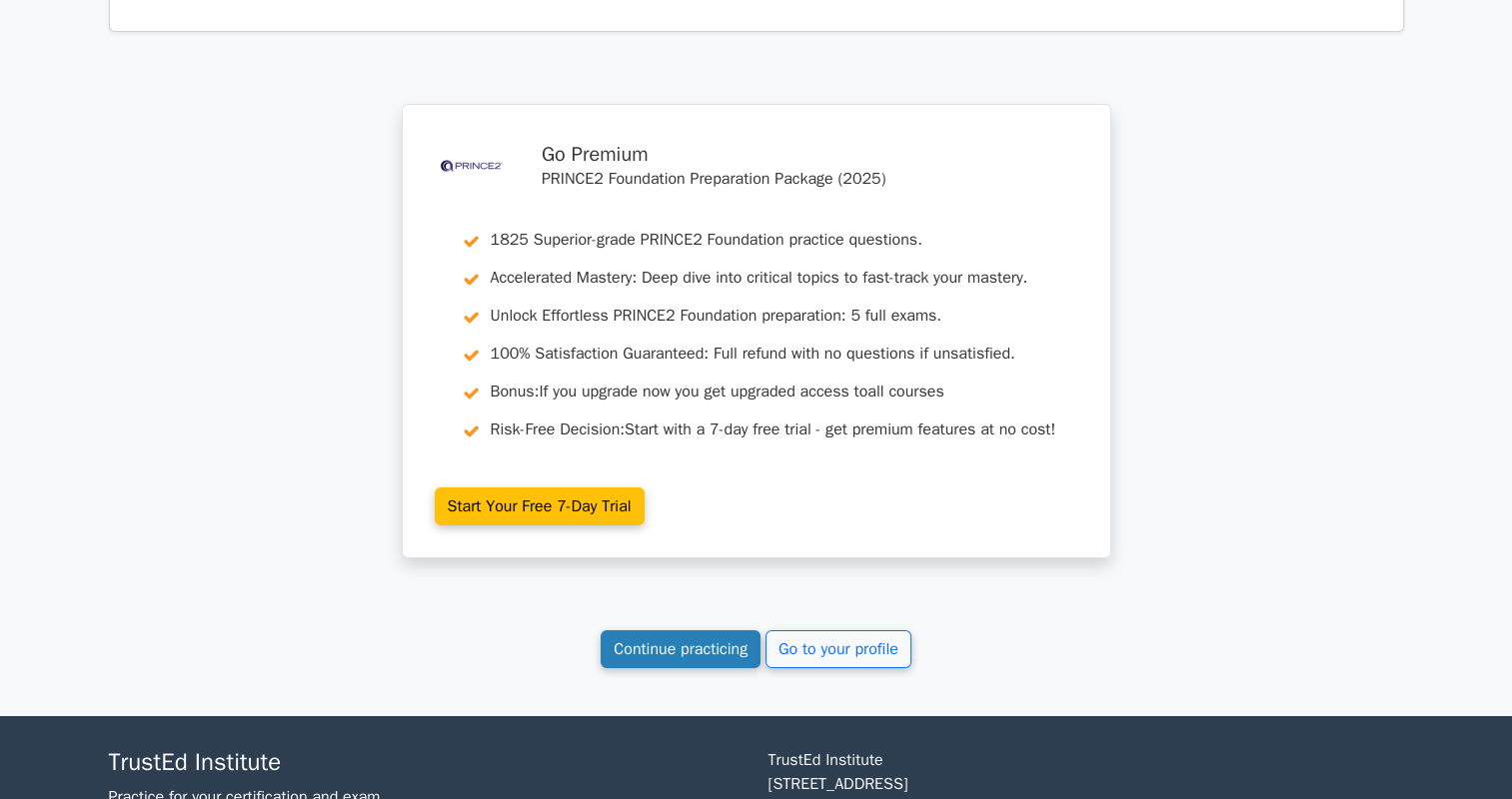 click on "Continue practicing" at bounding box center (681, 649) 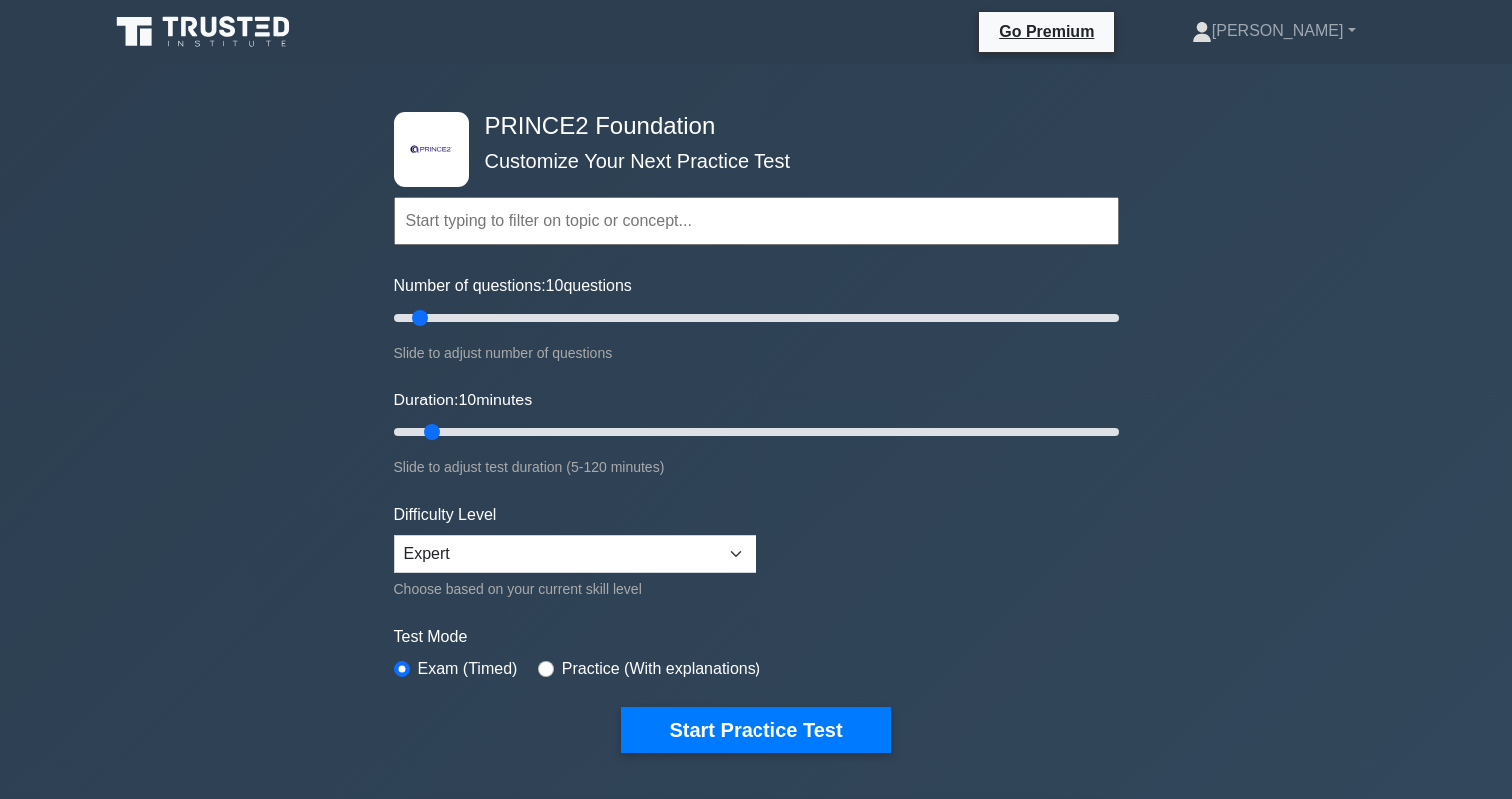 scroll, scrollTop: 0, scrollLeft: 0, axis: both 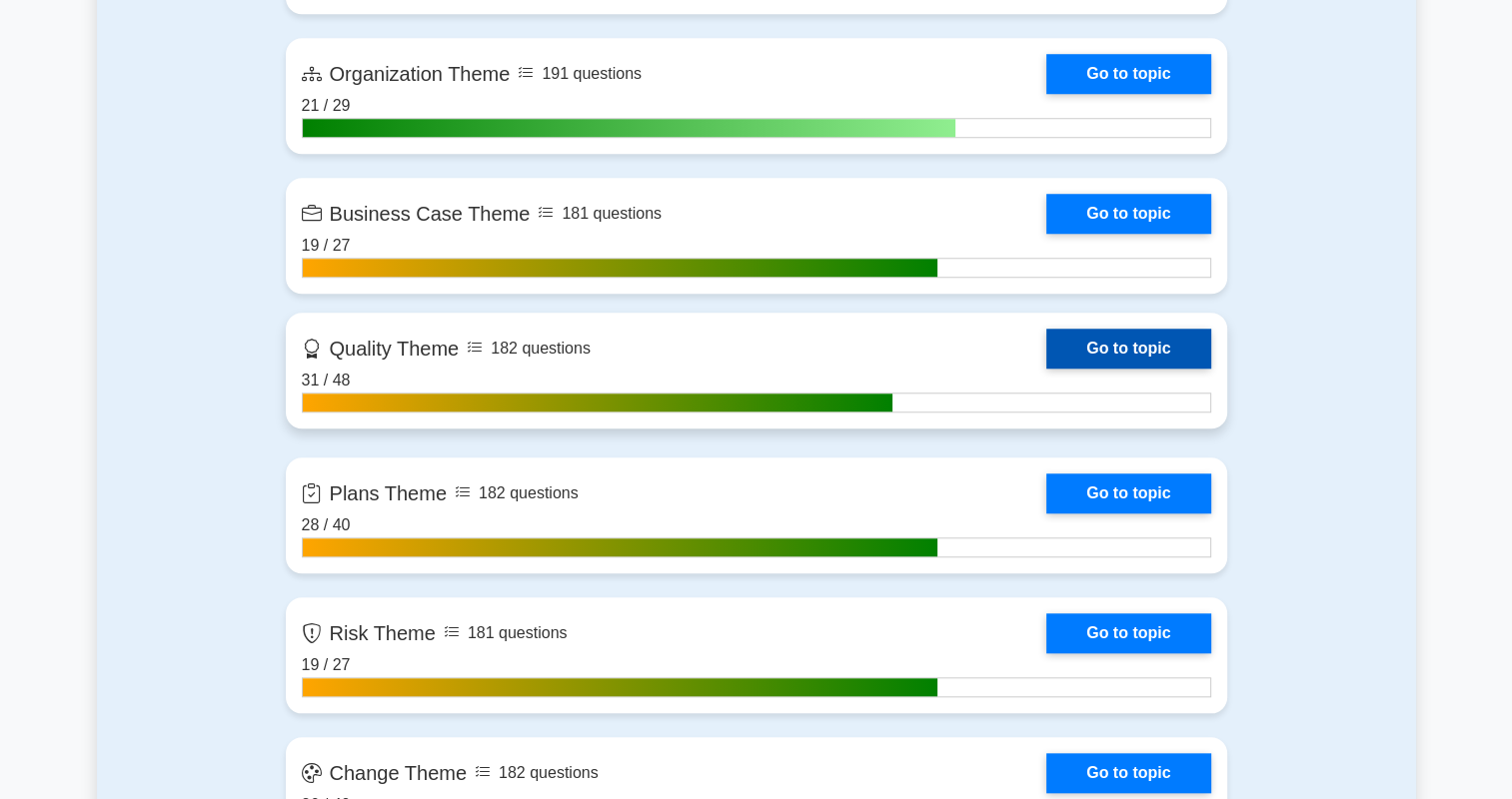 click on "Go to topic" at bounding box center (1128, 349) 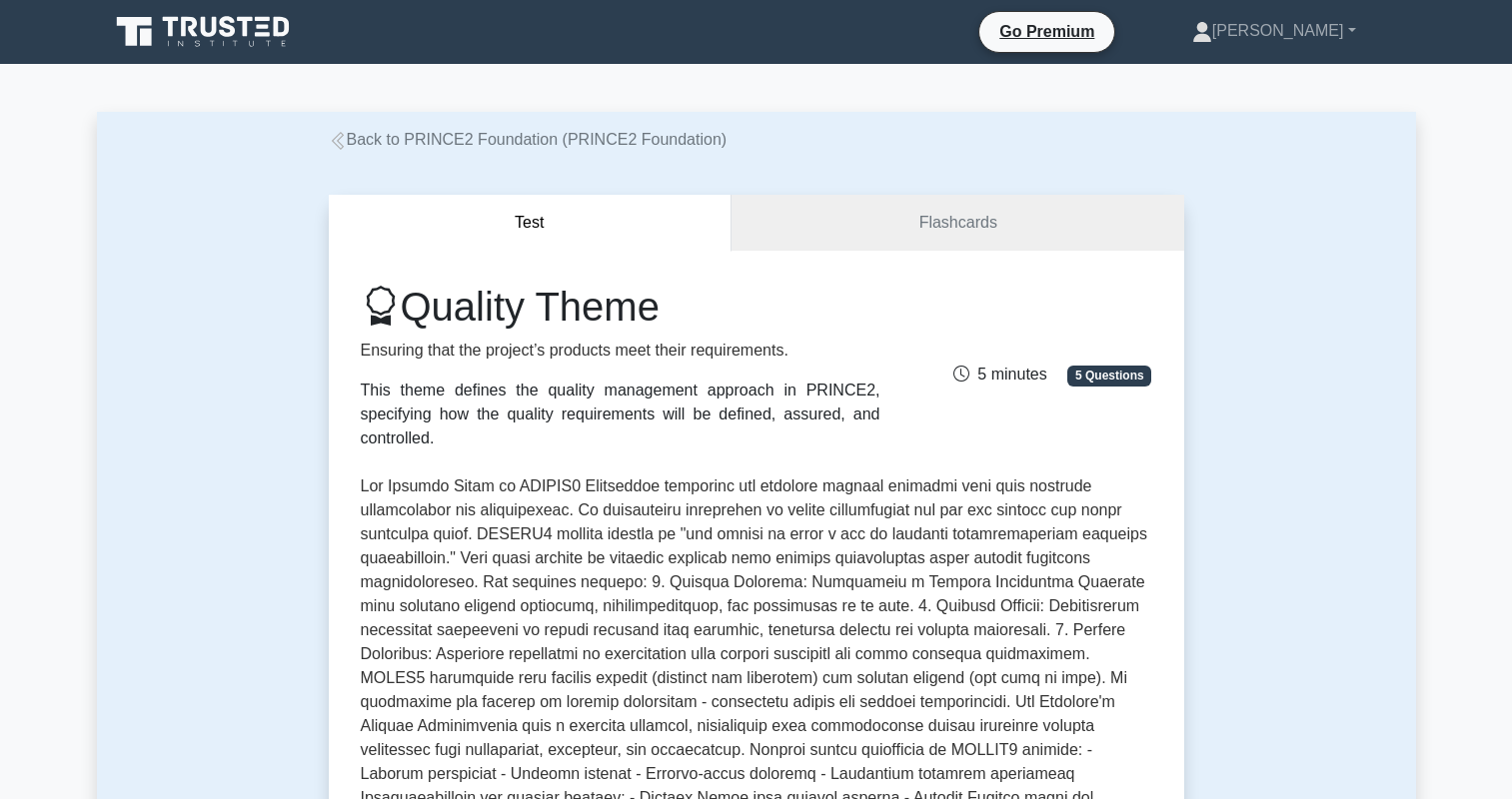 scroll, scrollTop: 0, scrollLeft: 0, axis: both 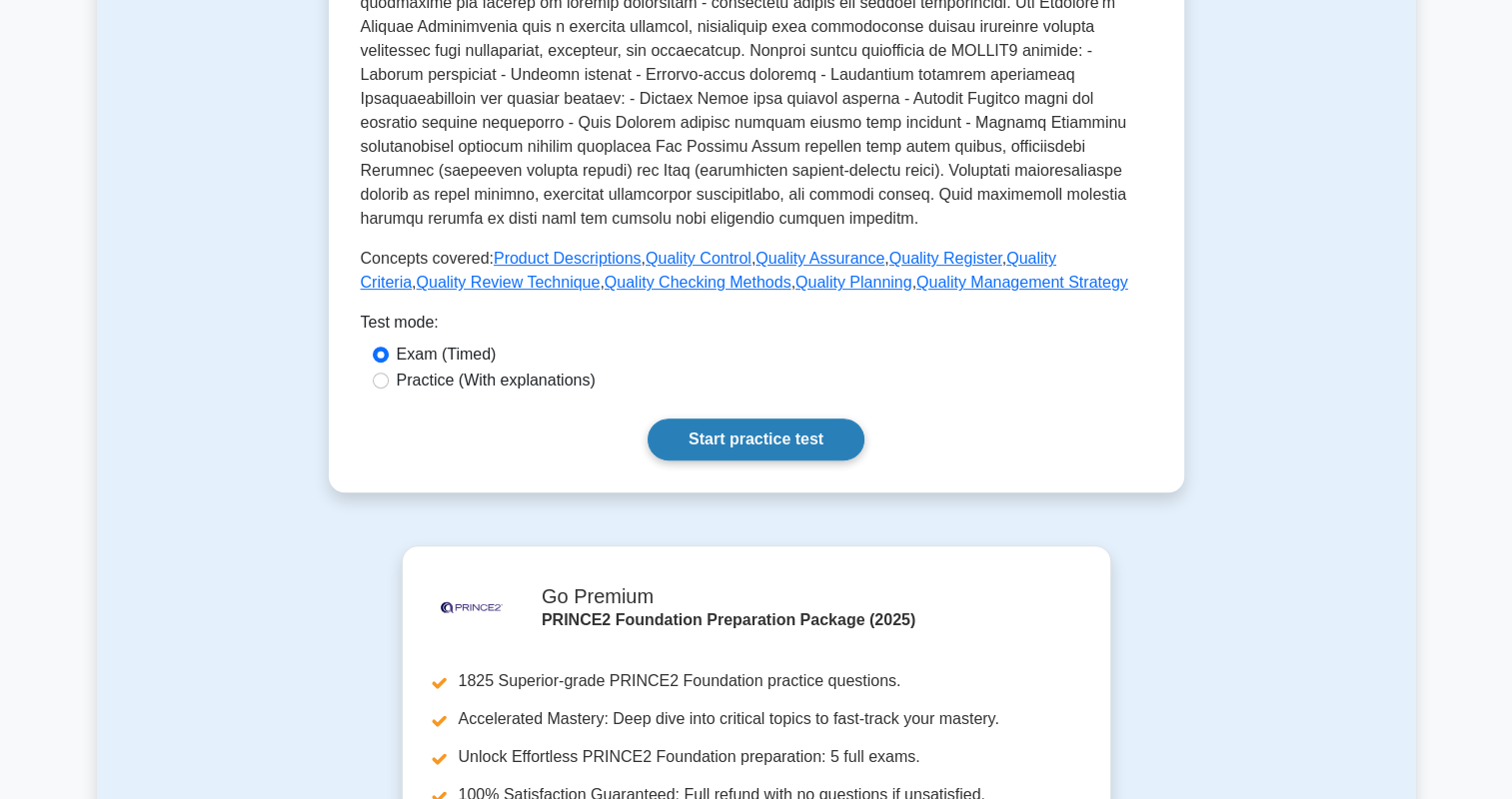 click on "Start practice test" at bounding box center (756, 439) 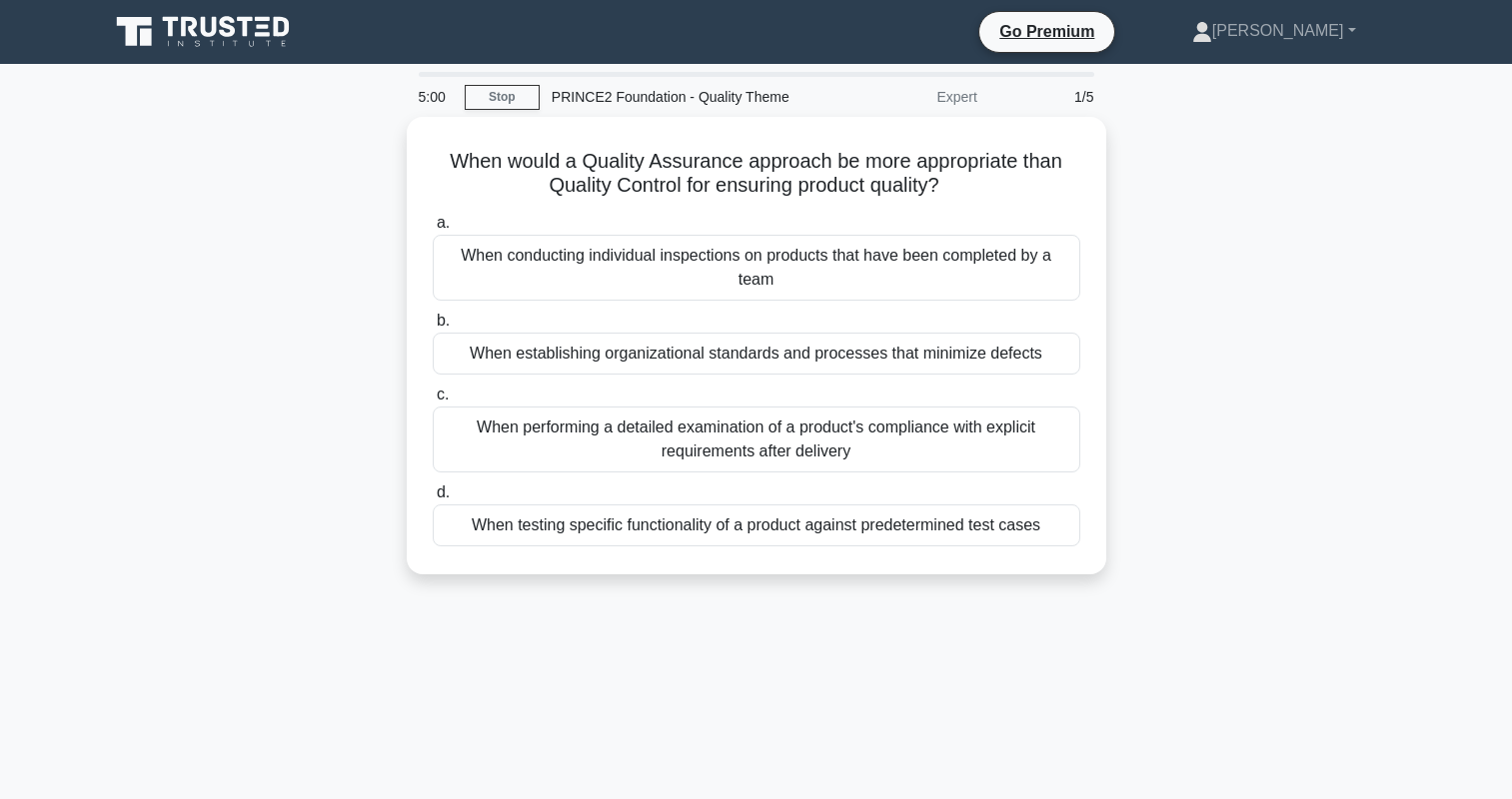 scroll, scrollTop: 0, scrollLeft: 0, axis: both 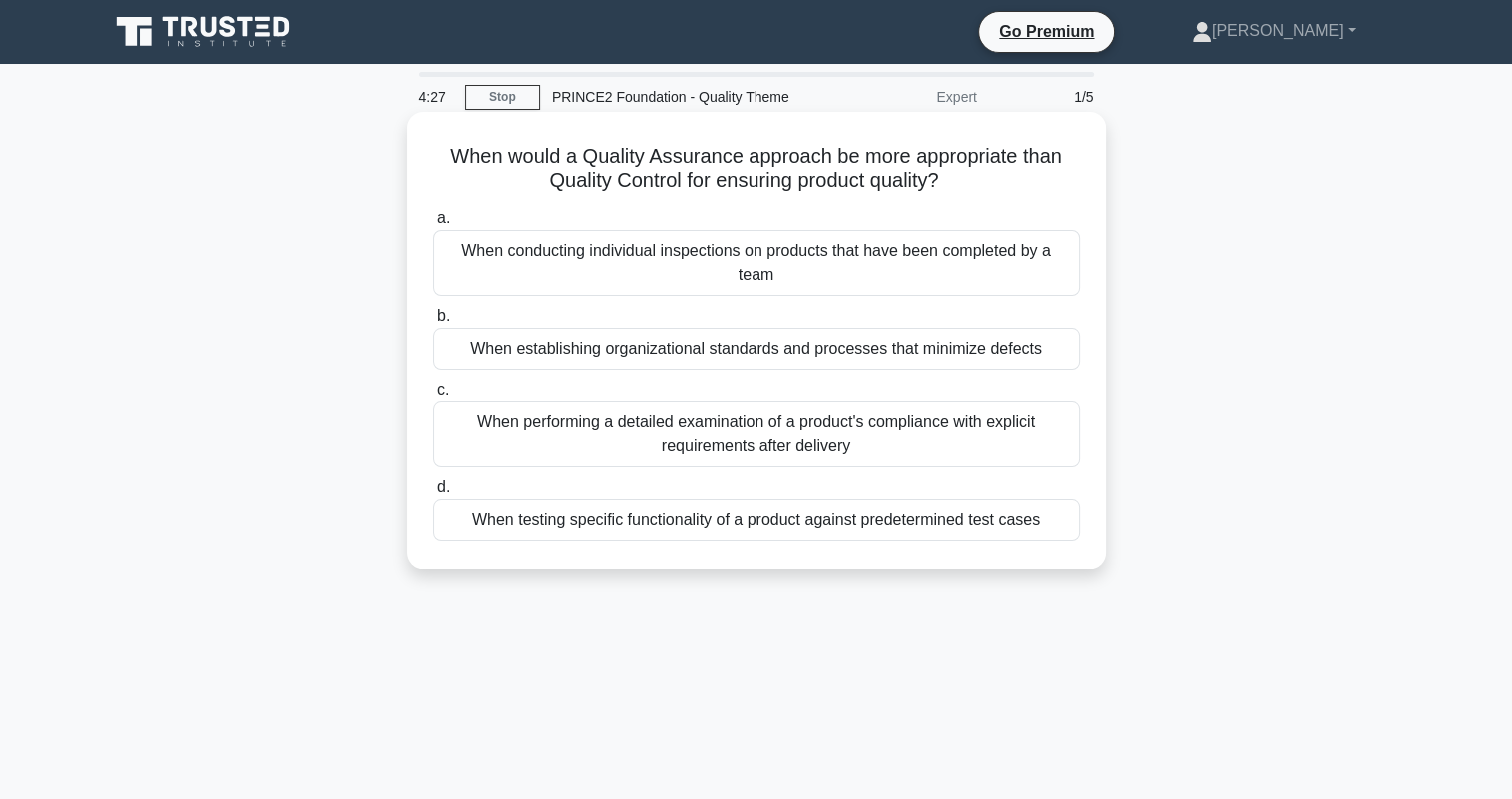 click on "When conducting individual inspections on products that have been completed by a team" at bounding box center [756, 263] 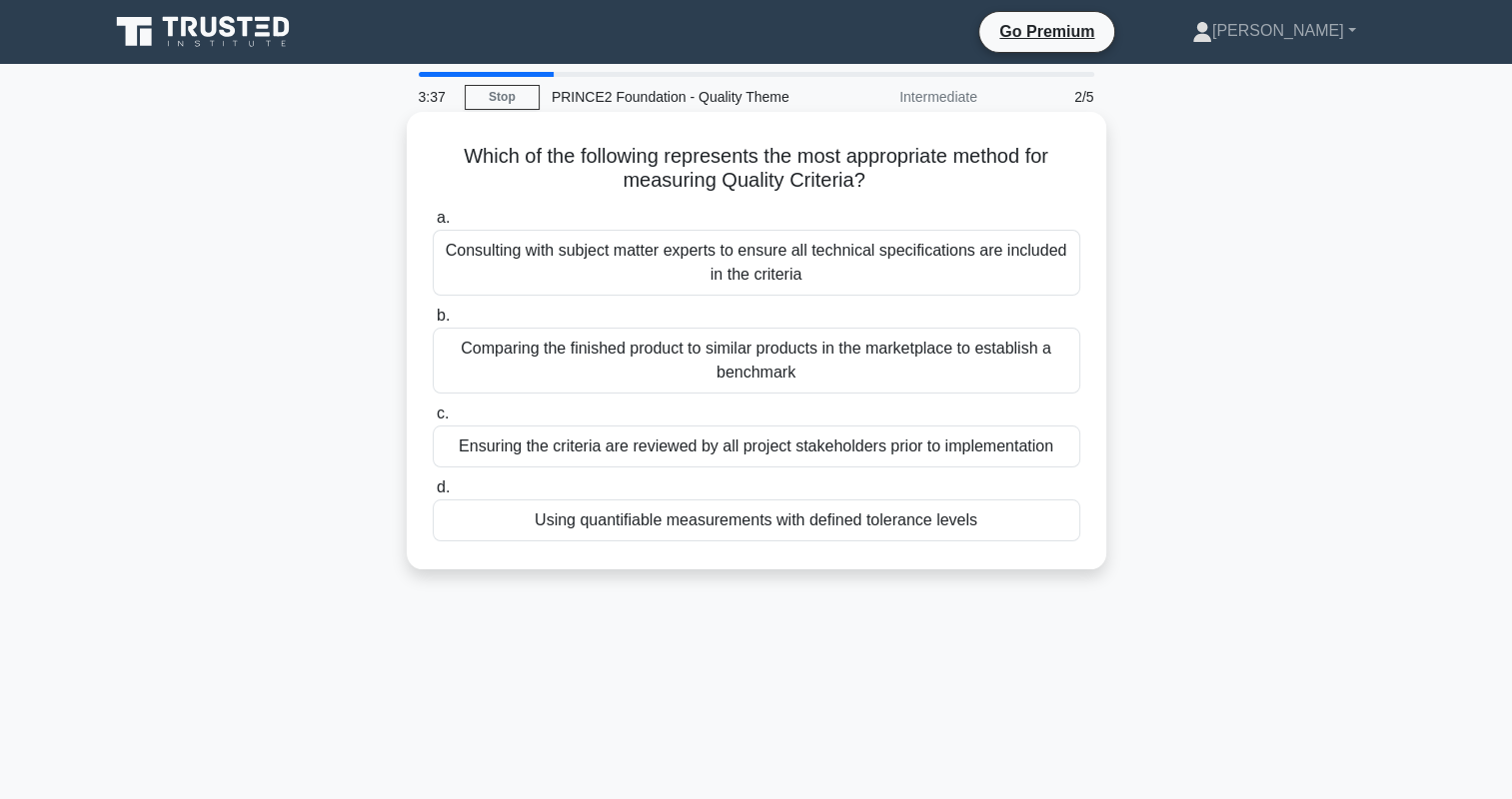 click on "Using quantifiable measurements with defined tolerance levels" at bounding box center (756, 520) 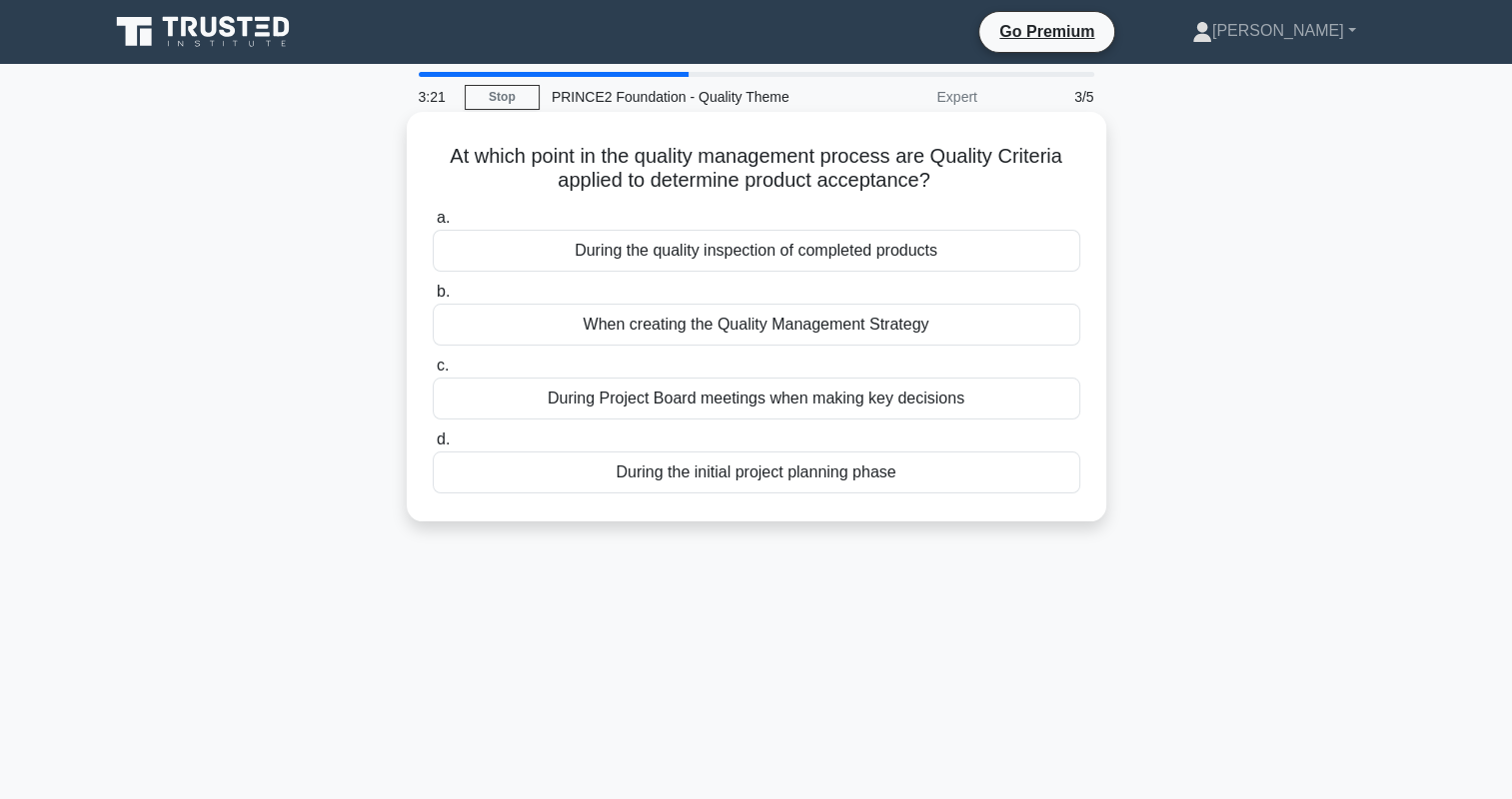 click on "During the quality inspection of completed products" at bounding box center [756, 251] 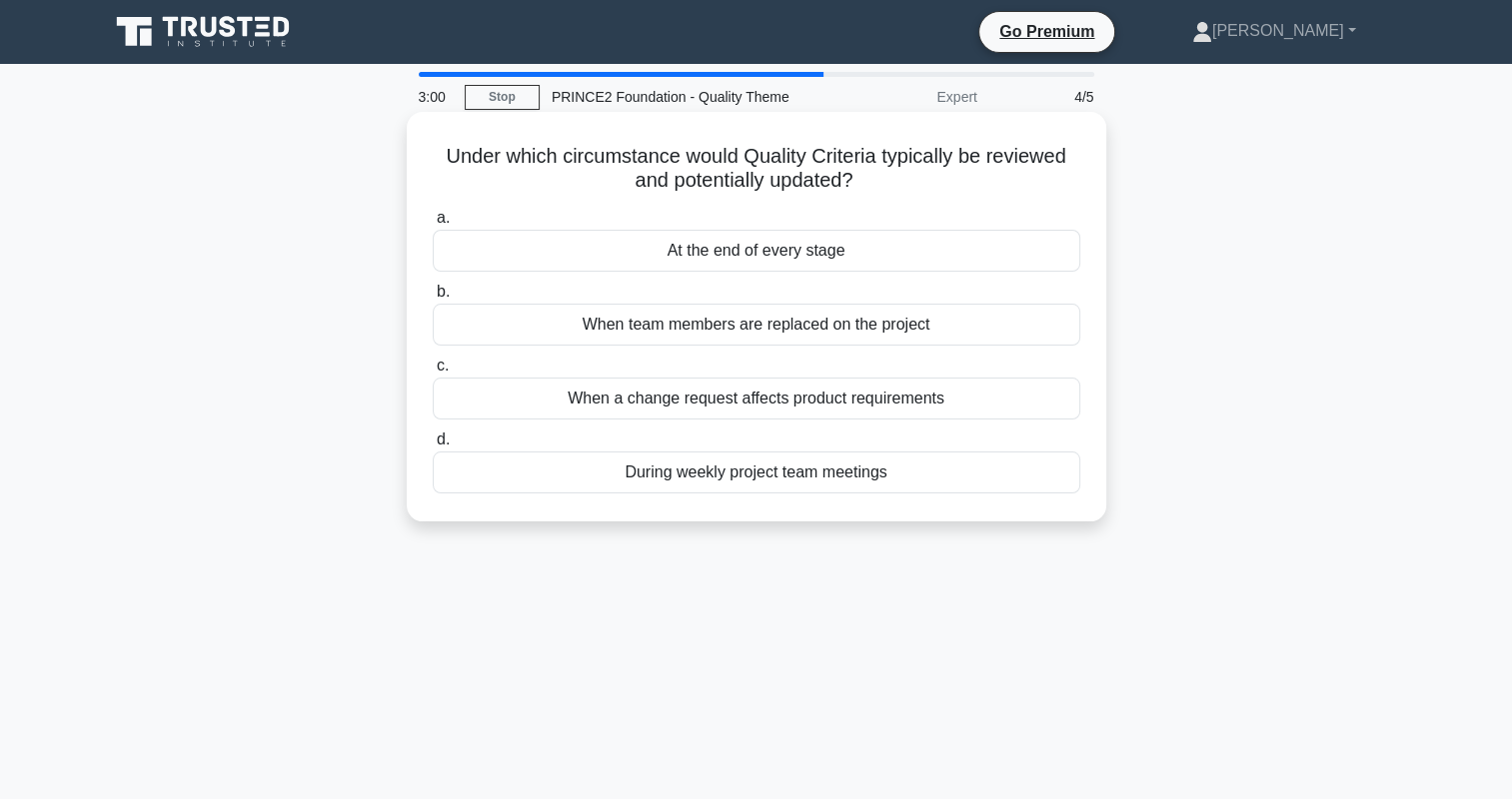 click on "At the end of every stage" at bounding box center (756, 251) 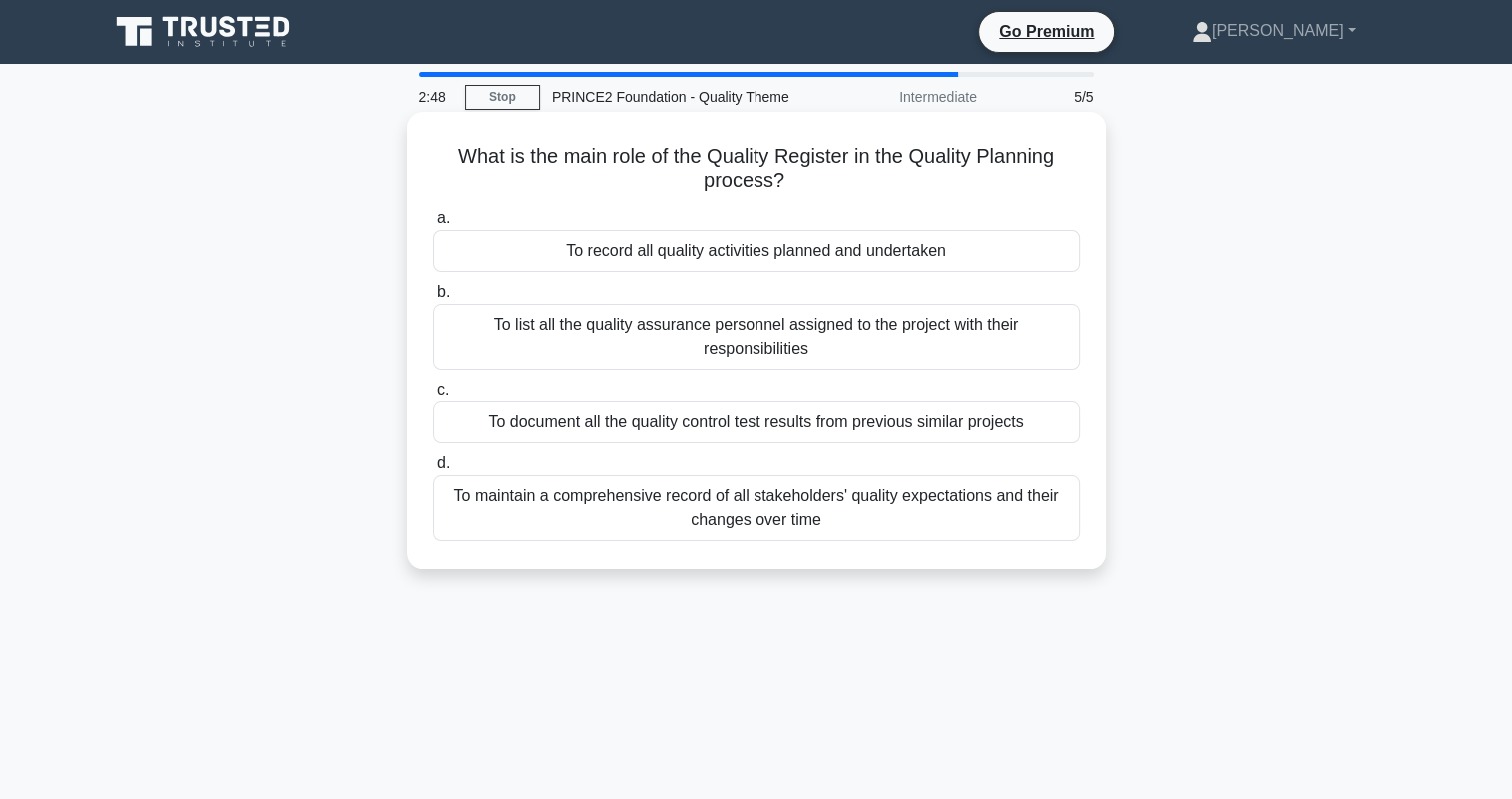click on "To record all quality activities planned and undertaken" at bounding box center (756, 251) 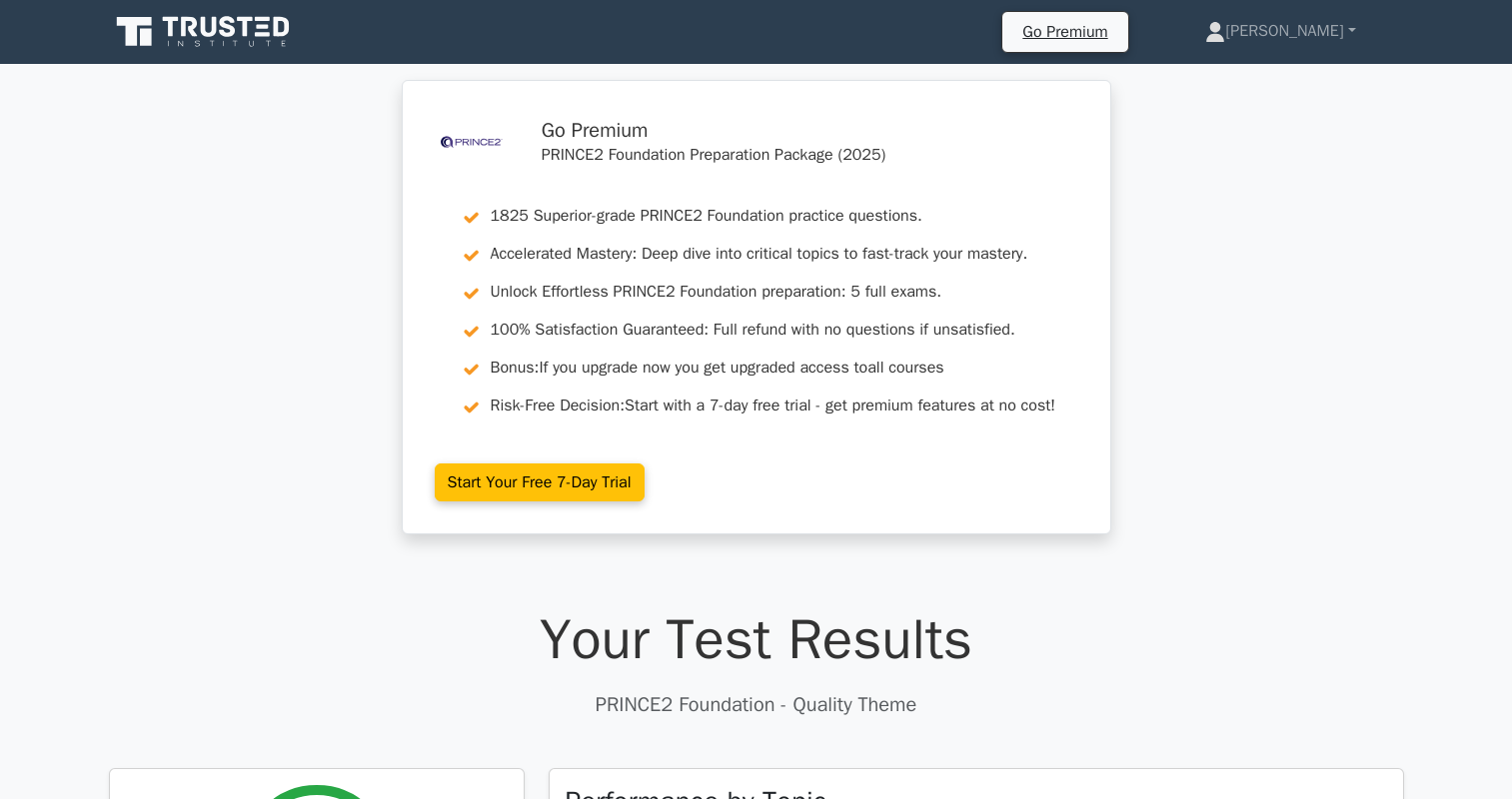 scroll, scrollTop: 0, scrollLeft: 0, axis: both 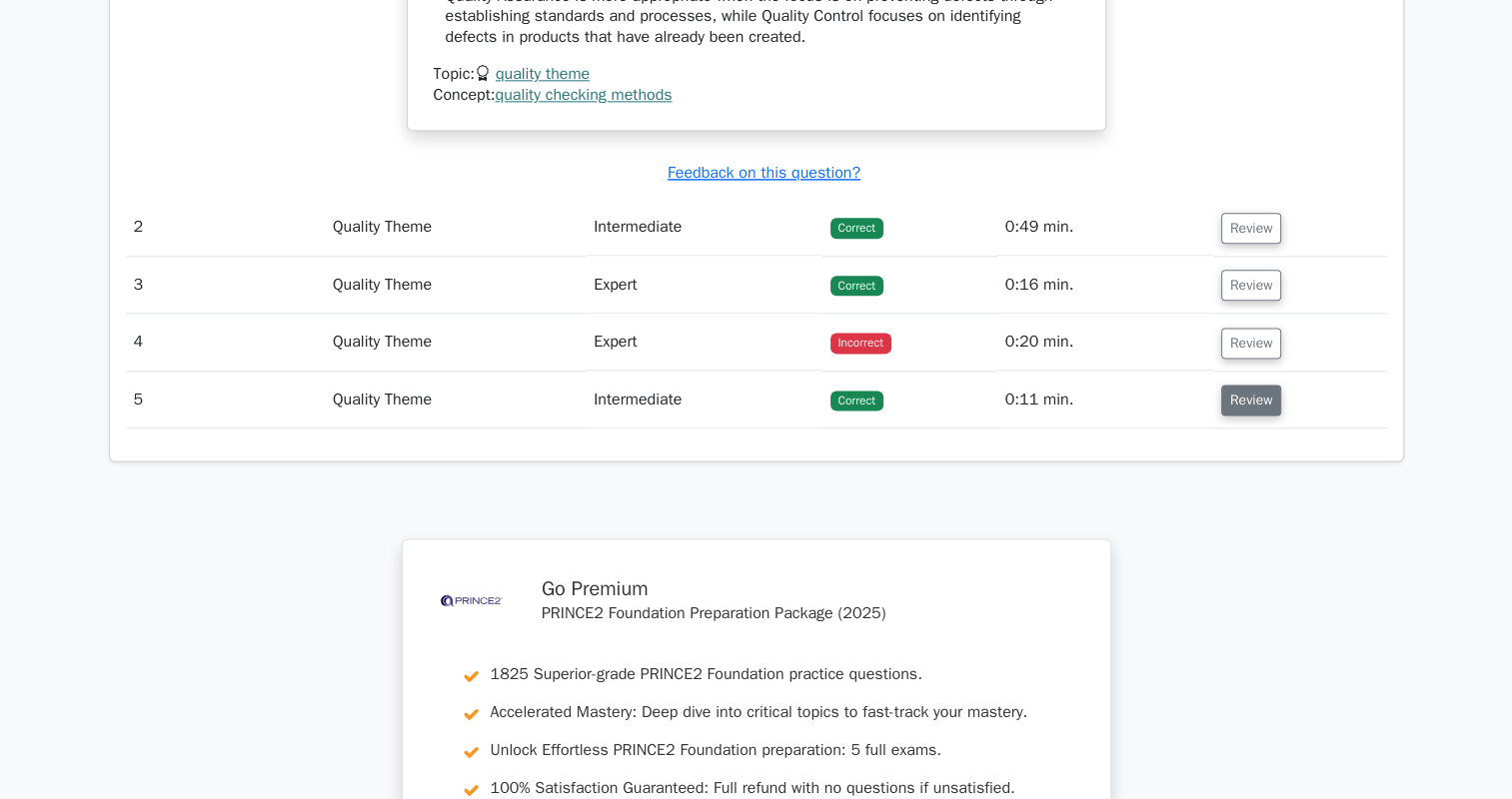 click on "Review" at bounding box center (1251, 400) 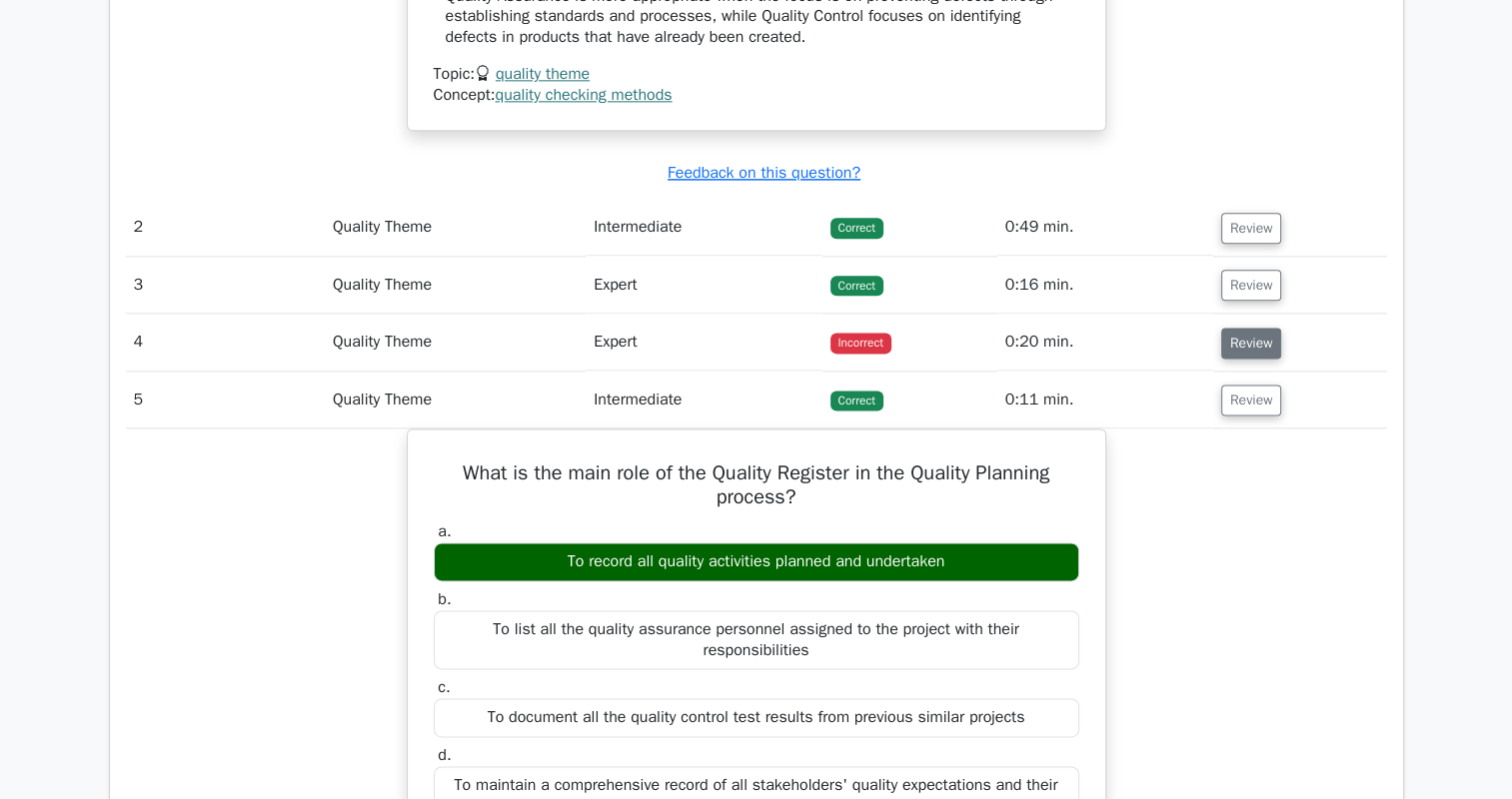 click on "Review" at bounding box center [1251, 343] 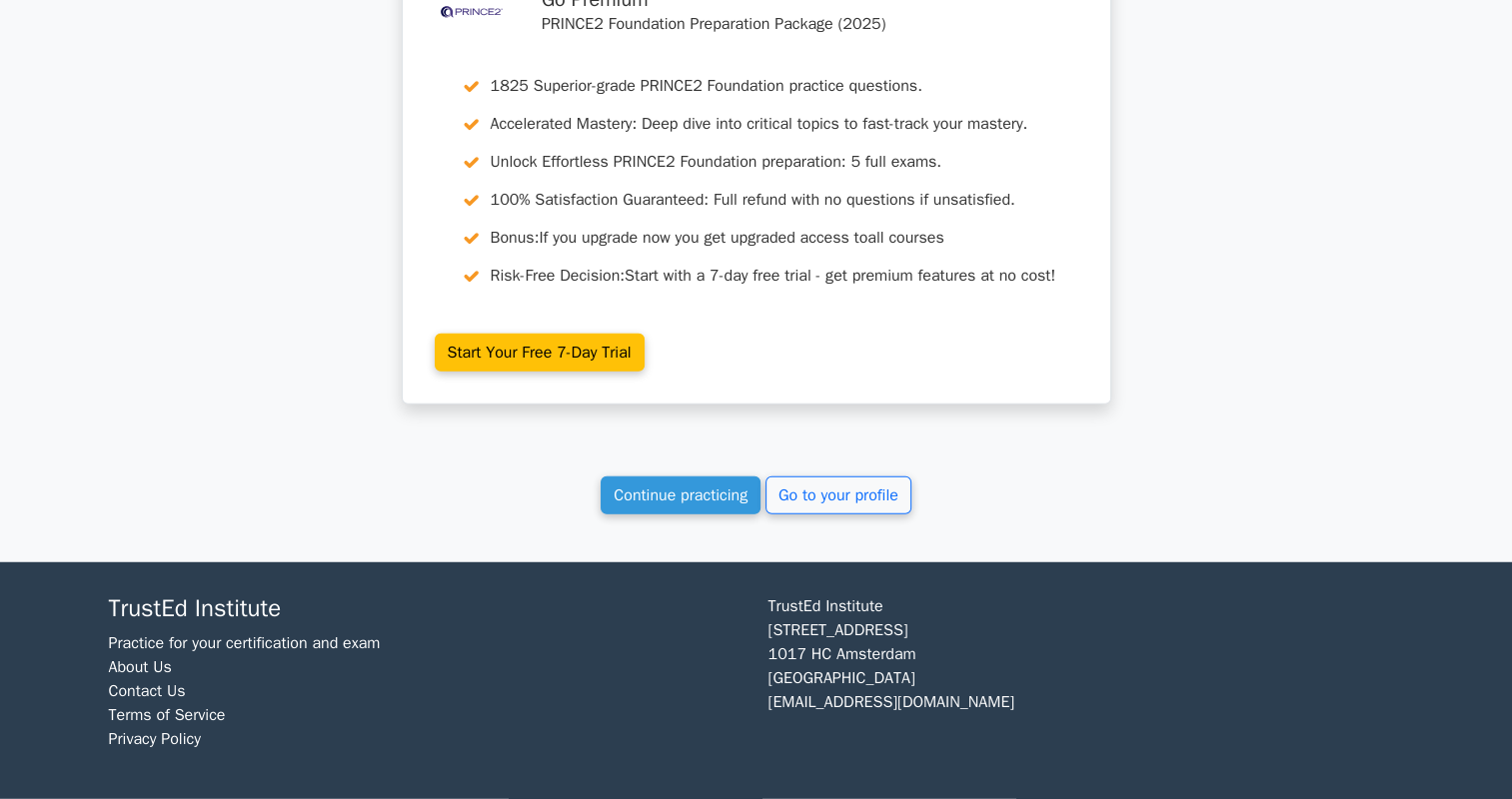 scroll, scrollTop: 5258, scrollLeft: 0, axis: vertical 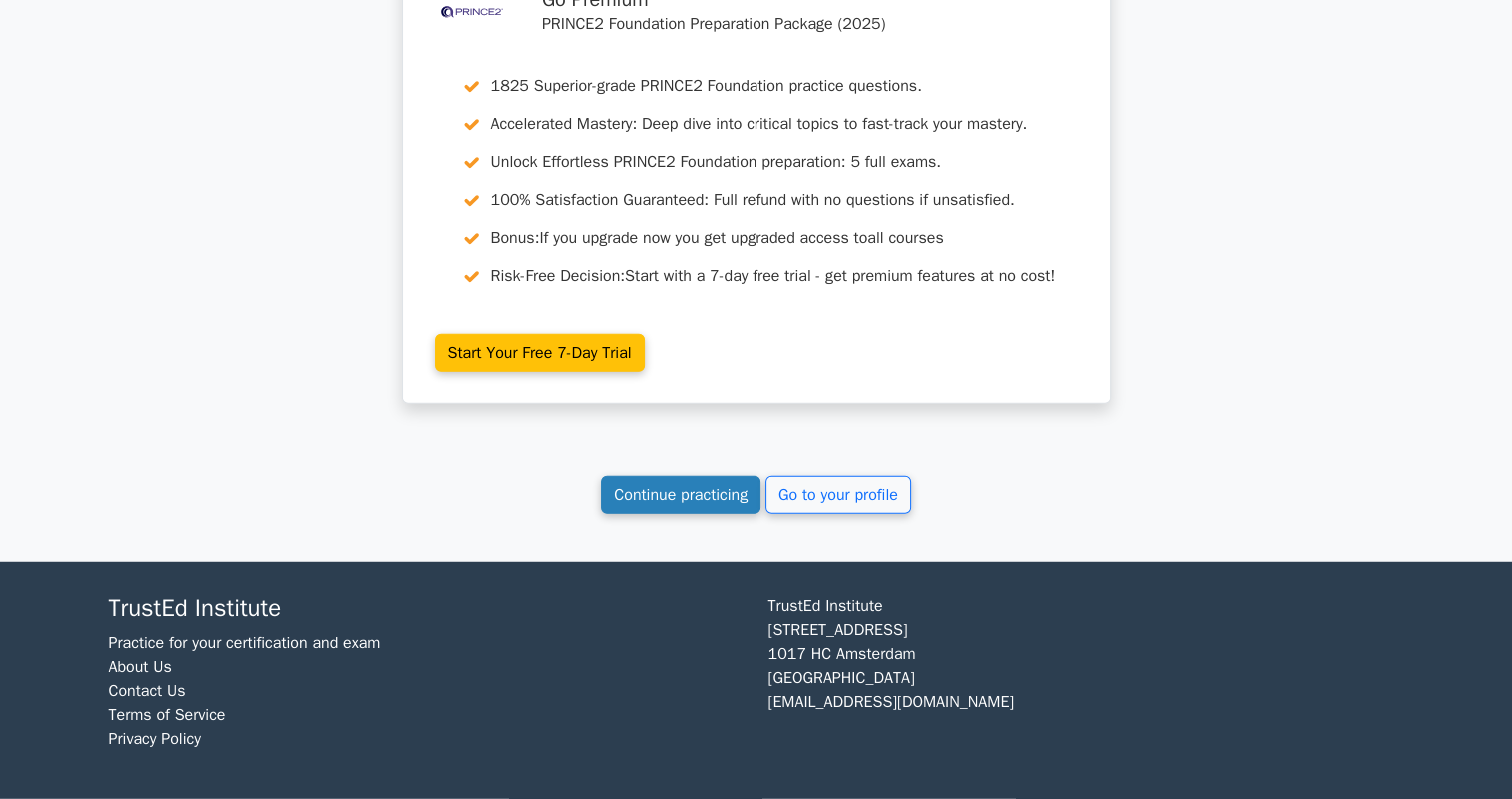 click on "Continue practicing" at bounding box center (681, 495) 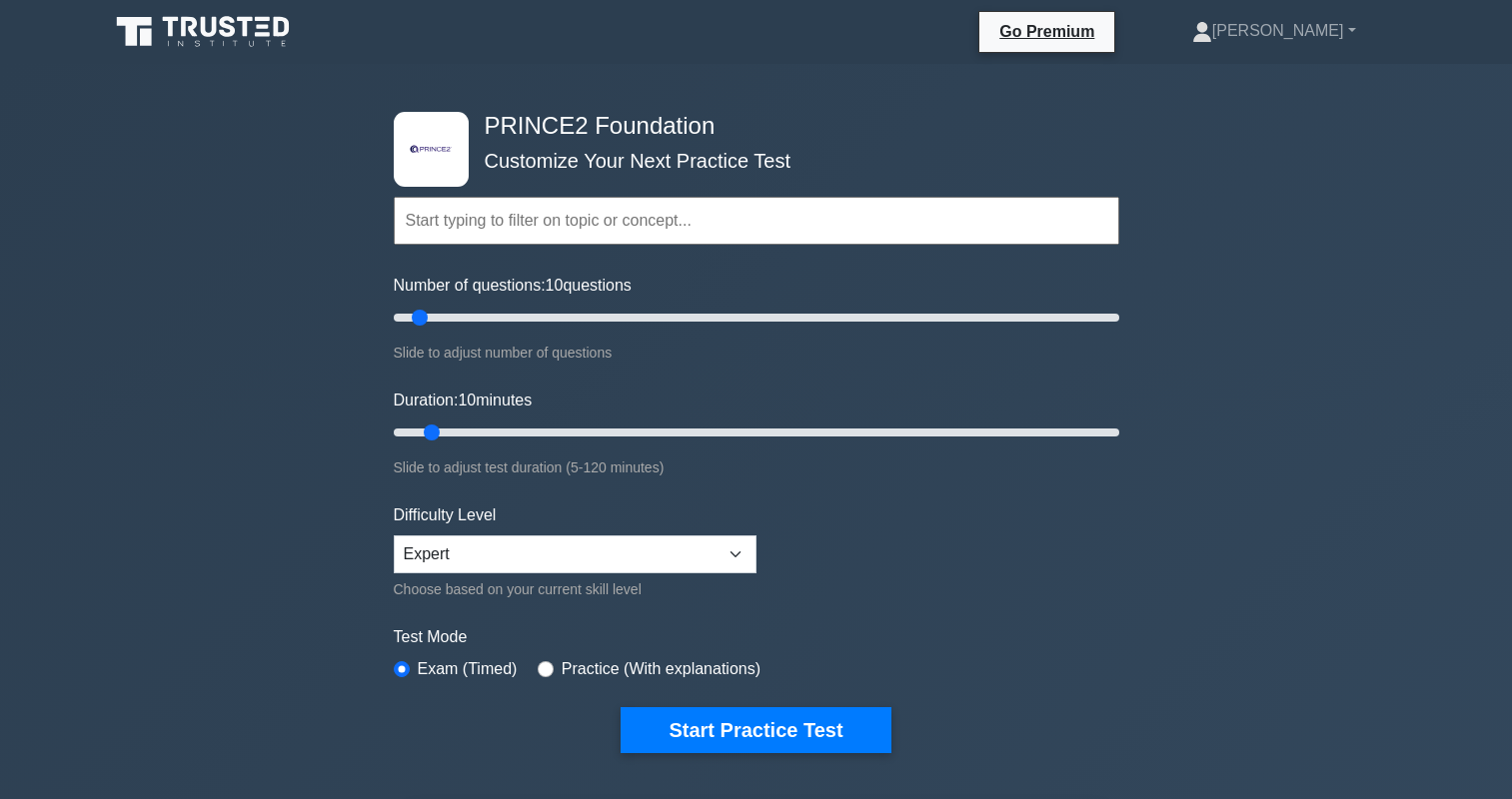scroll, scrollTop: 0, scrollLeft: 0, axis: both 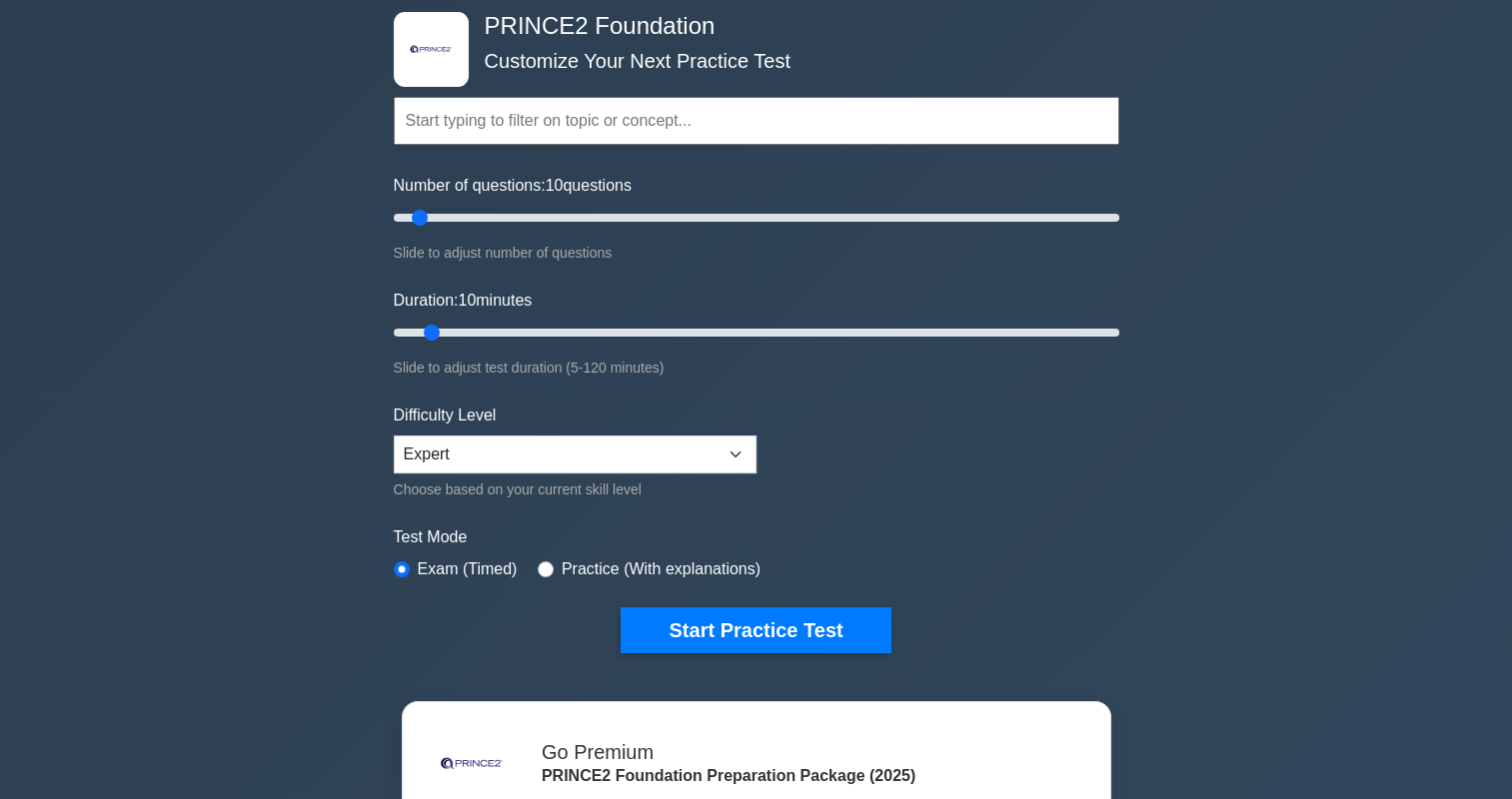click at bounding box center [756, 121] 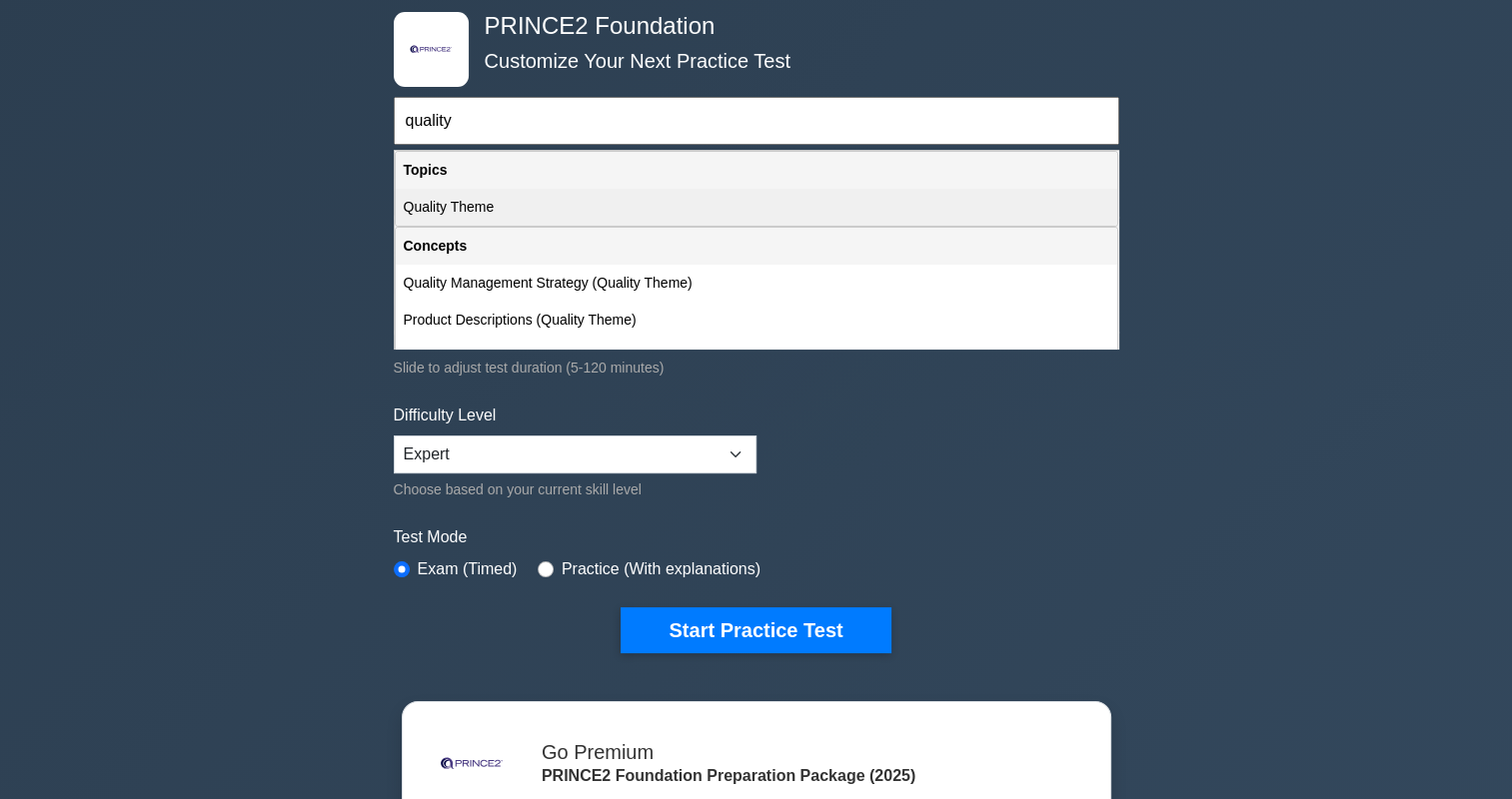 click on "Quality Theme" at bounding box center (756, 207) 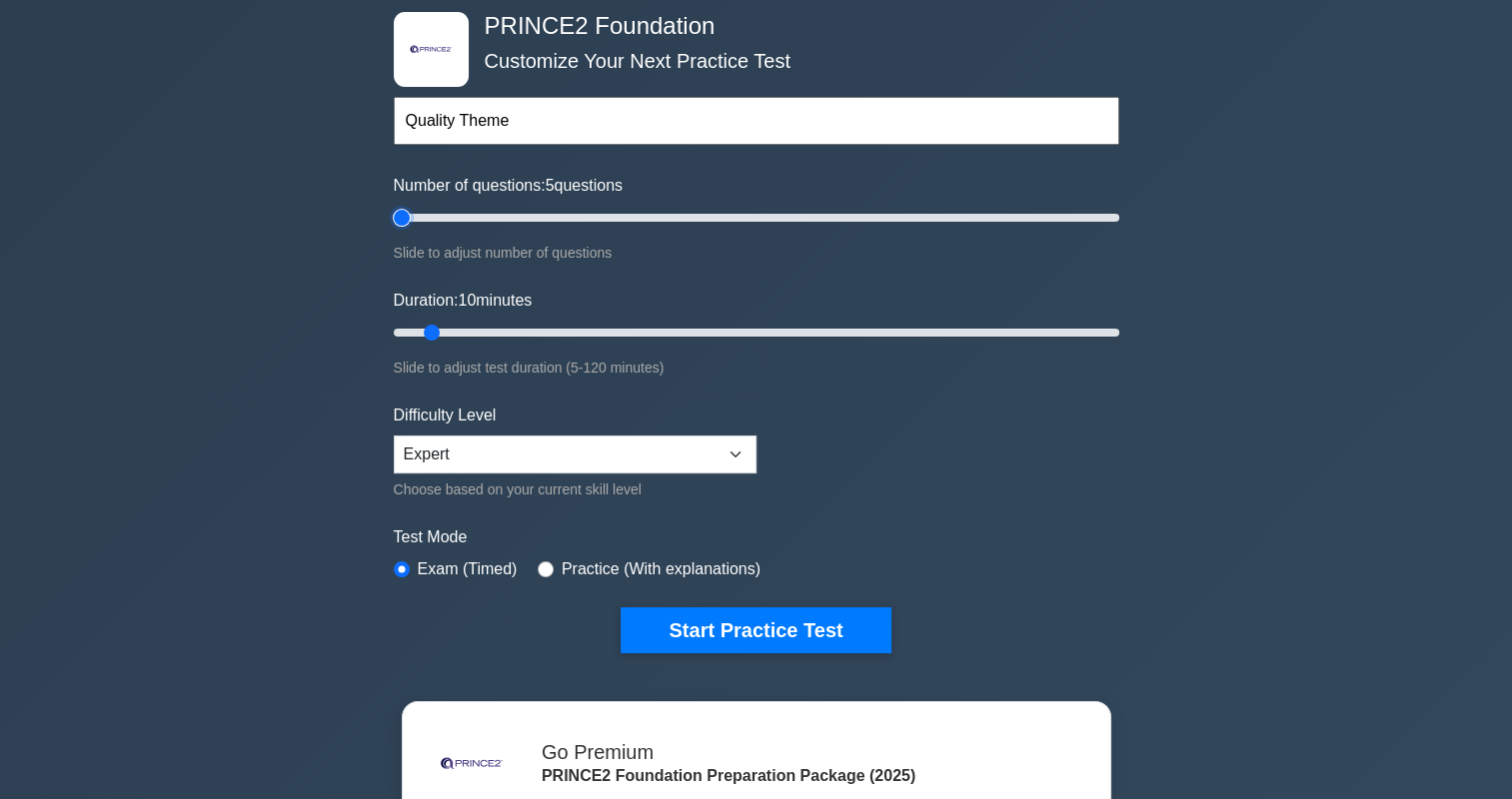 type on "5" 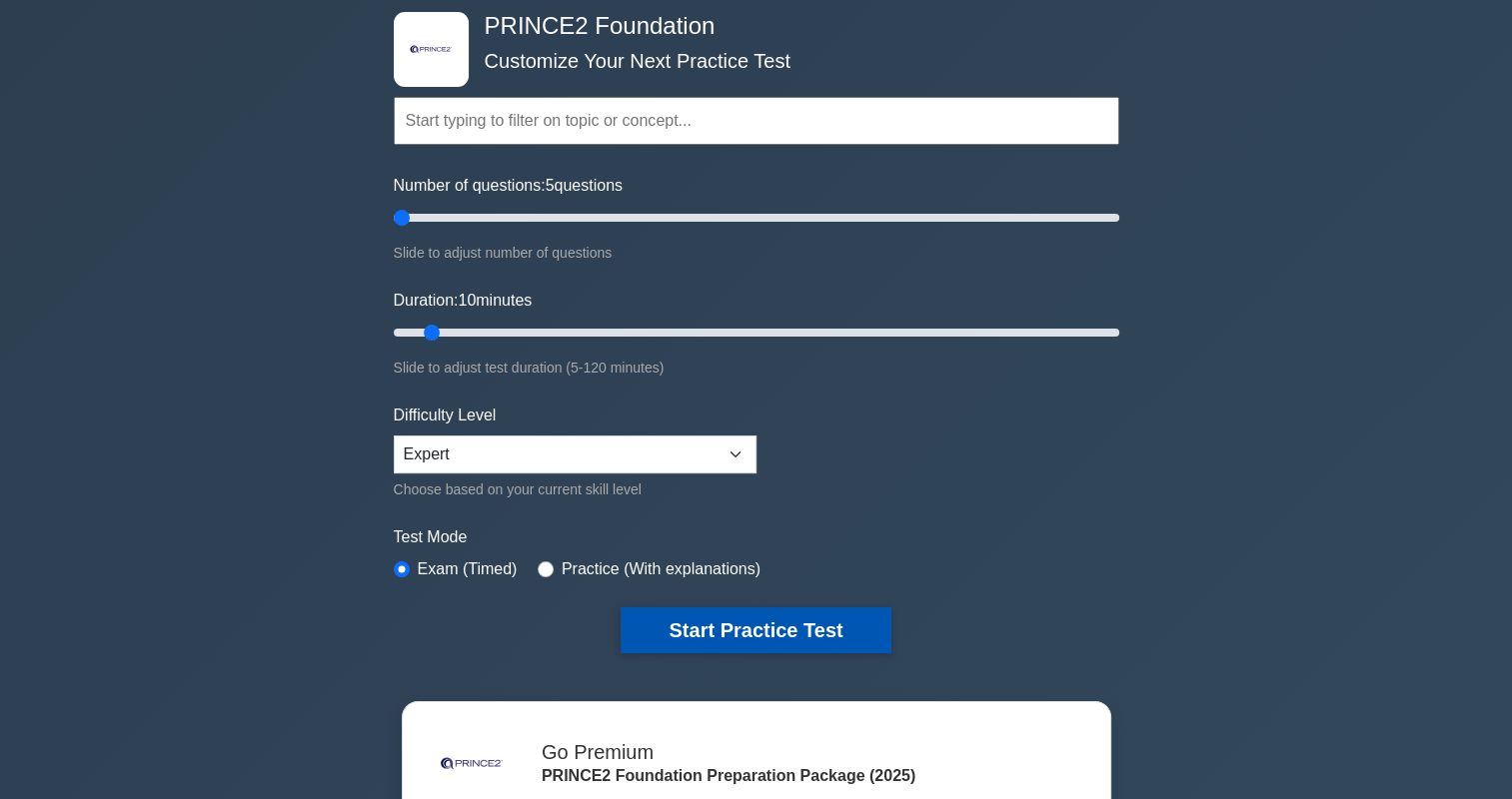 click on "Start Practice Test" at bounding box center [756, 630] 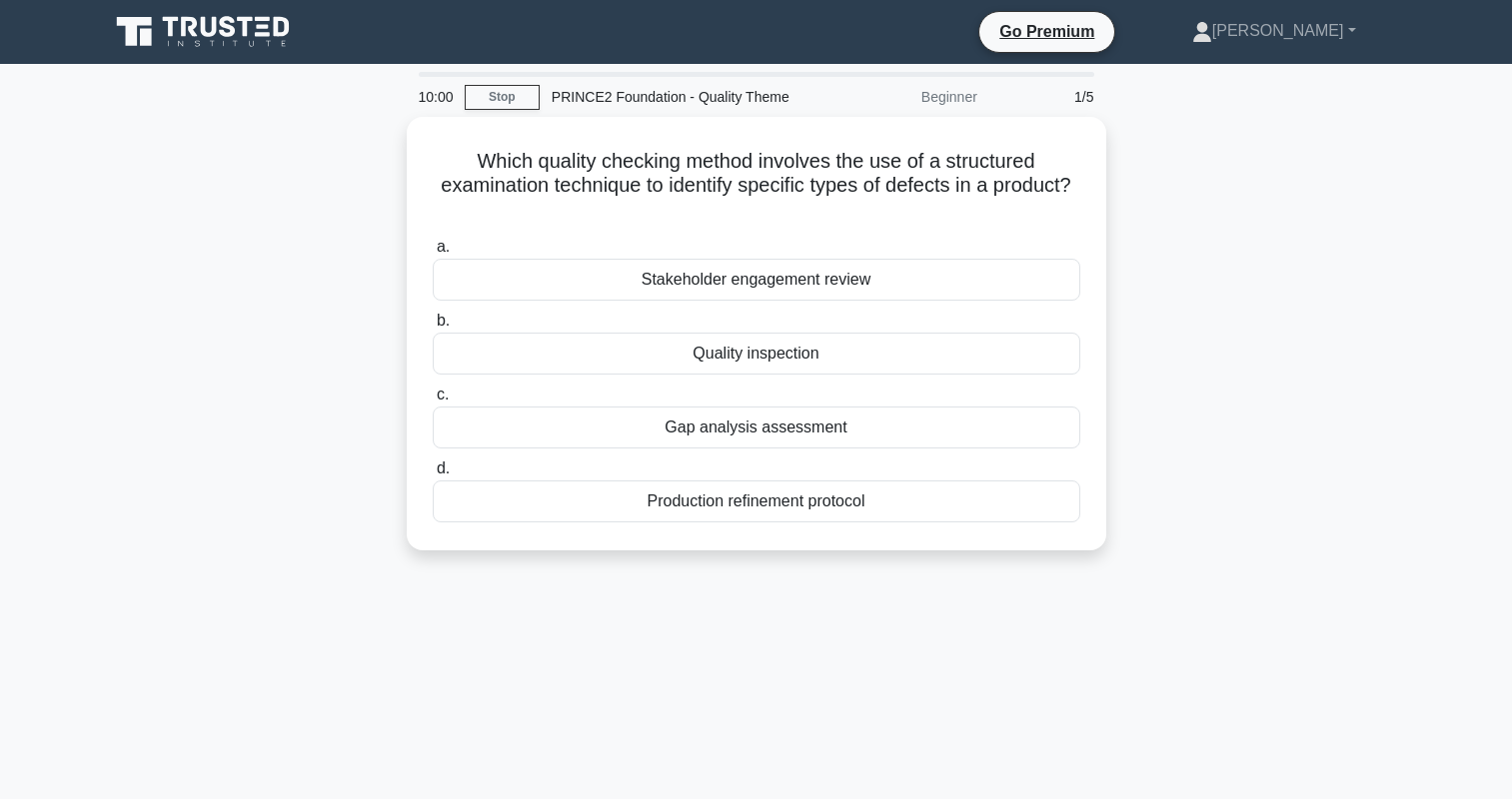 scroll, scrollTop: 0, scrollLeft: 0, axis: both 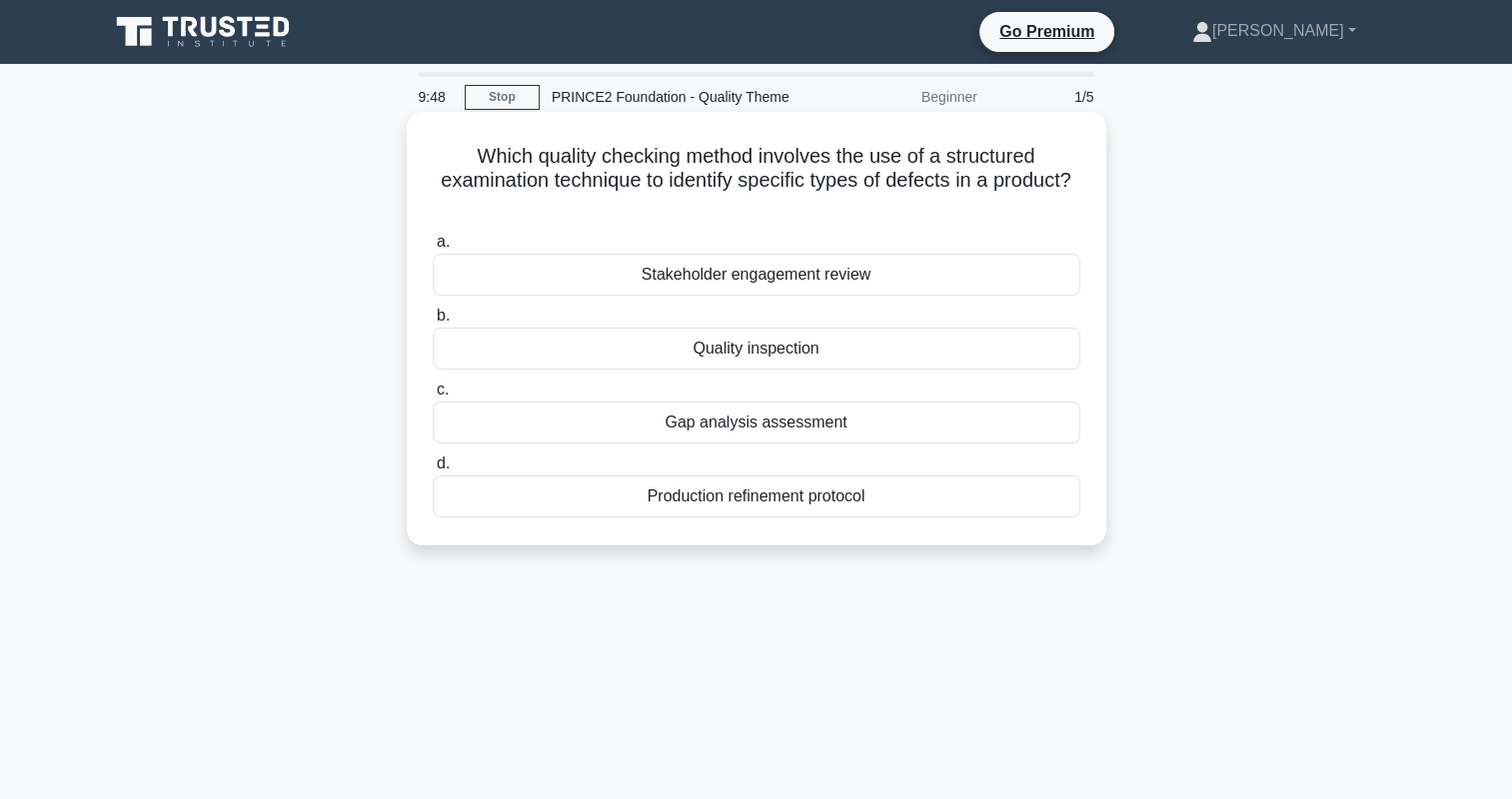 click on "Quality inspection" at bounding box center (756, 349) 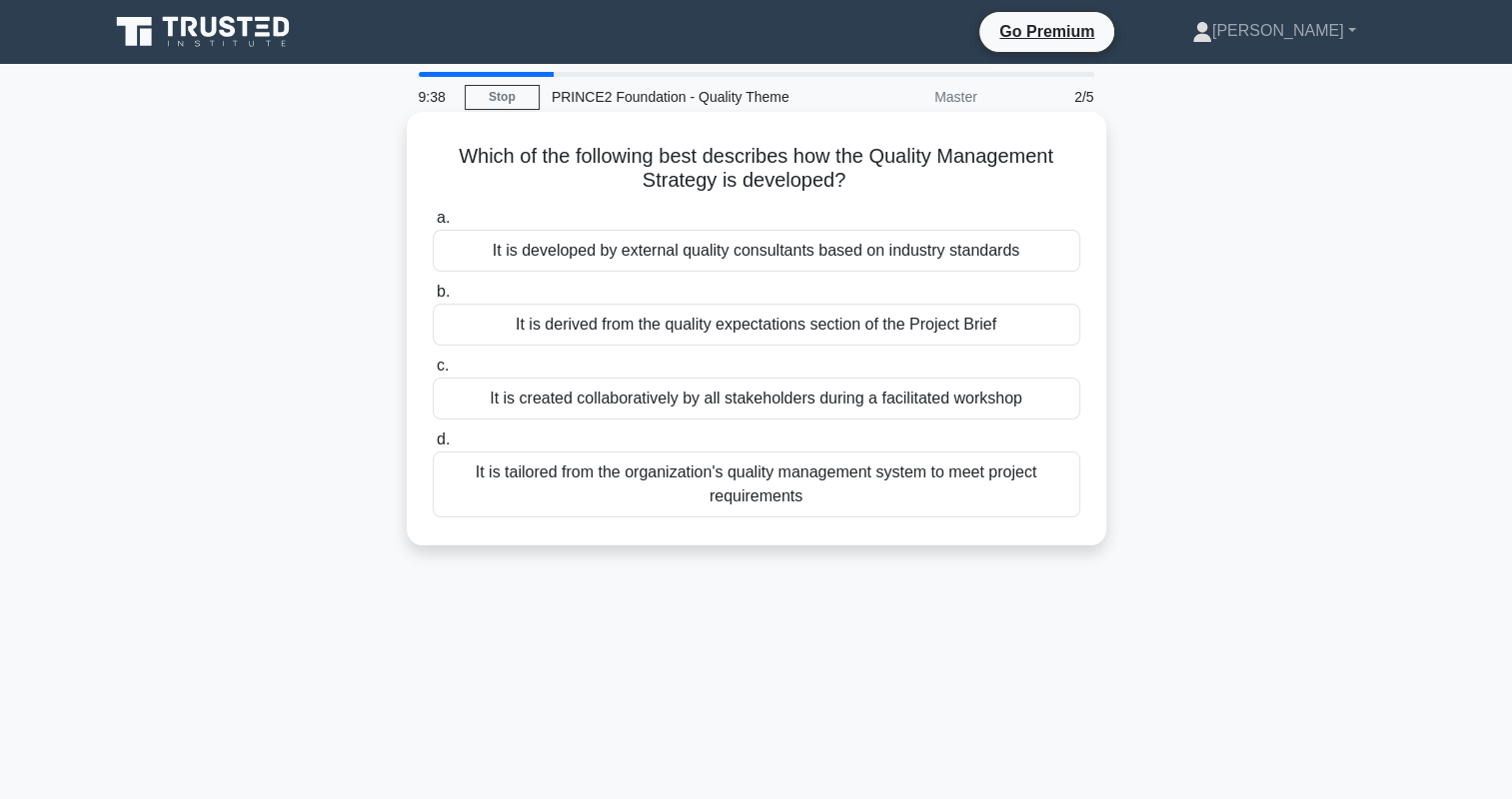 click on "It is tailored from the organization's quality management system to meet project requirements" at bounding box center (756, 484) 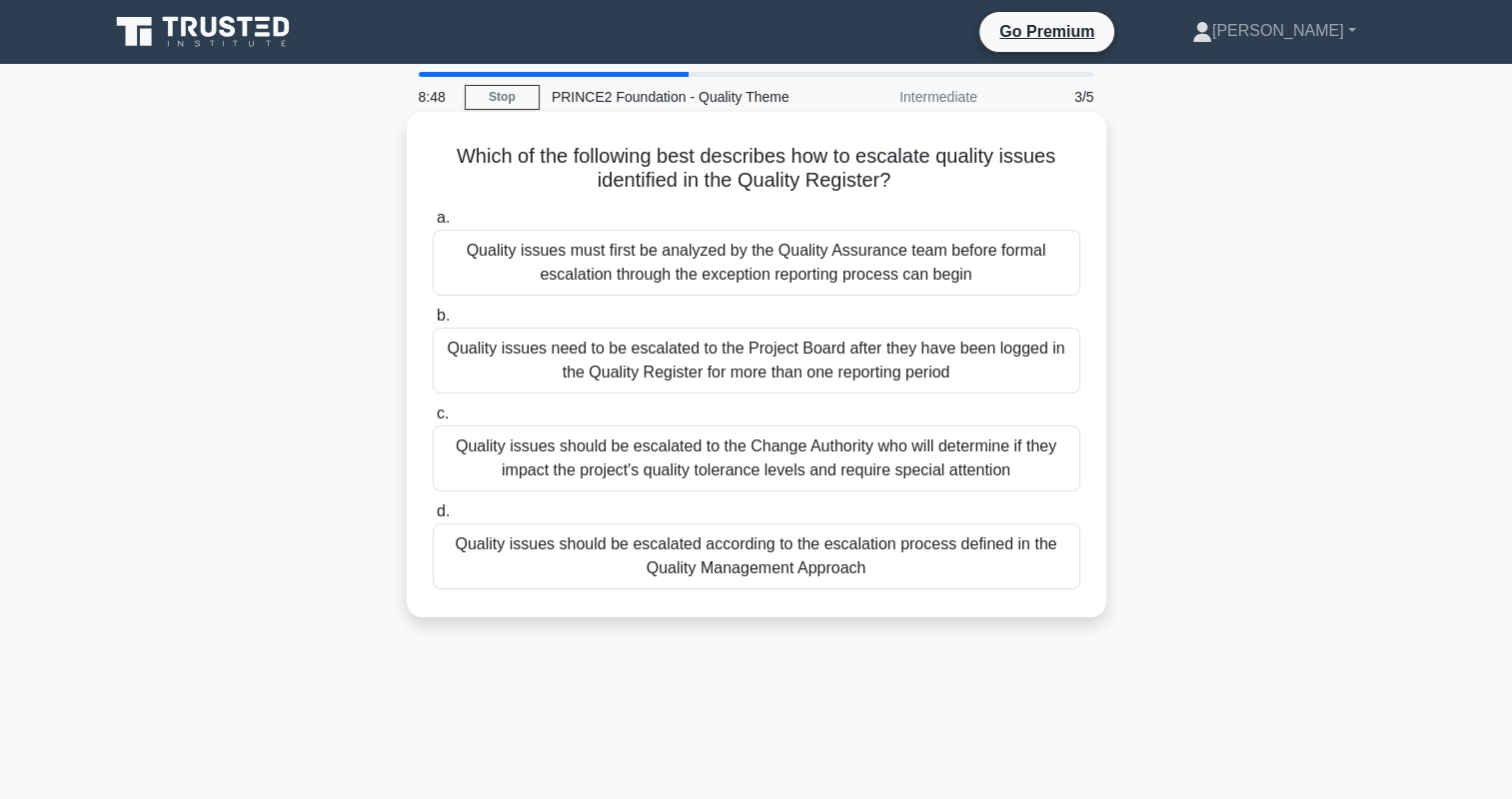 click on "Quality issues should be escalated according to the escalation process defined in the Quality Management Approach" at bounding box center [756, 556] 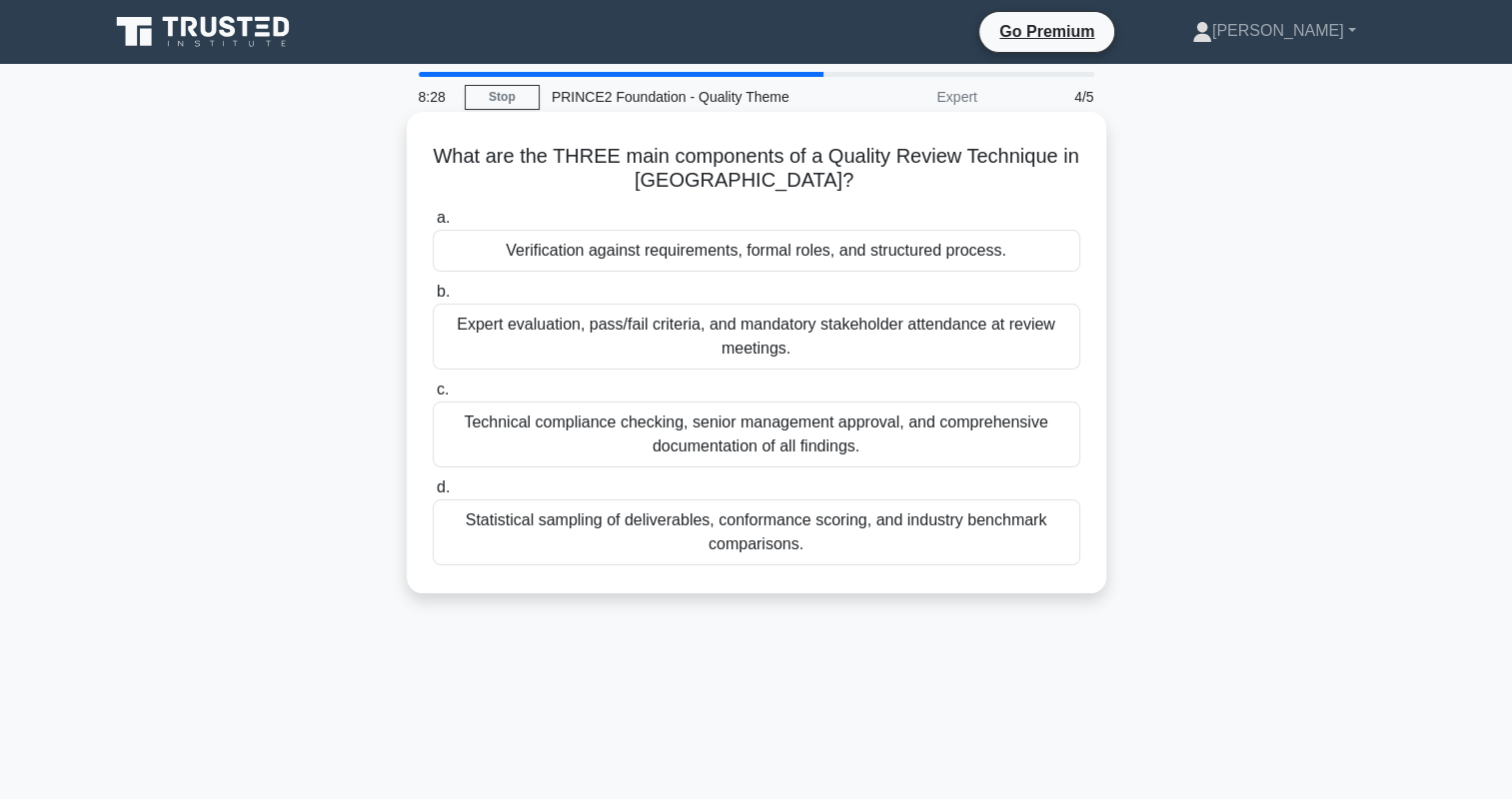 click on "Verification against requirements, formal roles, and structured process." at bounding box center (756, 251) 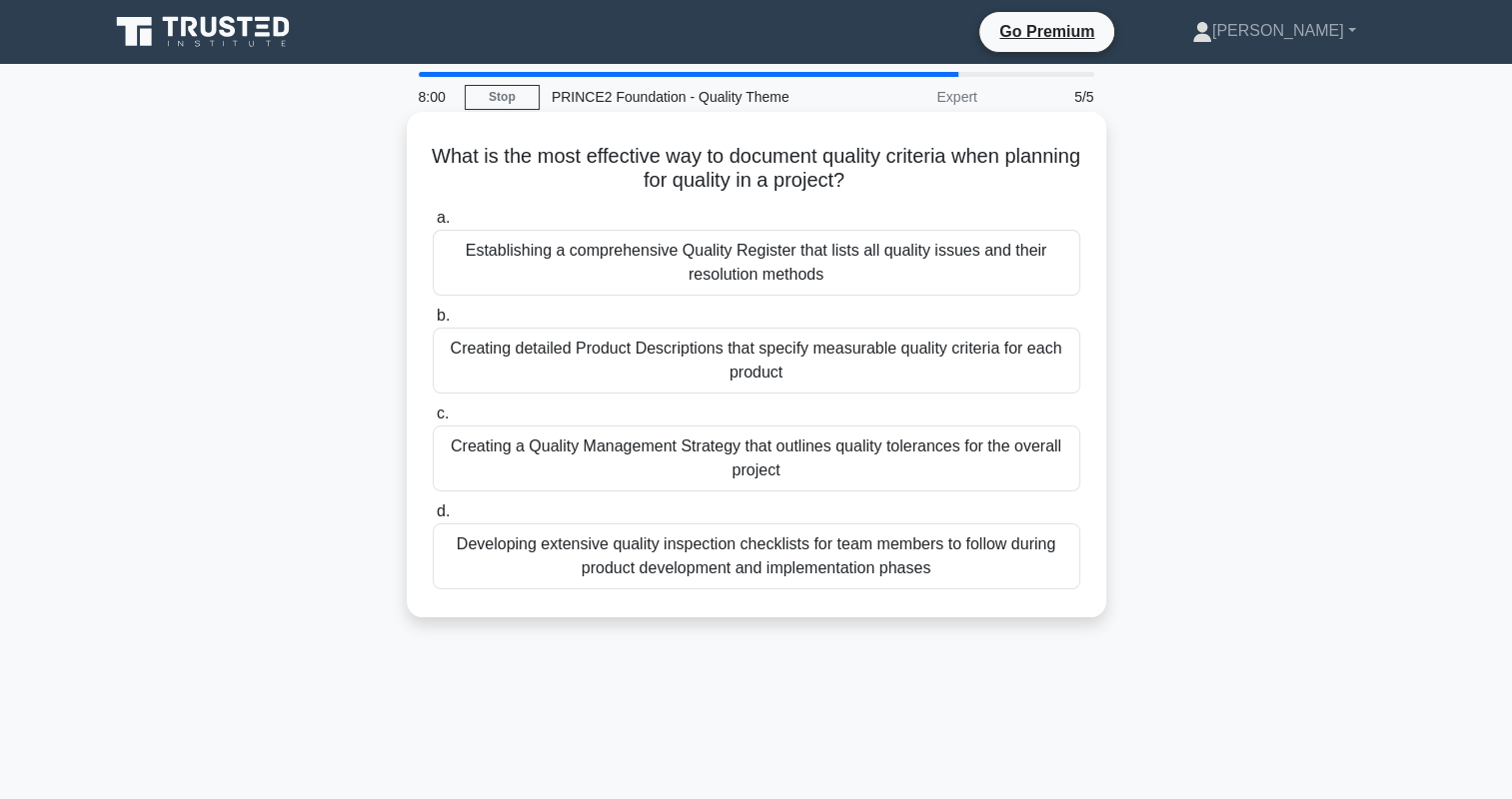 click on "Creating a Quality Management Strategy that outlines quality tolerances for the overall project" at bounding box center (756, 458) 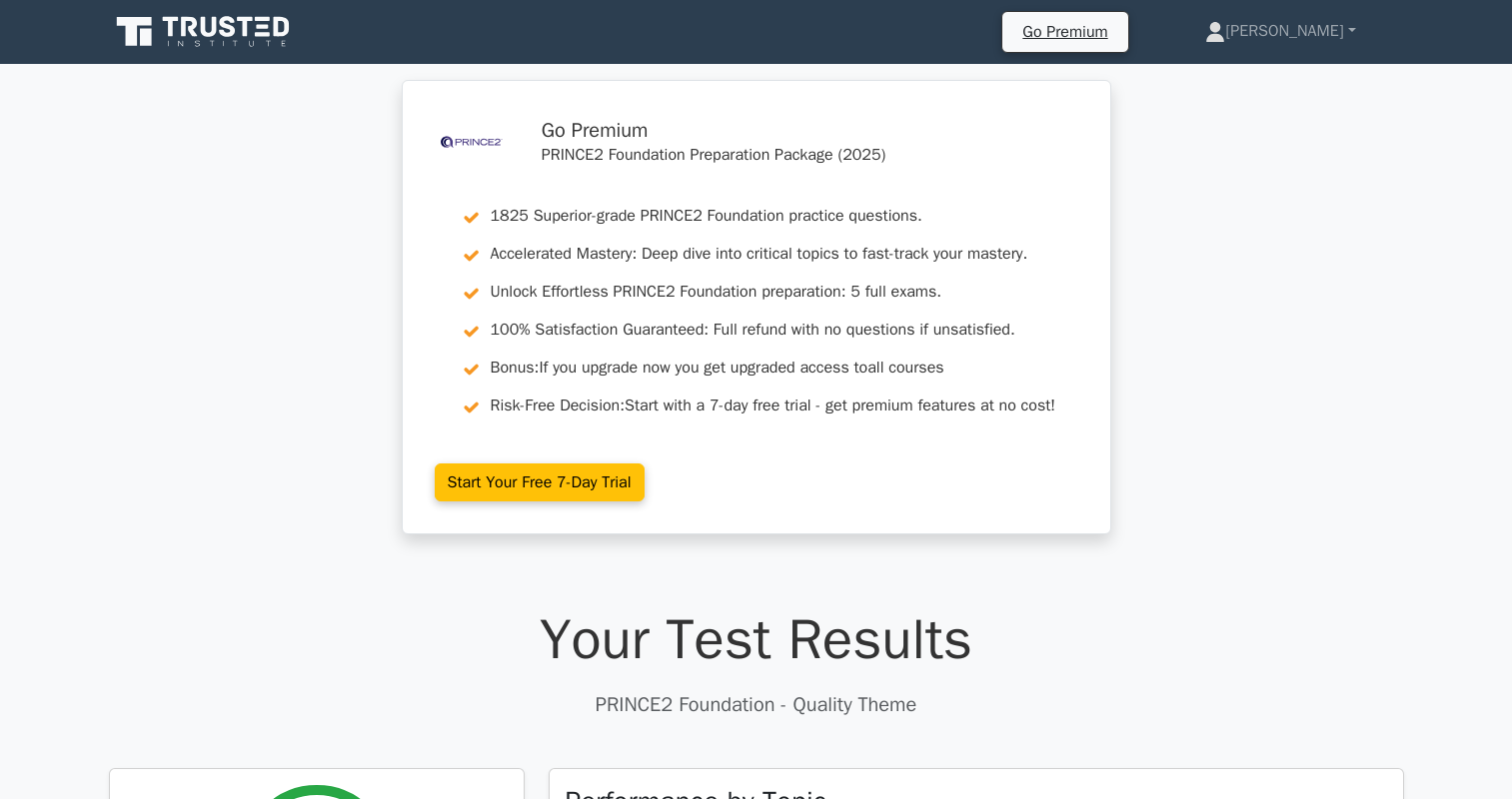 scroll, scrollTop: 0, scrollLeft: 0, axis: both 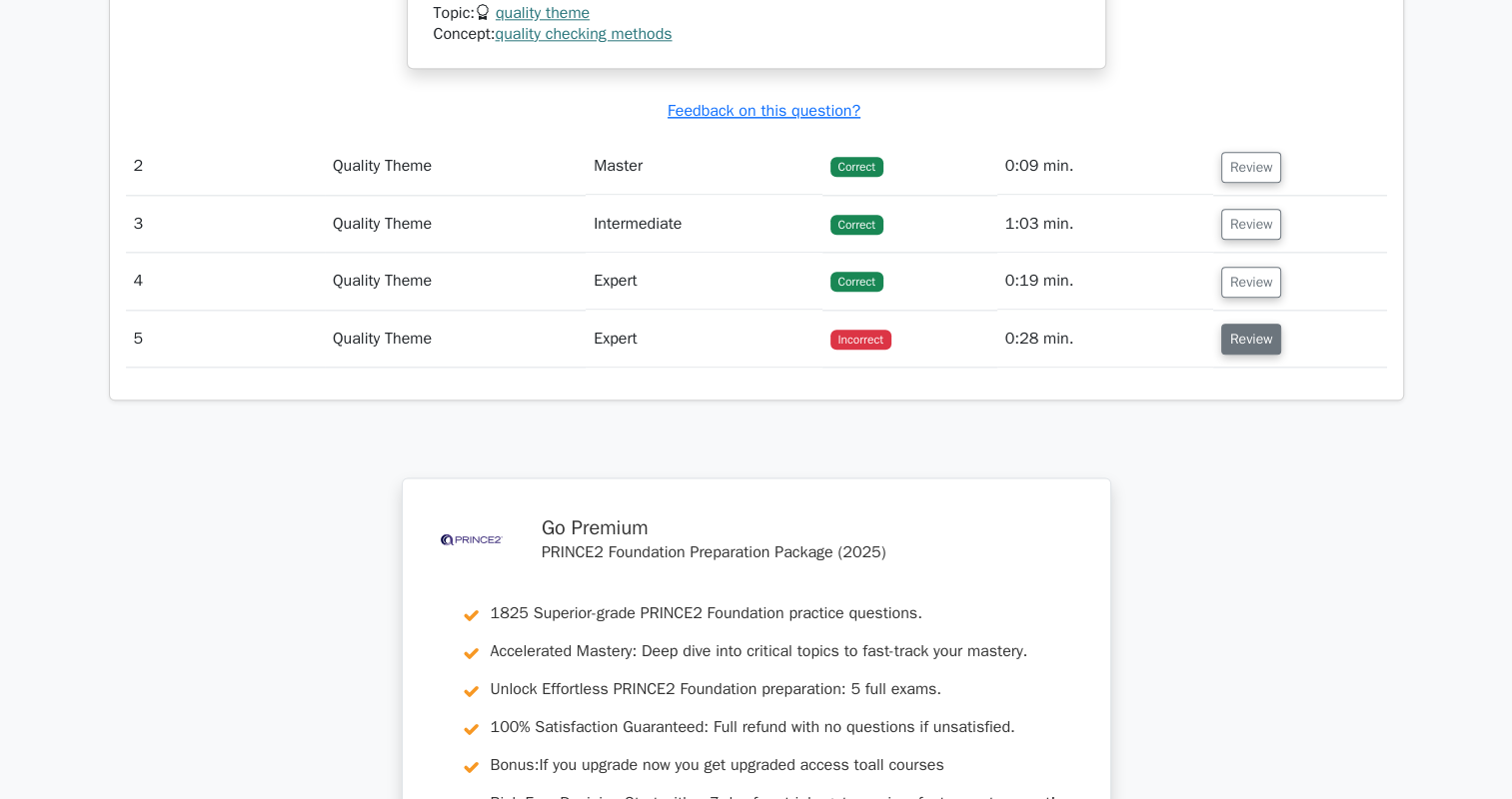 click on "Review" at bounding box center (1251, 339) 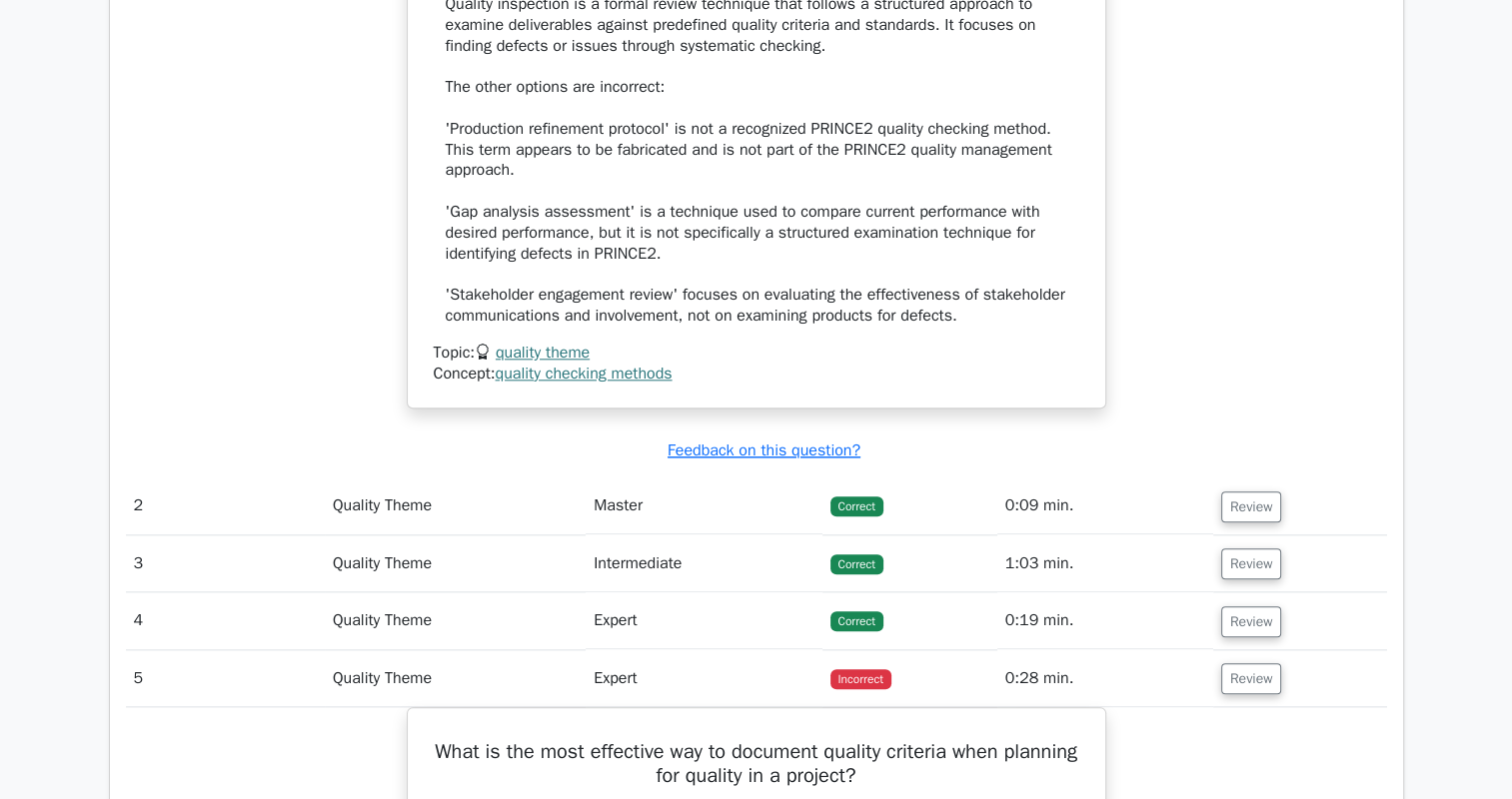 scroll, scrollTop: 2297, scrollLeft: 0, axis: vertical 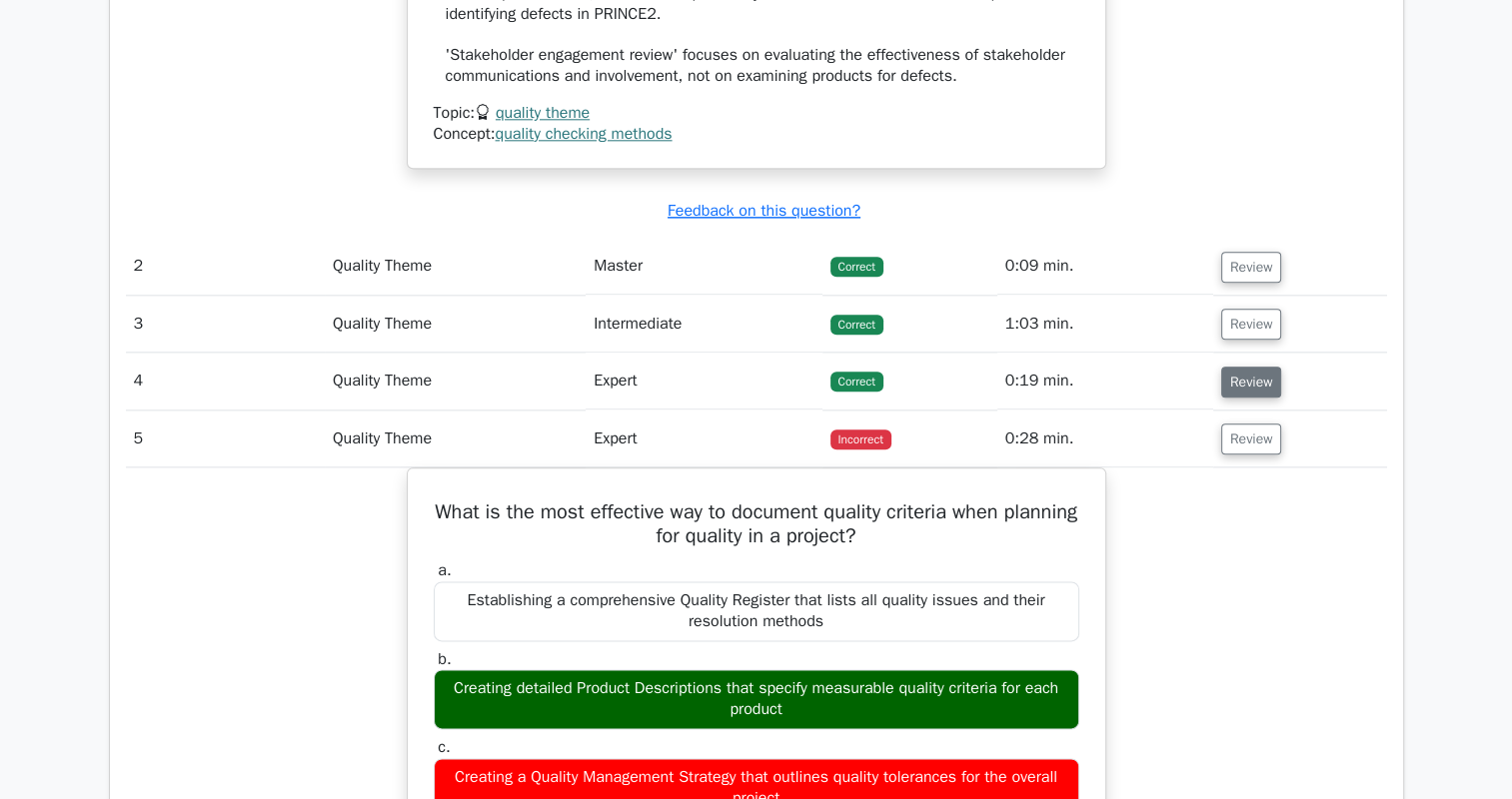 click on "Review" at bounding box center (1251, 382) 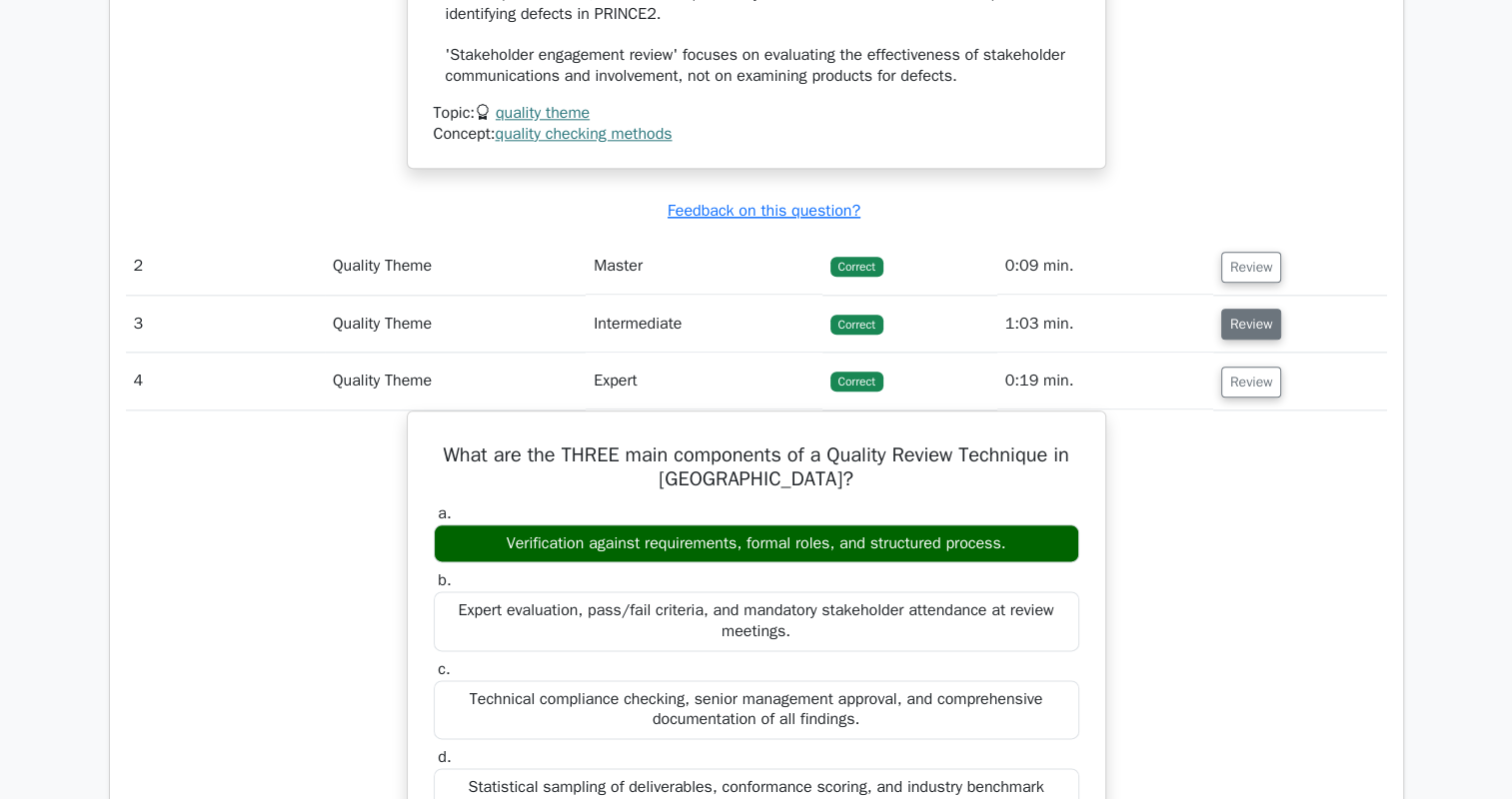 click on "Review" at bounding box center [1251, 324] 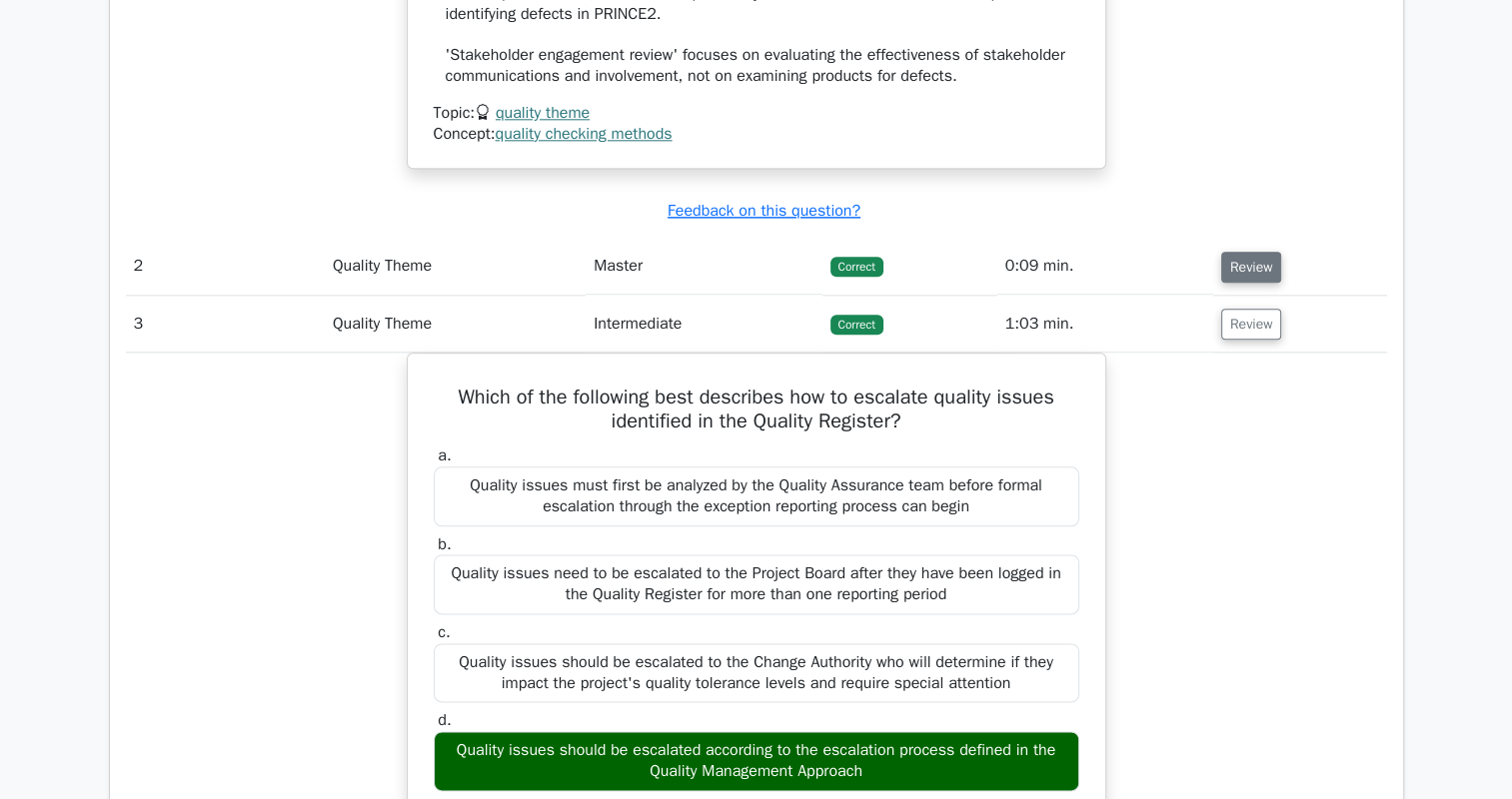click on "Review" at bounding box center (1251, 267) 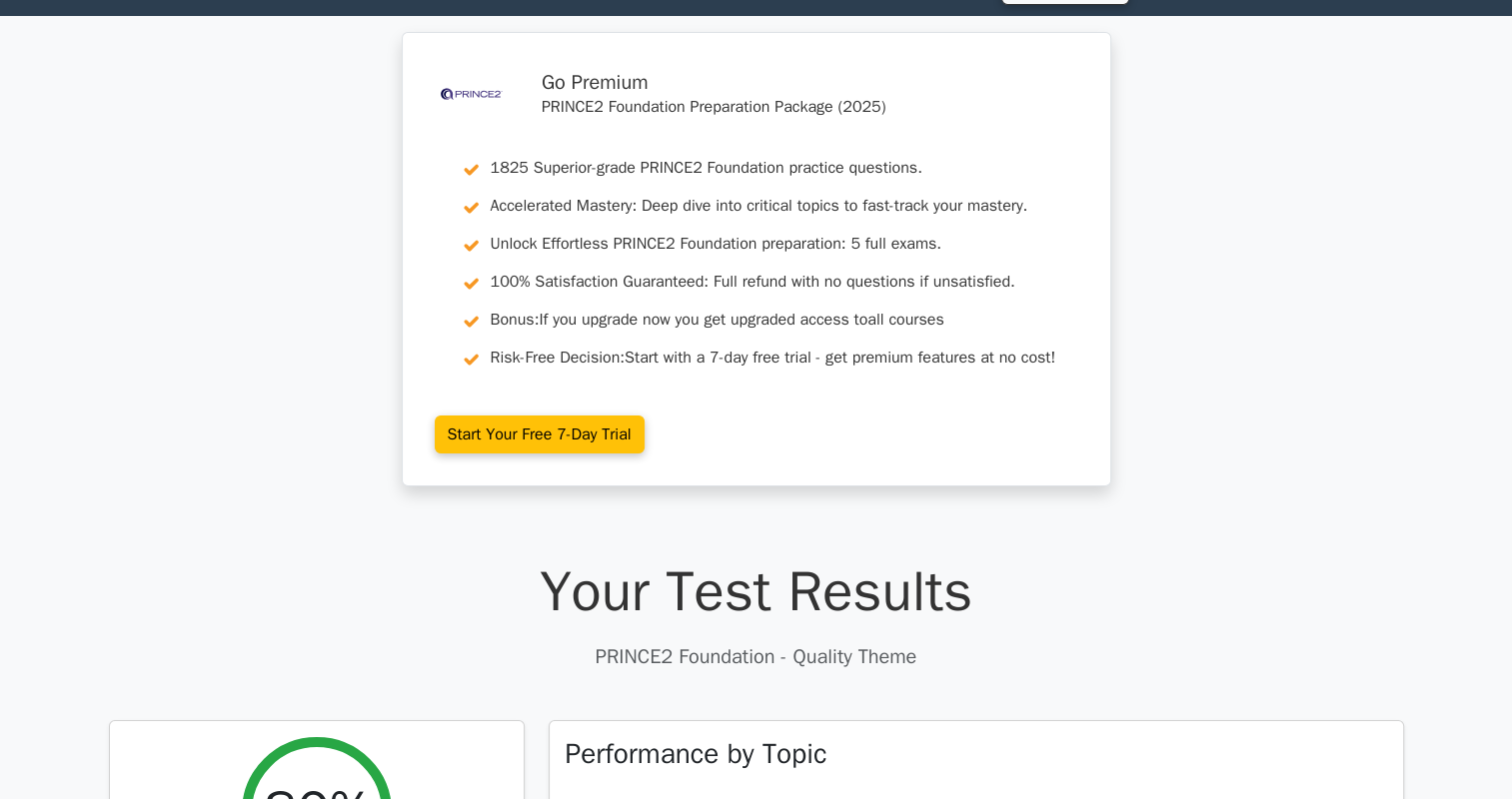 scroll, scrollTop: 0, scrollLeft: 0, axis: both 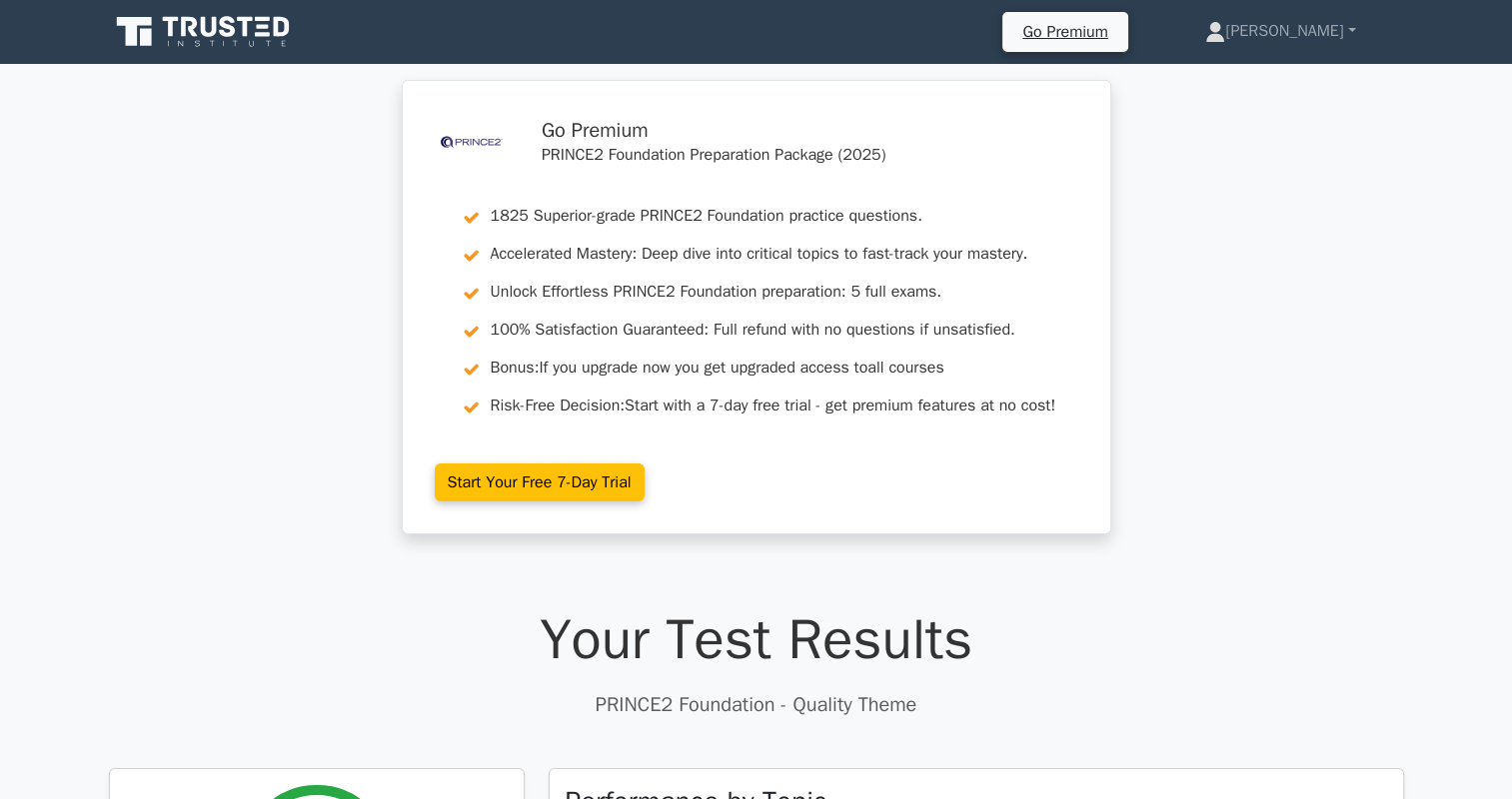 click 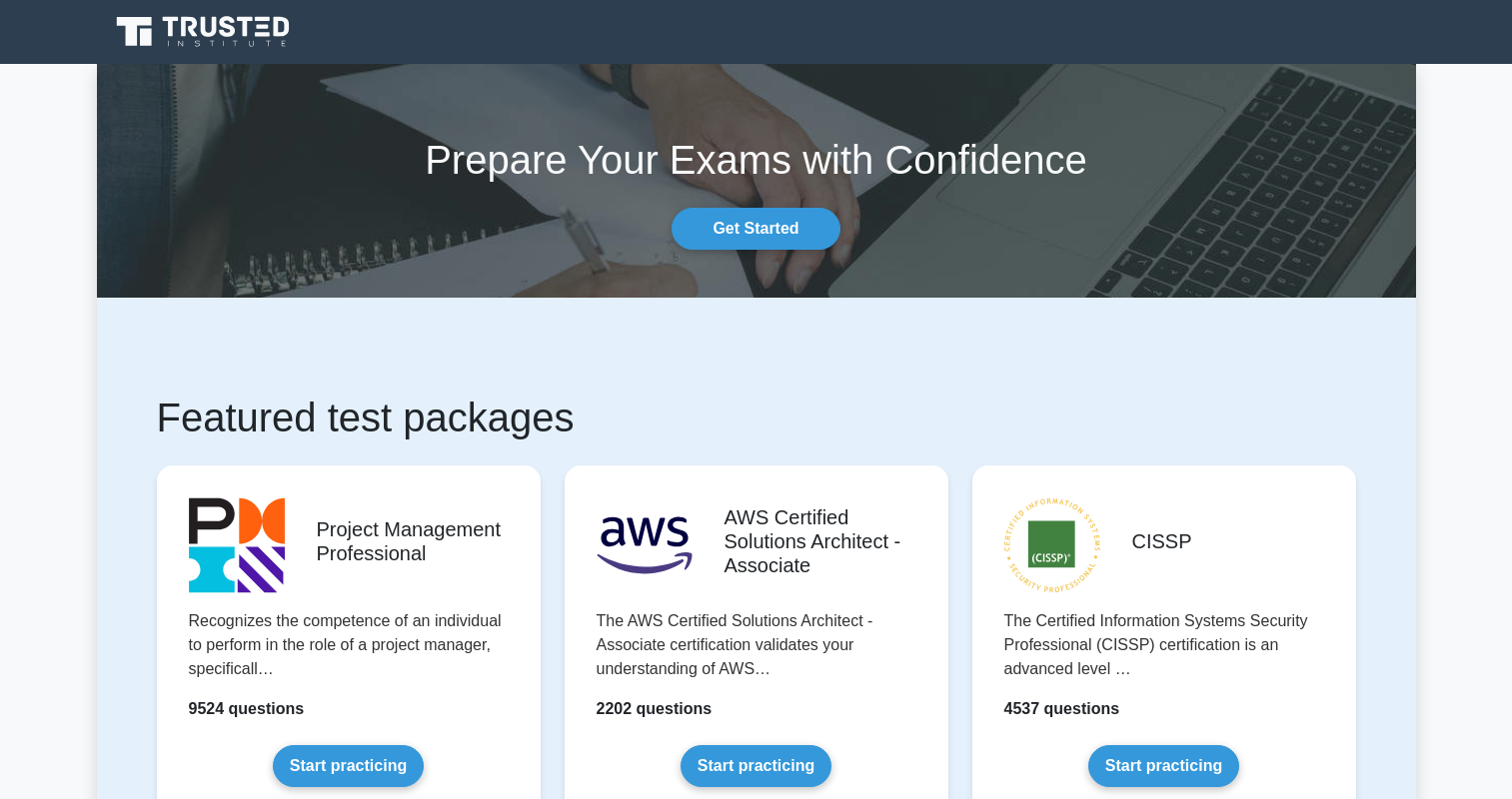 scroll, scrollTop: 0, scrollLeft: 0, axis: both 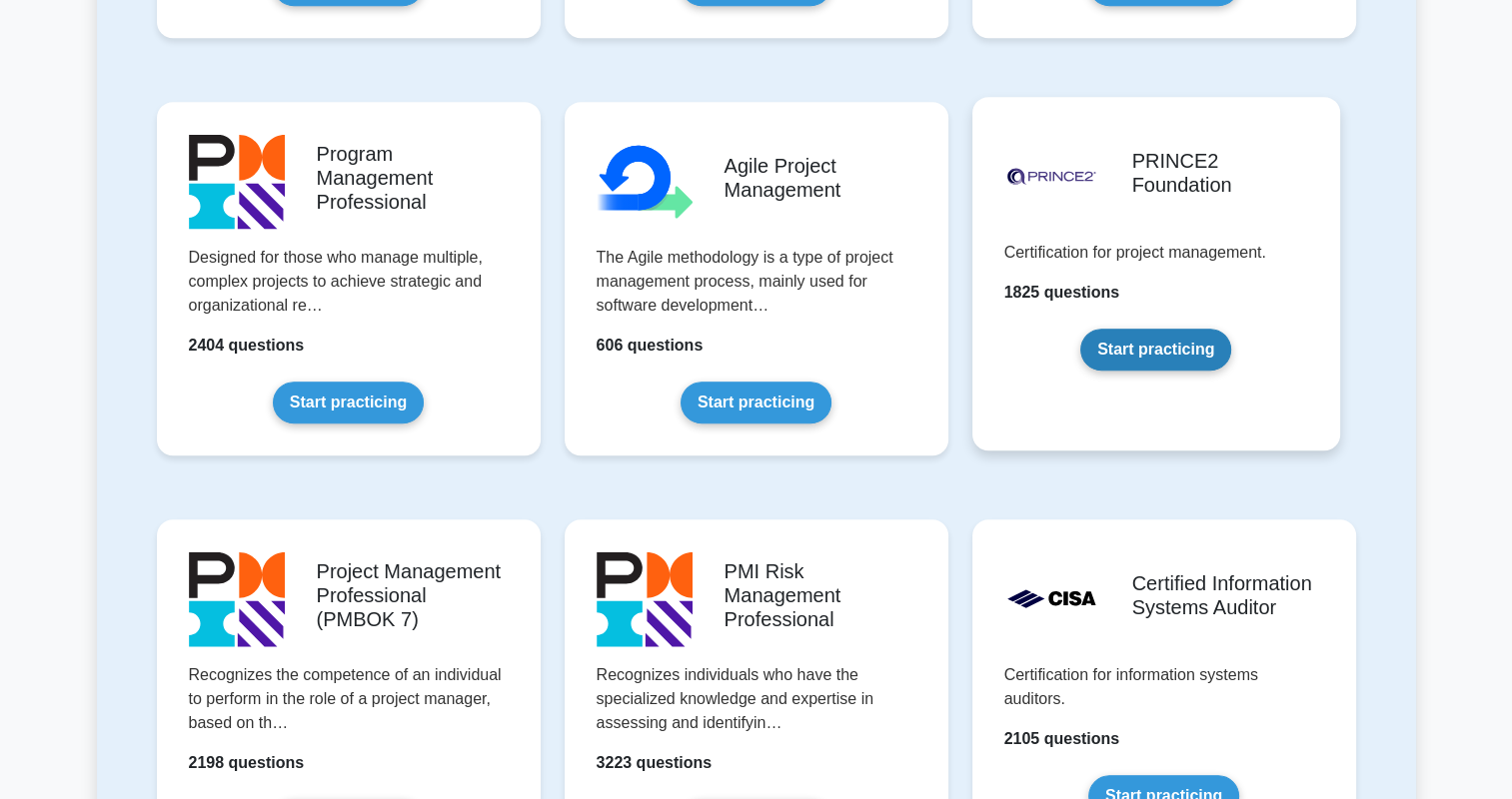 click on "Start practicing" at bounding box center [1155, 350] 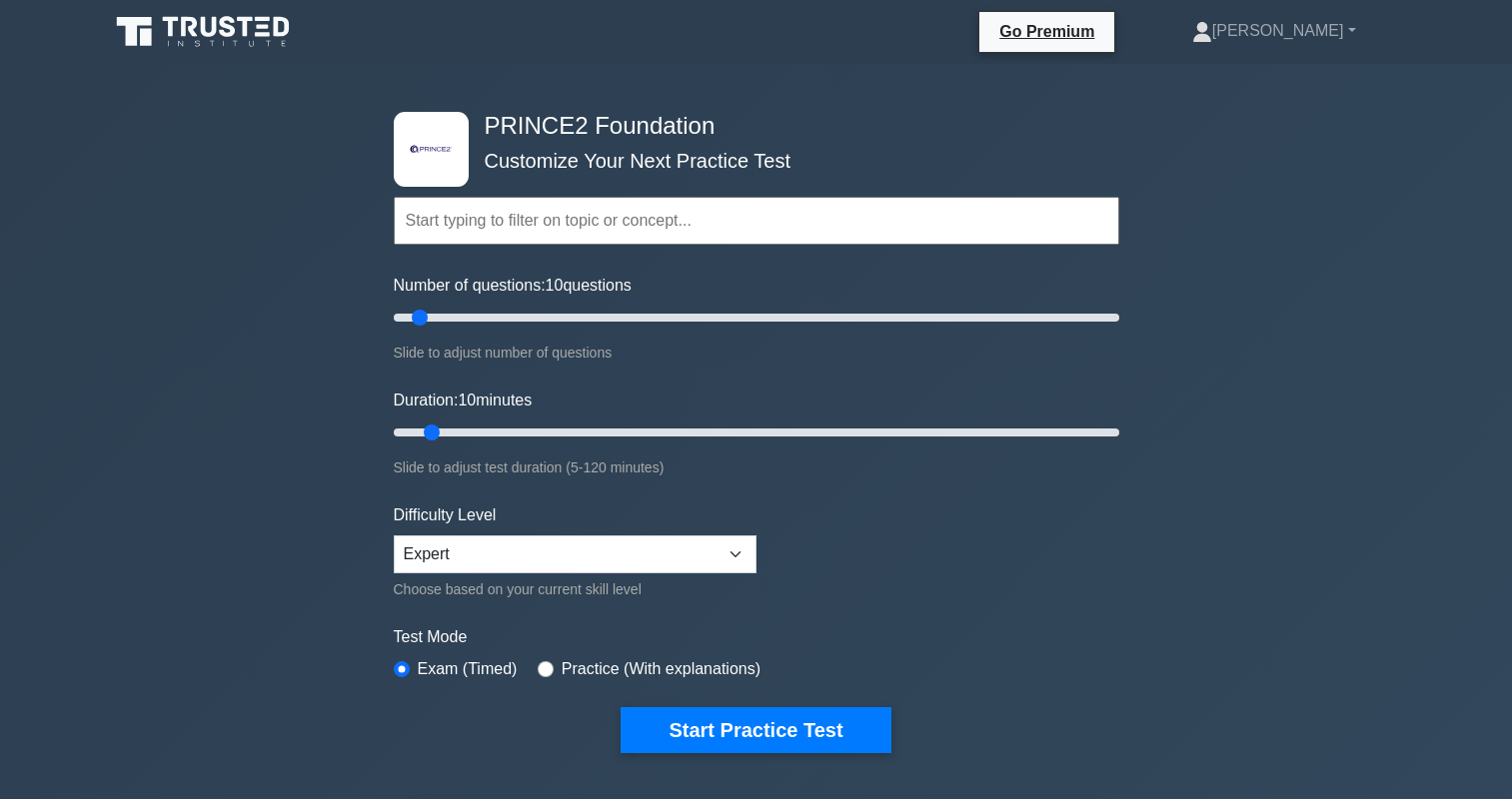 scroll, scrollTop: 0, scrollLeft: 0, axis: both 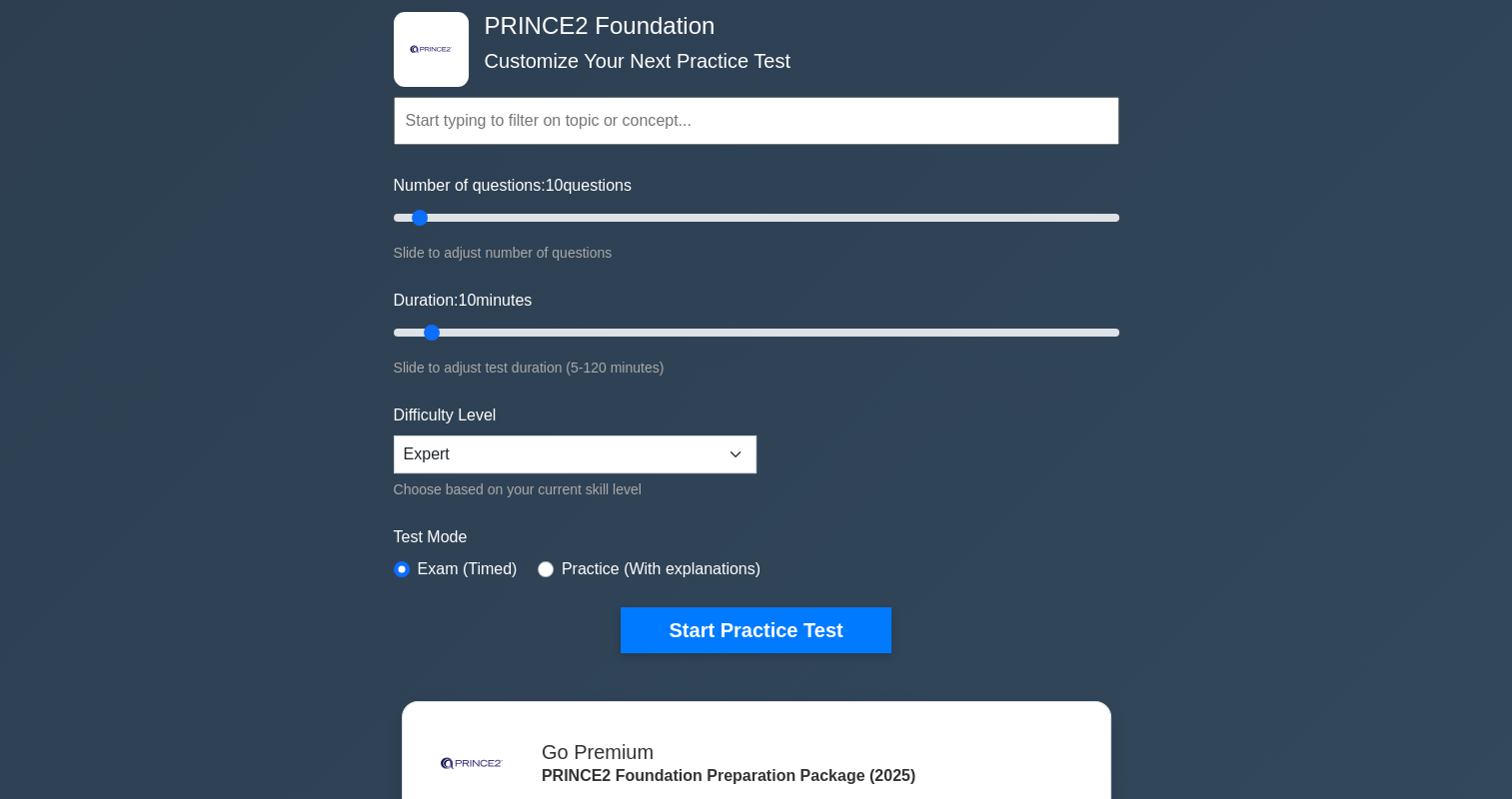click at bounding box center [756, 121] 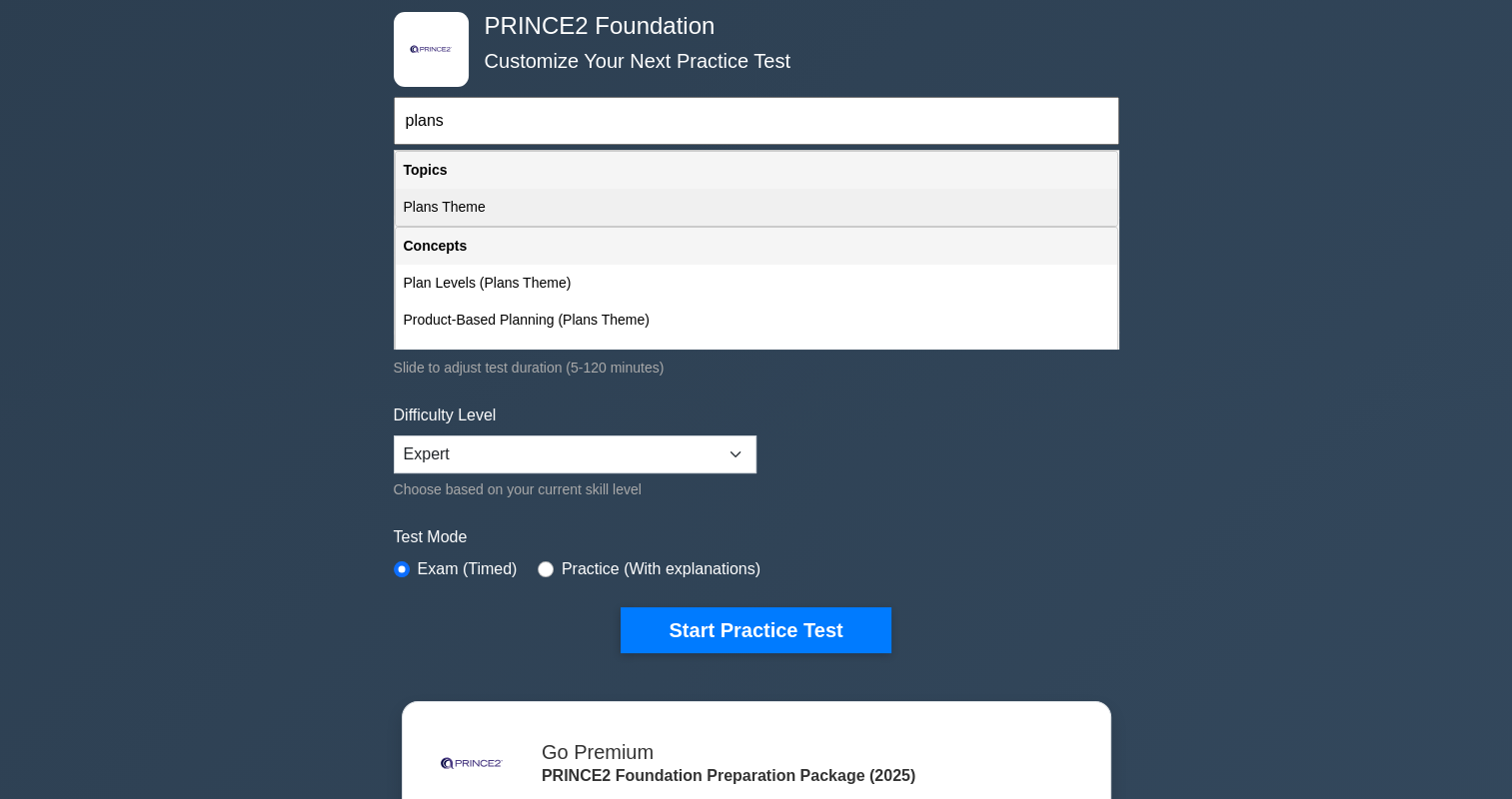click on "Plans Theme" at bounding box center [756, 207] 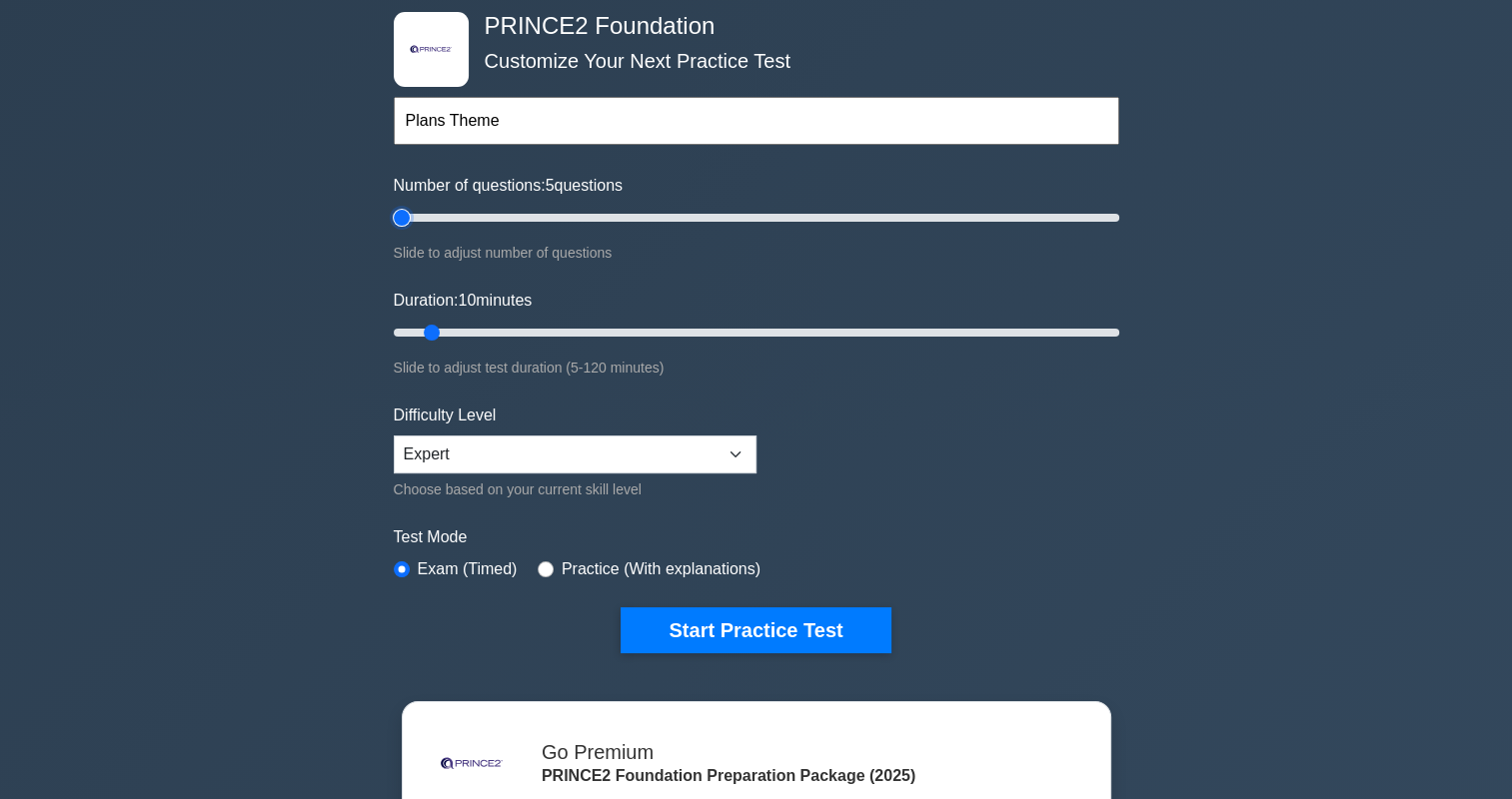 type on "5" 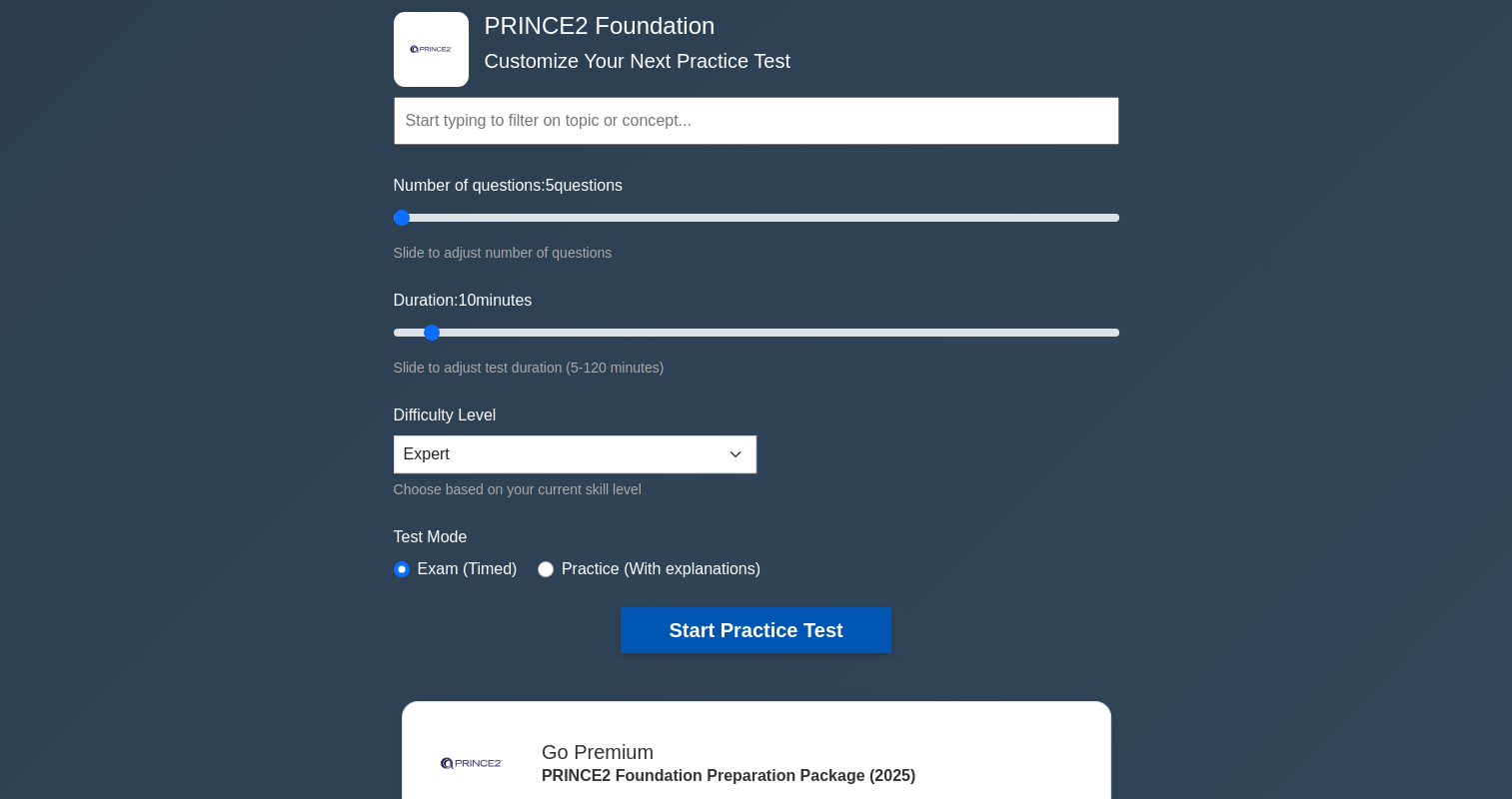click on "Start Practice Test" at bounding box center (756, 630) 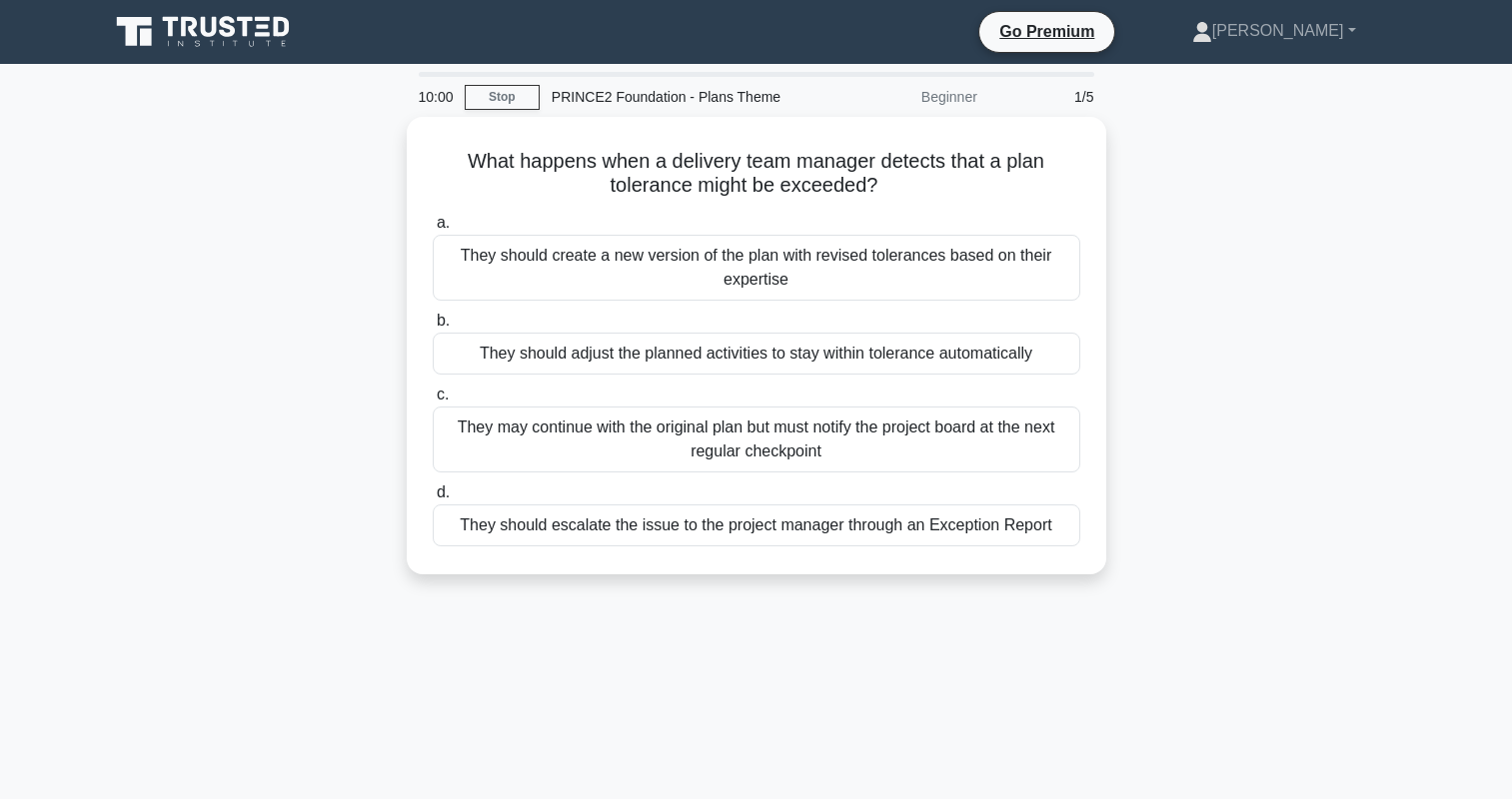 scroll, scrollTop: 0, scrollLeft: 0, axis: both 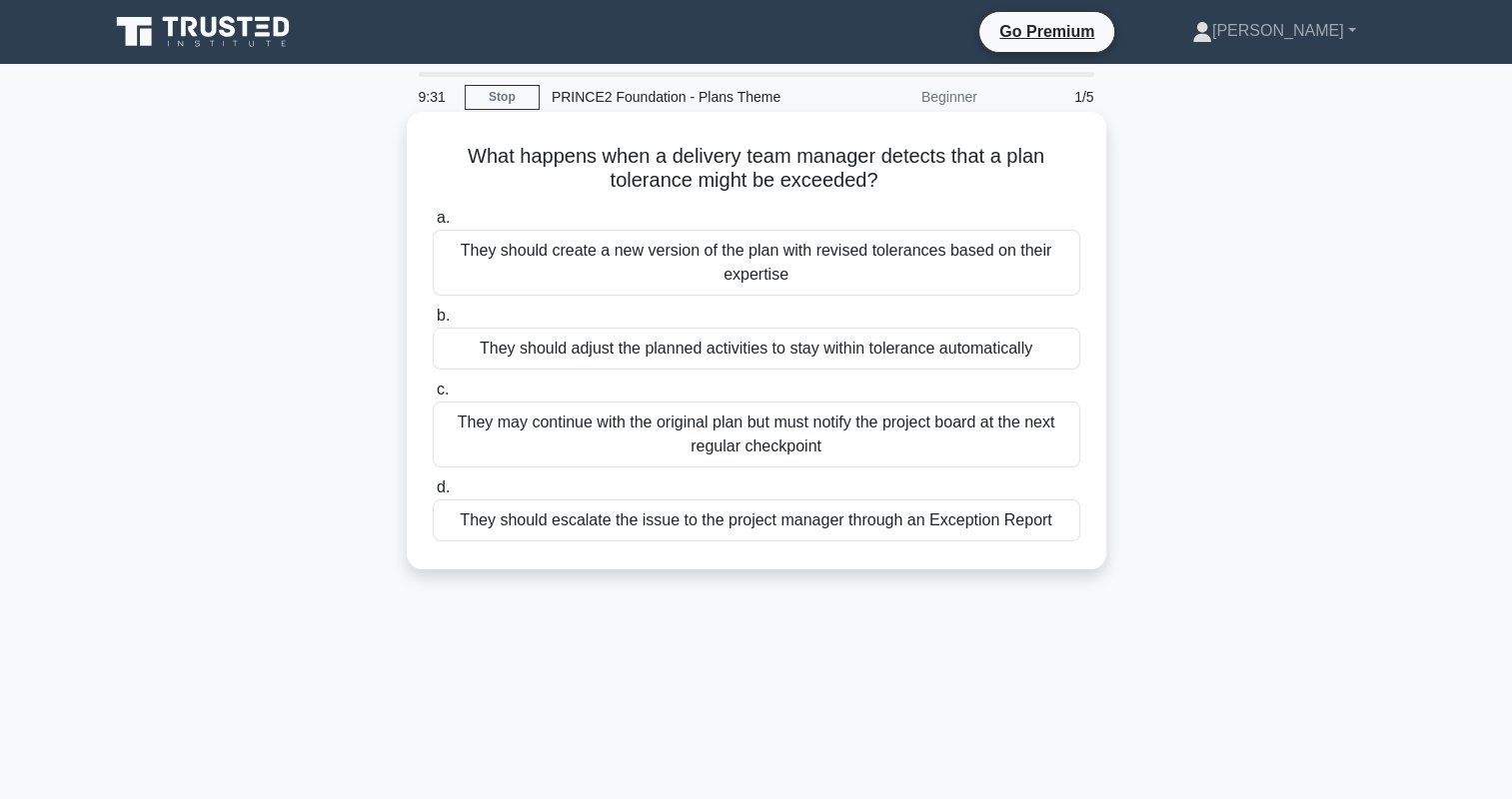 click on "They should adjust the planned activities to stay within tolerance automatically" at bounding box center [756, 349] 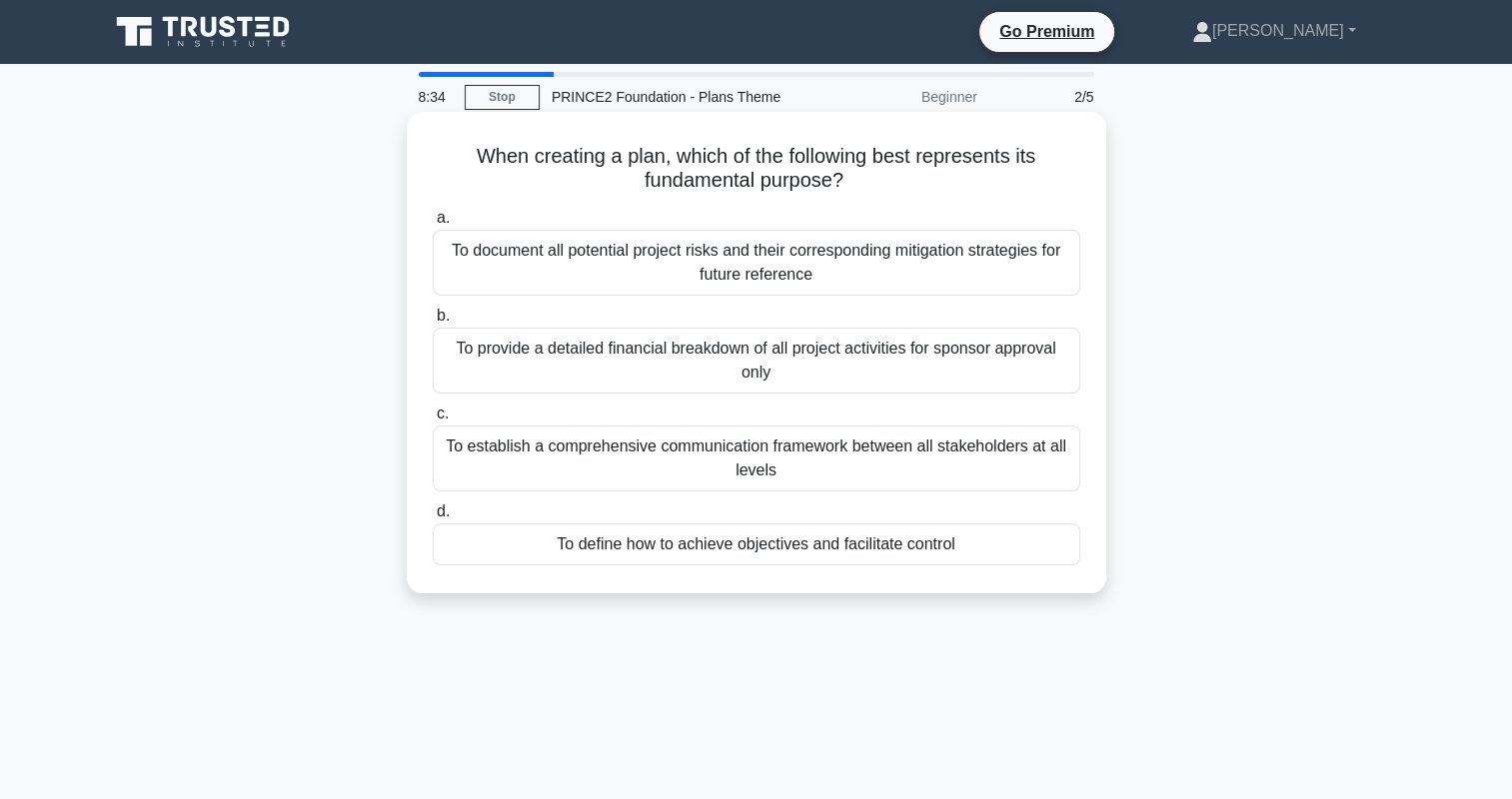 click on "To define how to achieve objectives and facilitate control" at bounding box center [756, 544] 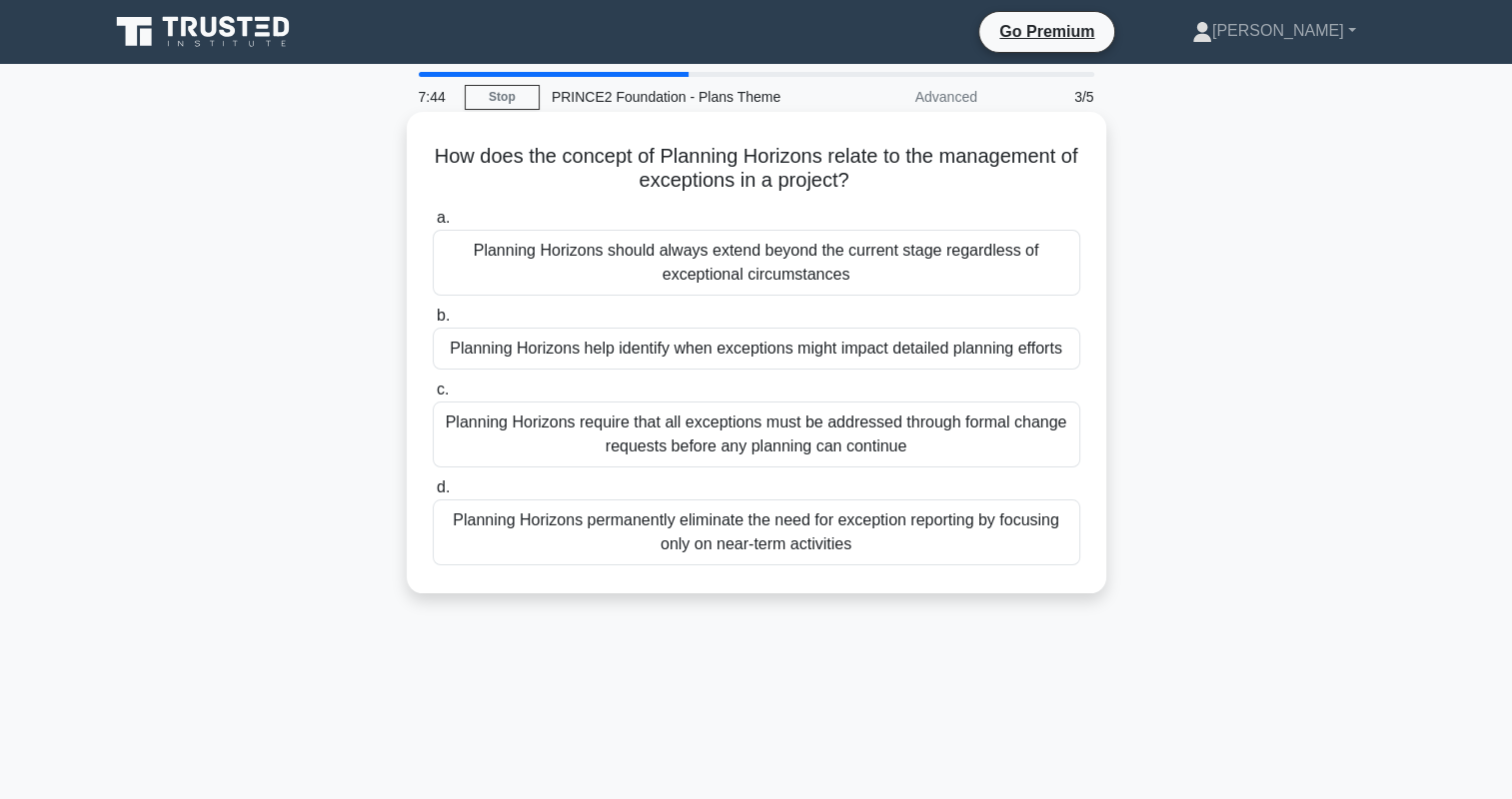 click on "Planning Horizons help identify when exceptions might impact detailed planning efforts" at bounding box center [756, 349] 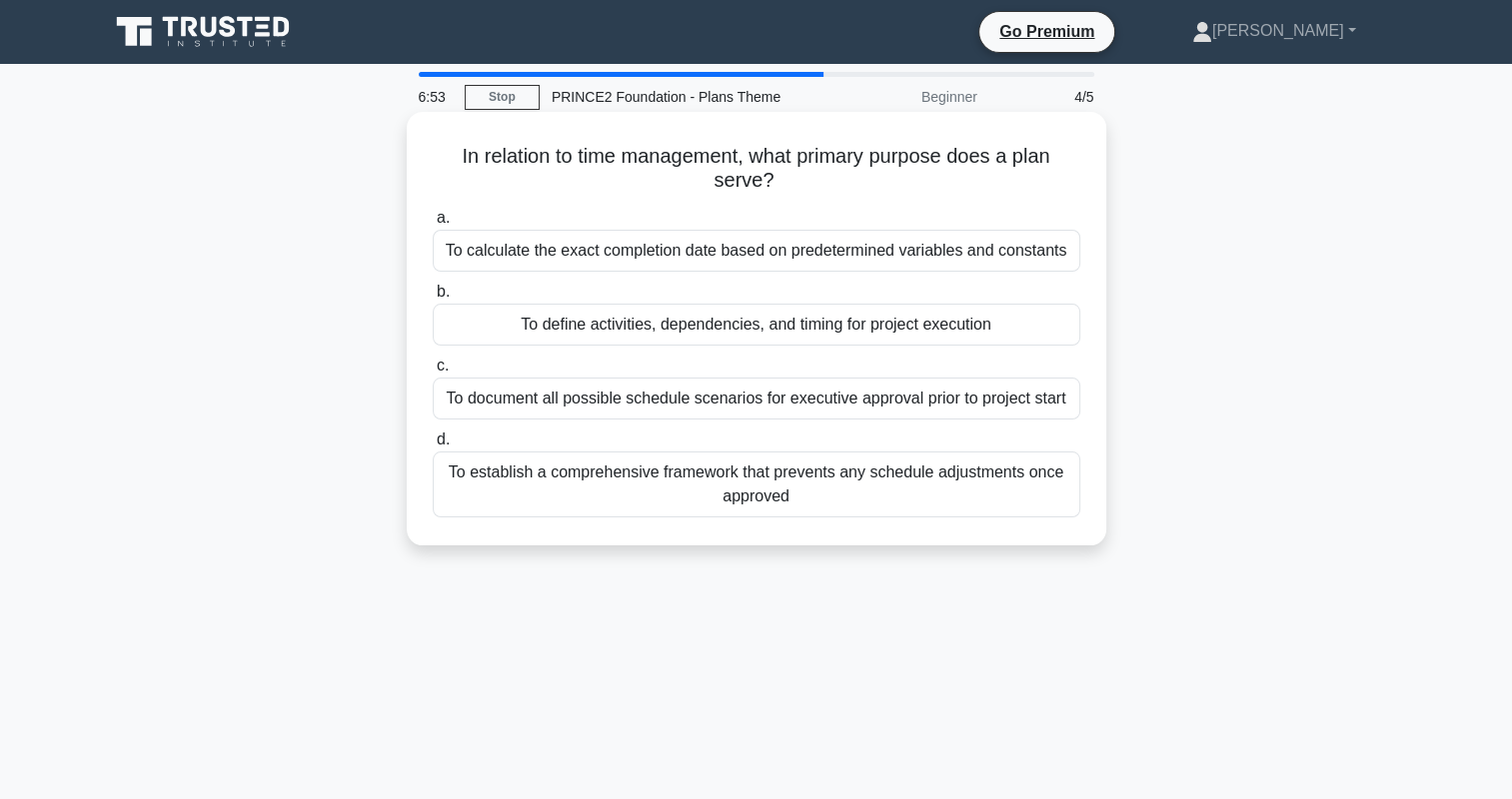 click on "To define activities, dependencies, and timing for project execution" at bounding box center (756, 325) 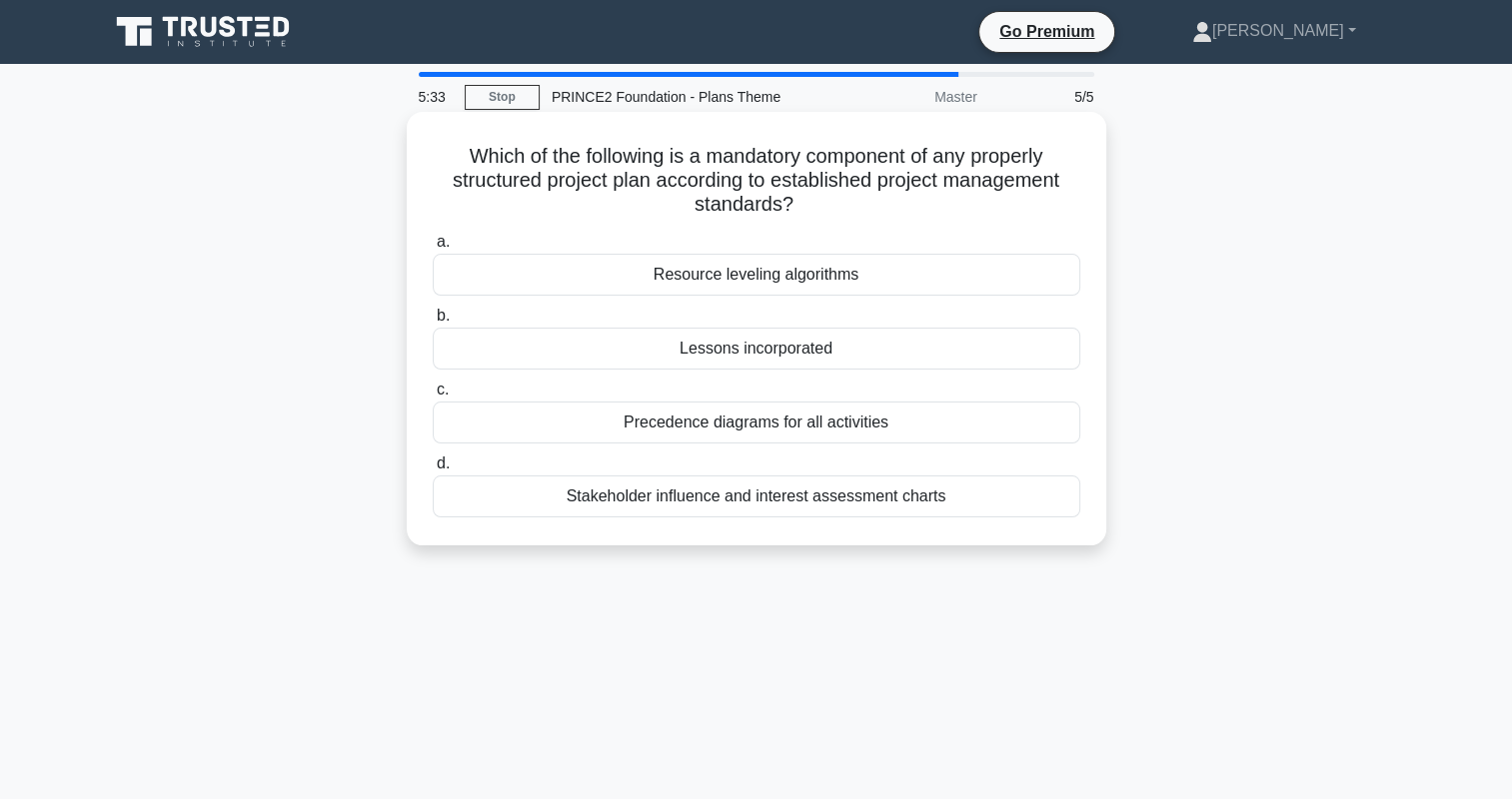 click on "Lessons incorporated" at bounding box center (756, 349) 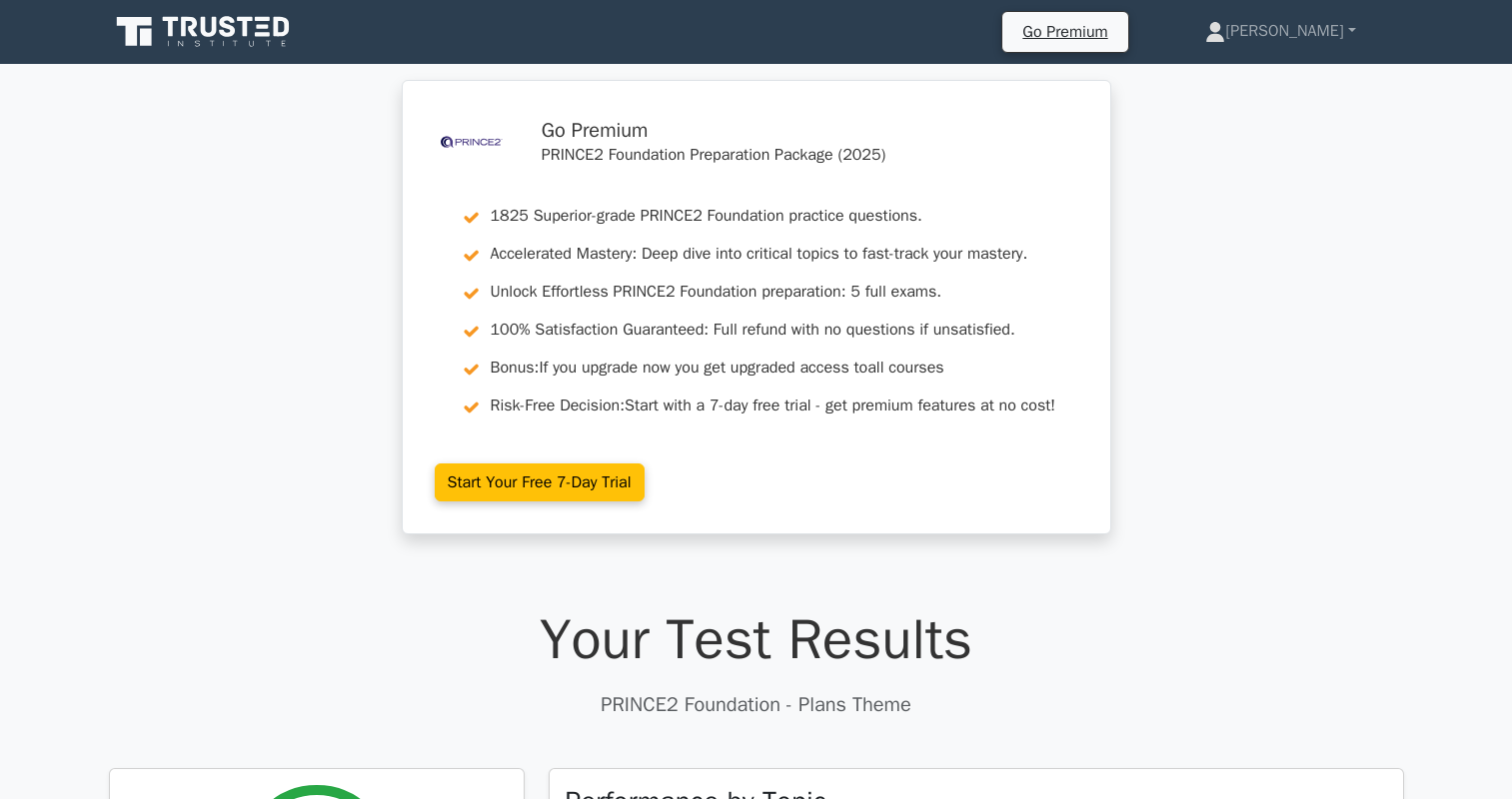 scroll, scrollTop: 0, scrollLeft: 0, axis: both 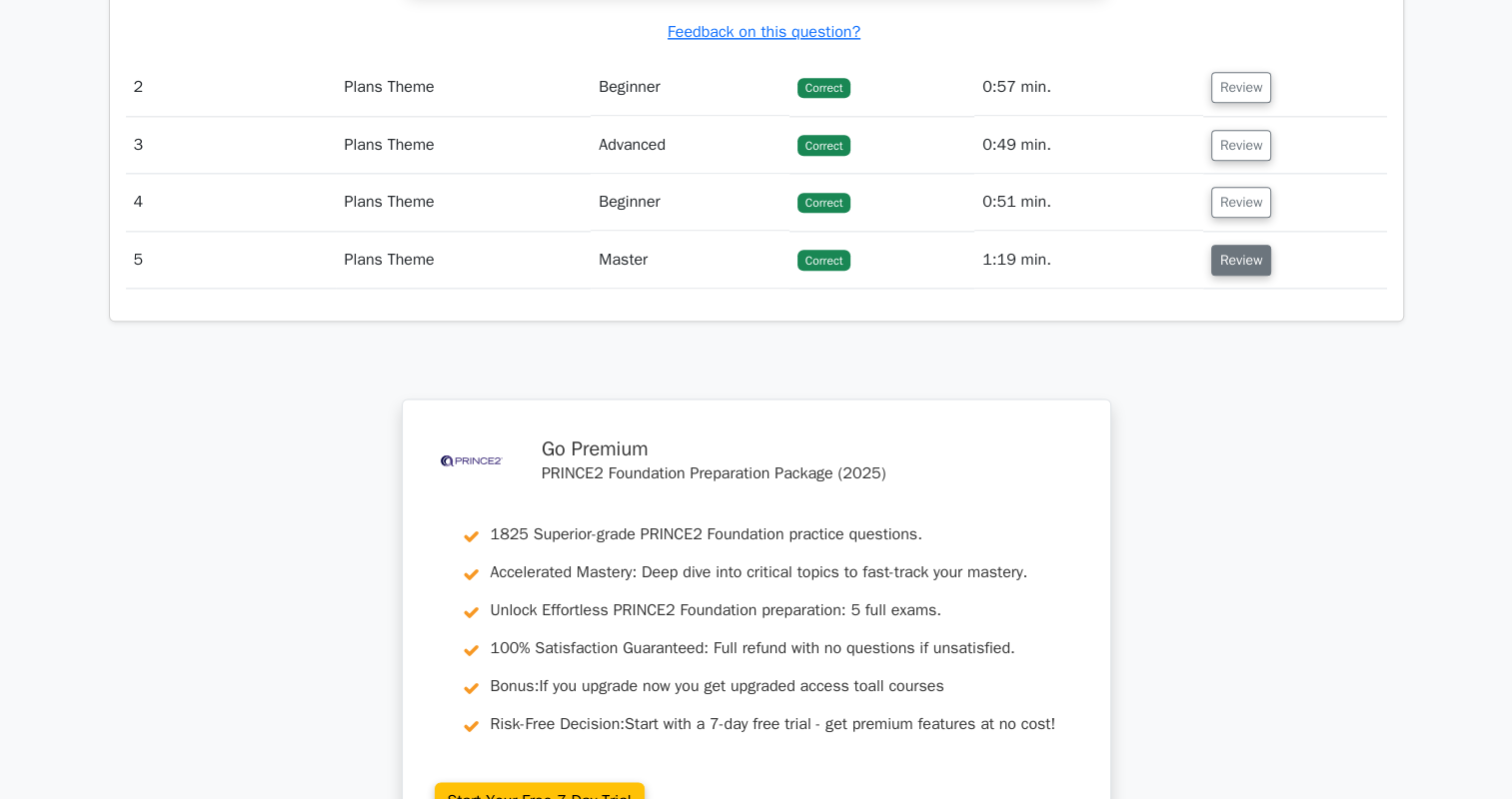 click on "Review" at bounding box center [1241, 260] 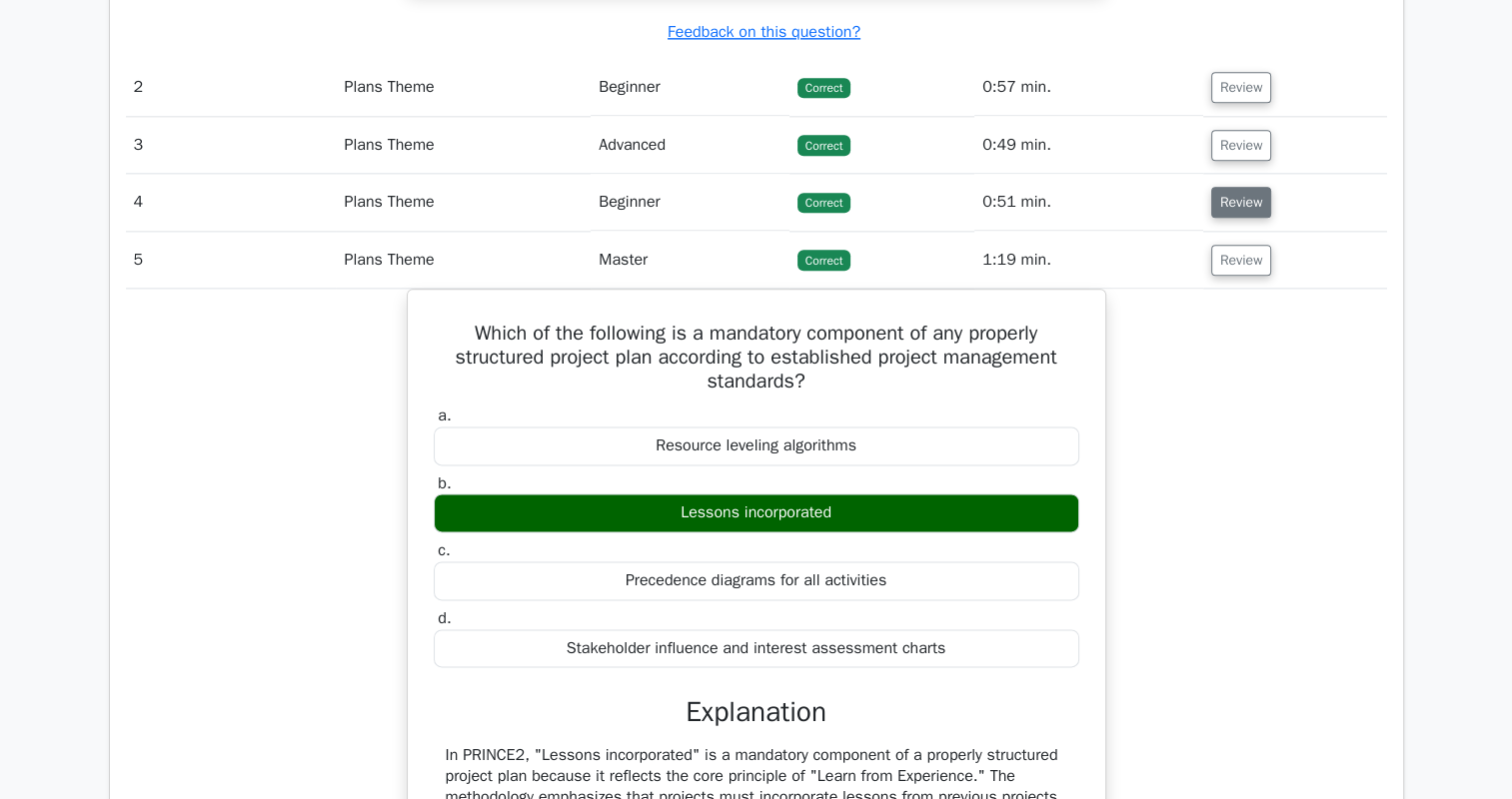 click on "Review" at bounding box center [1241, 202] 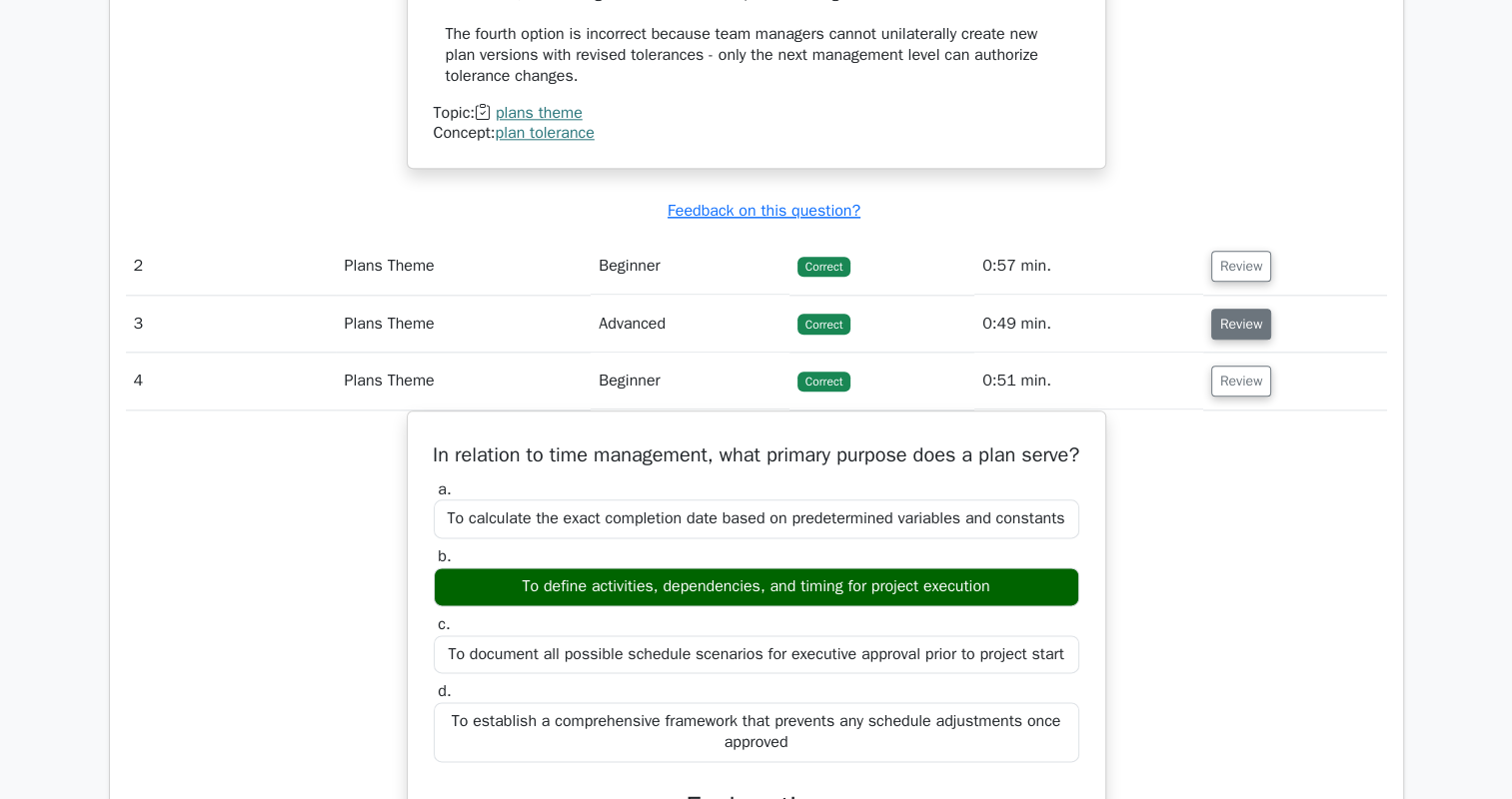 scroll, scrollTop: 2297, scrollLeft: 0, axis: vertical 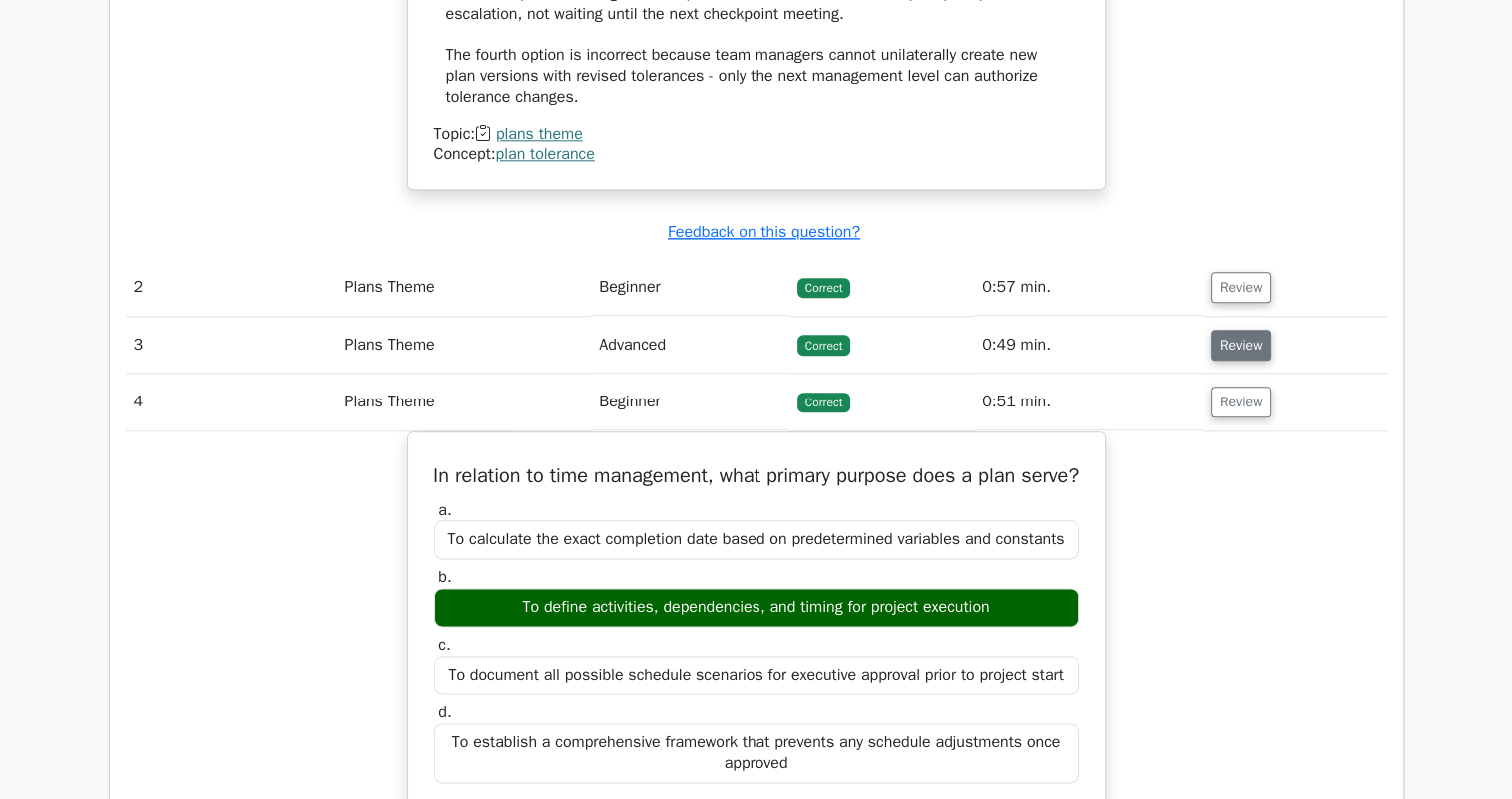 click on "Review" at bounding box center (1241, 345) 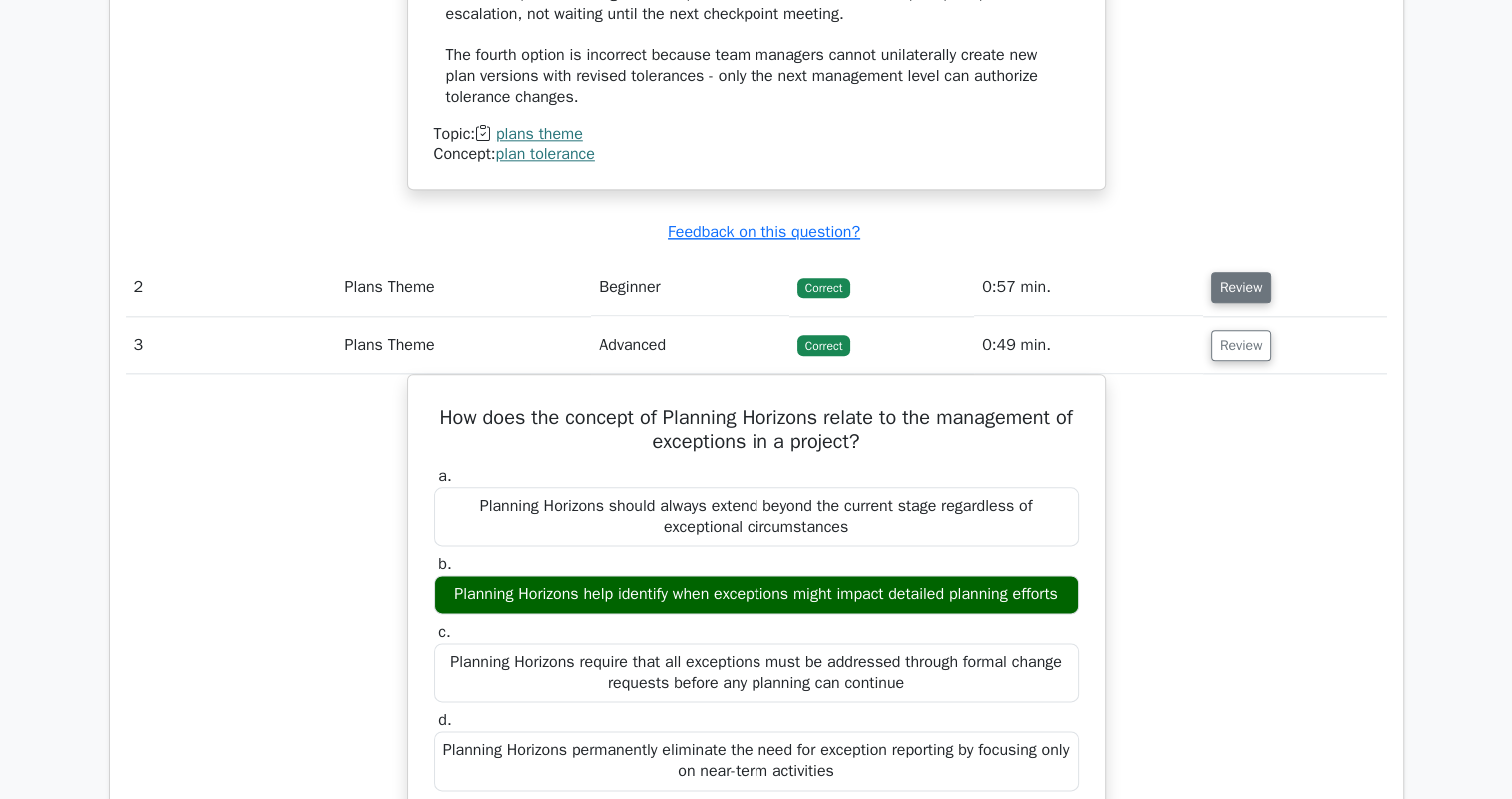 click on "Review" at bounding box center (1241, 287) 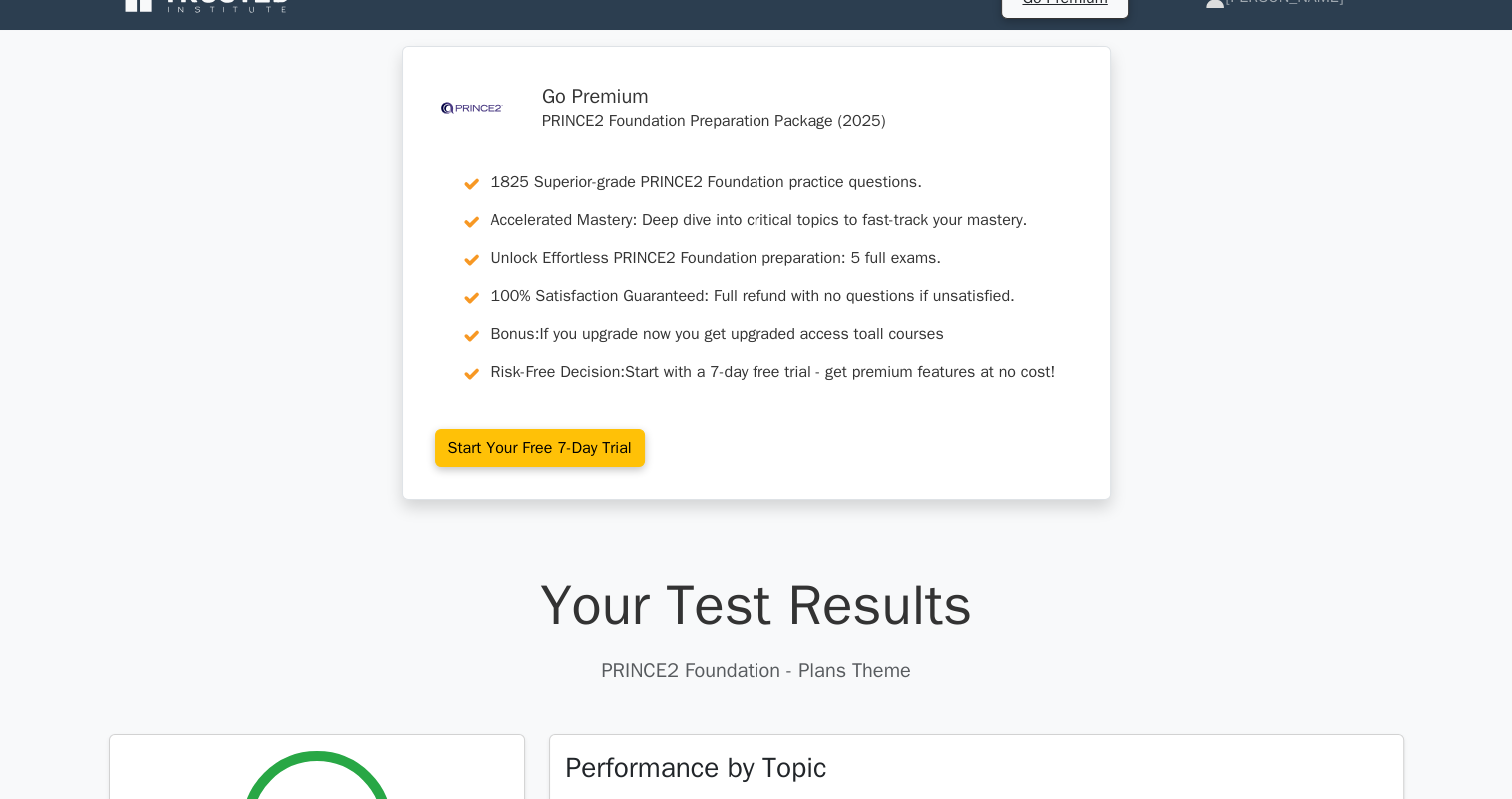 scroll, scrollTop: 0, scrollLeft: 0, axis: both 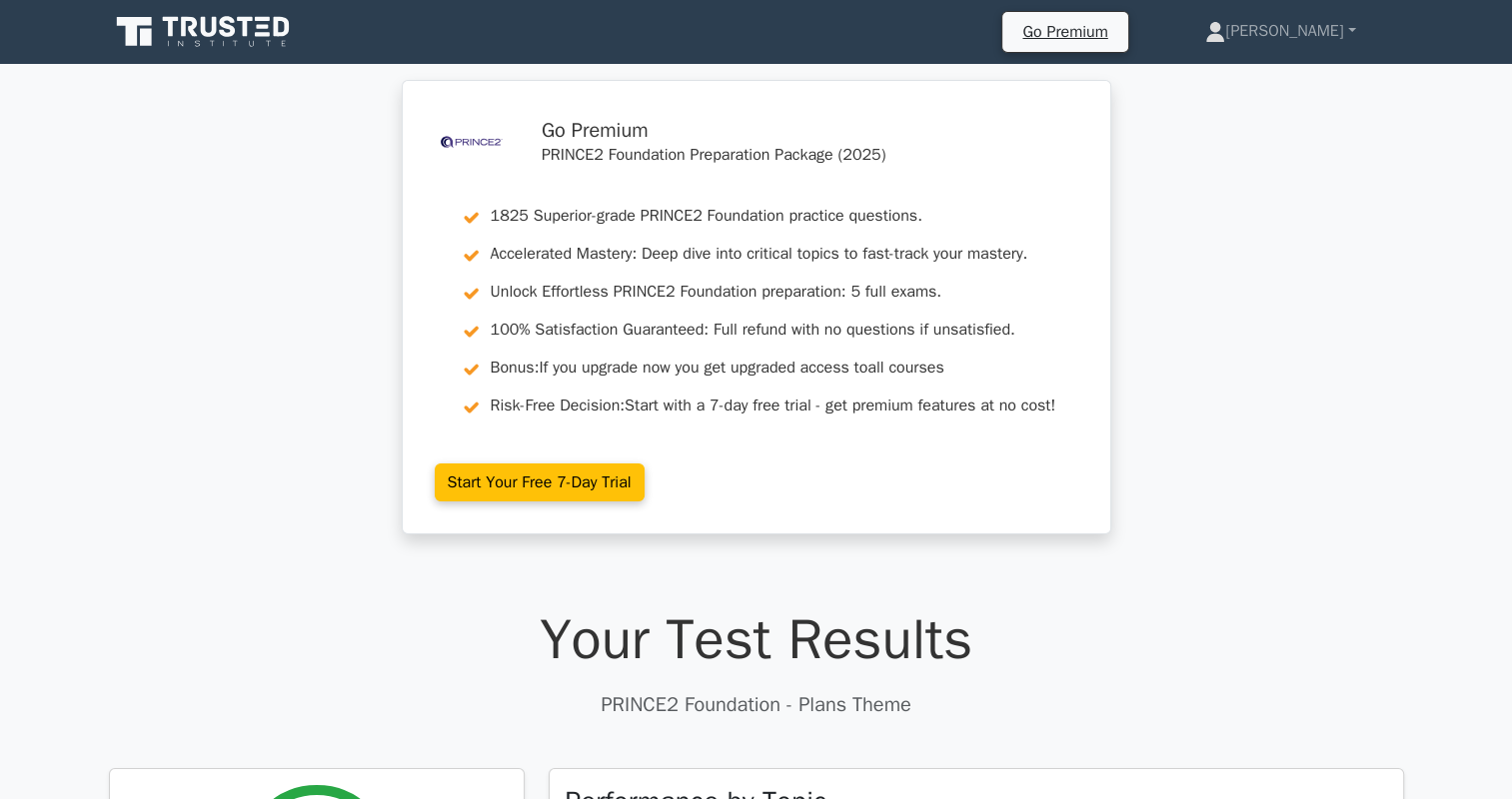 click 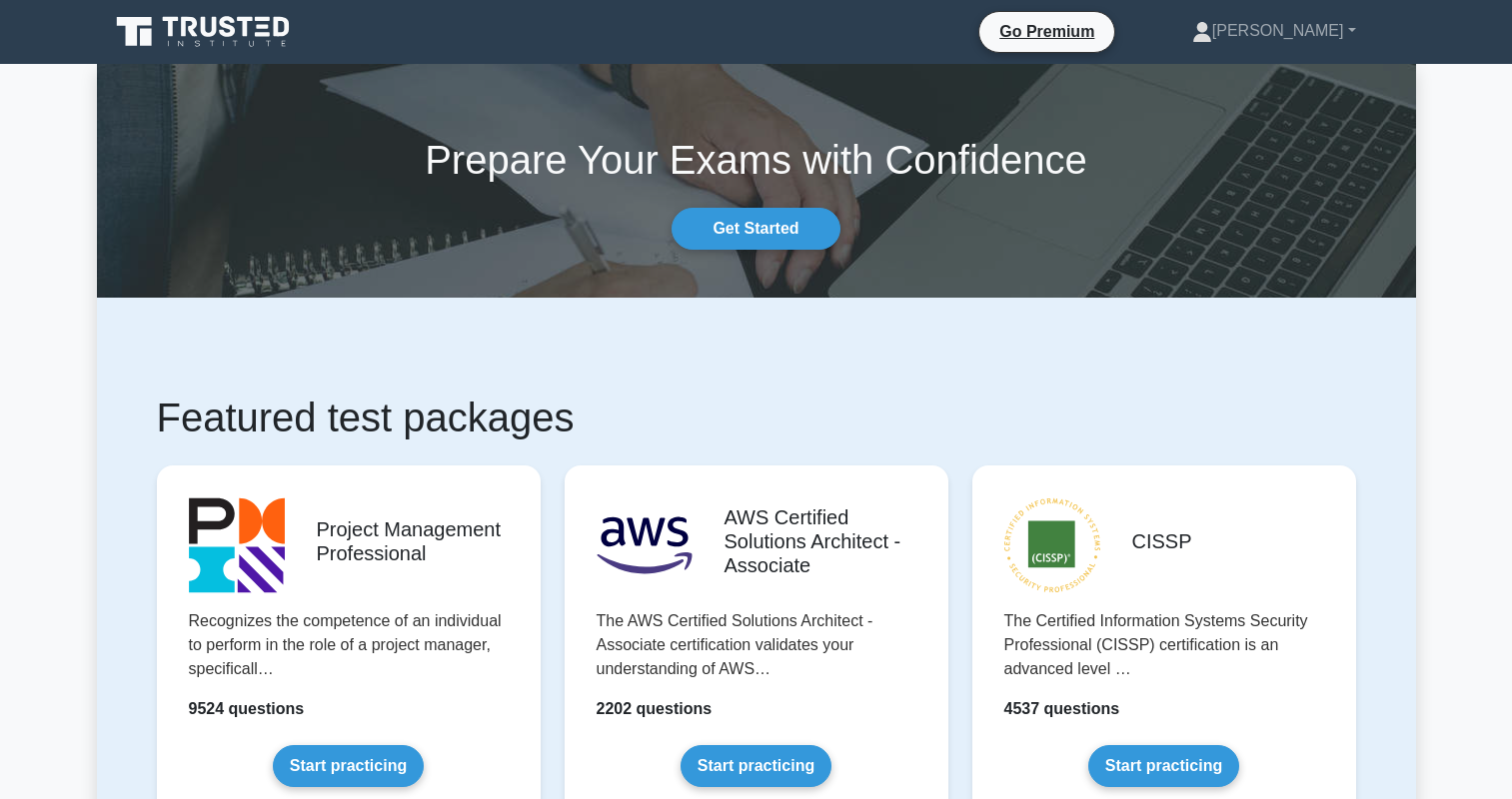 scroll, scrollTop: 0, scrollLeft: 0, axis: both 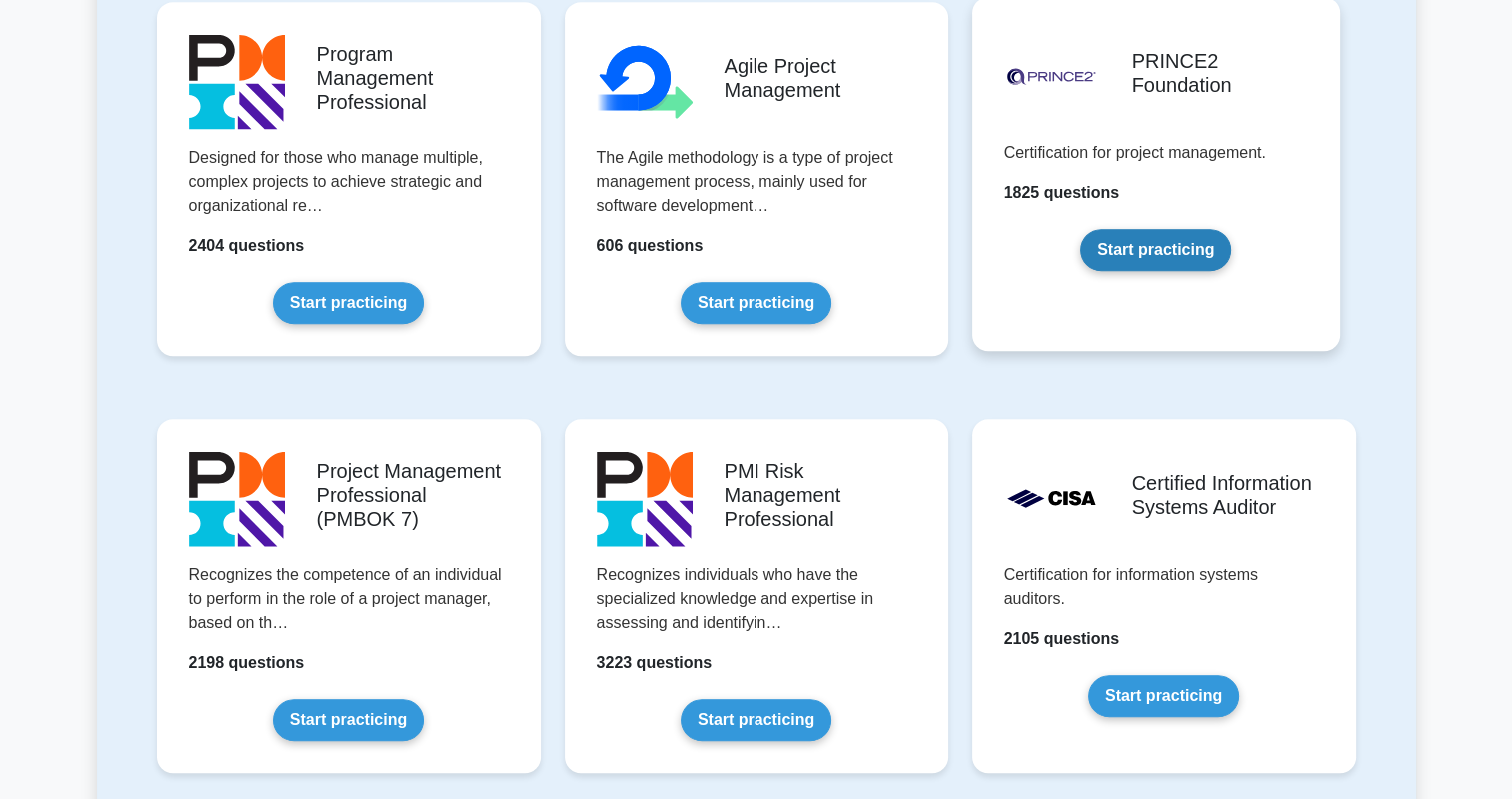 click on "Start practicing" at bounding box center [1155, 250] 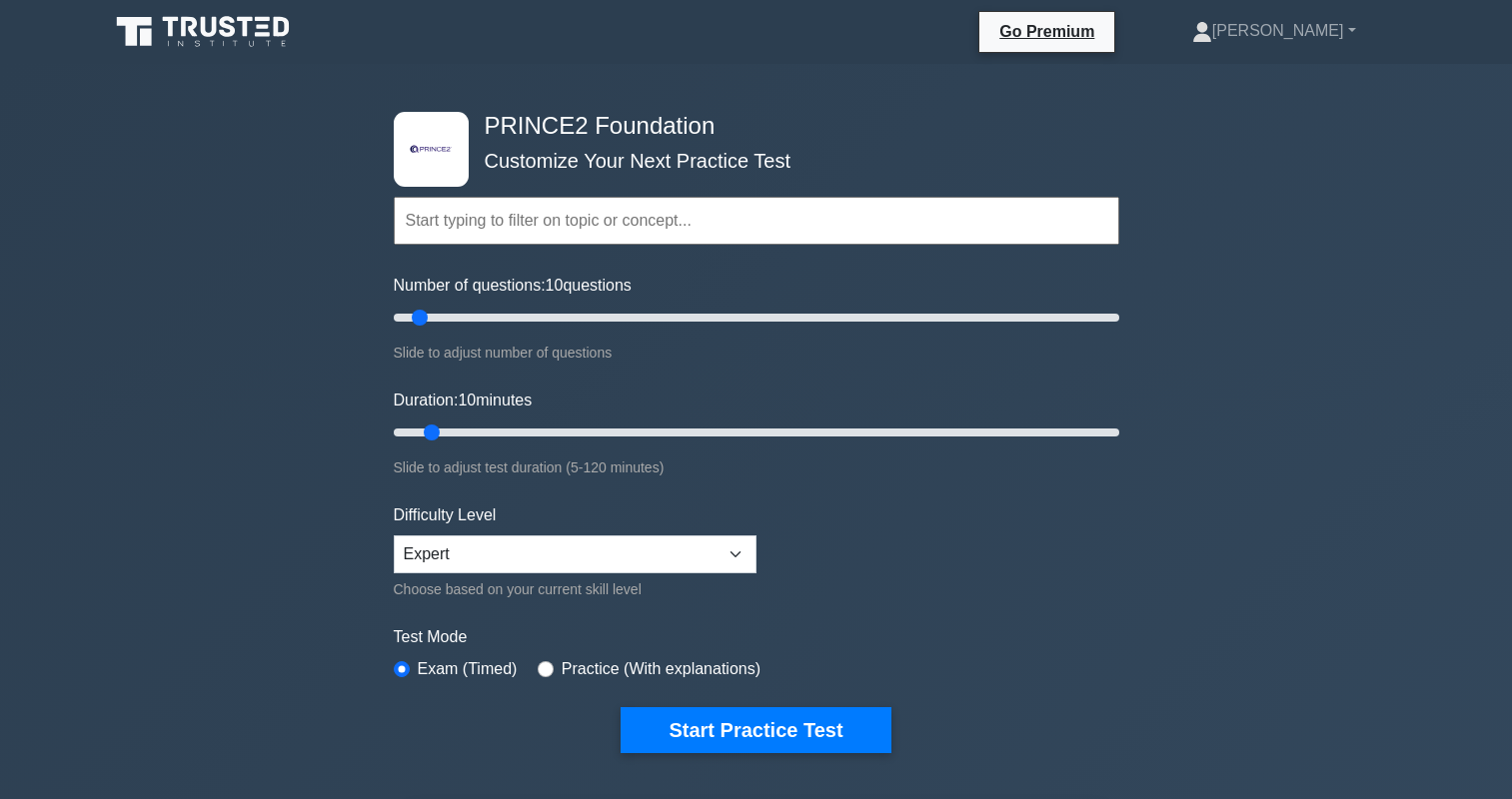 scroll, scrollTop: 0, scrollLeft: 0, axis: both 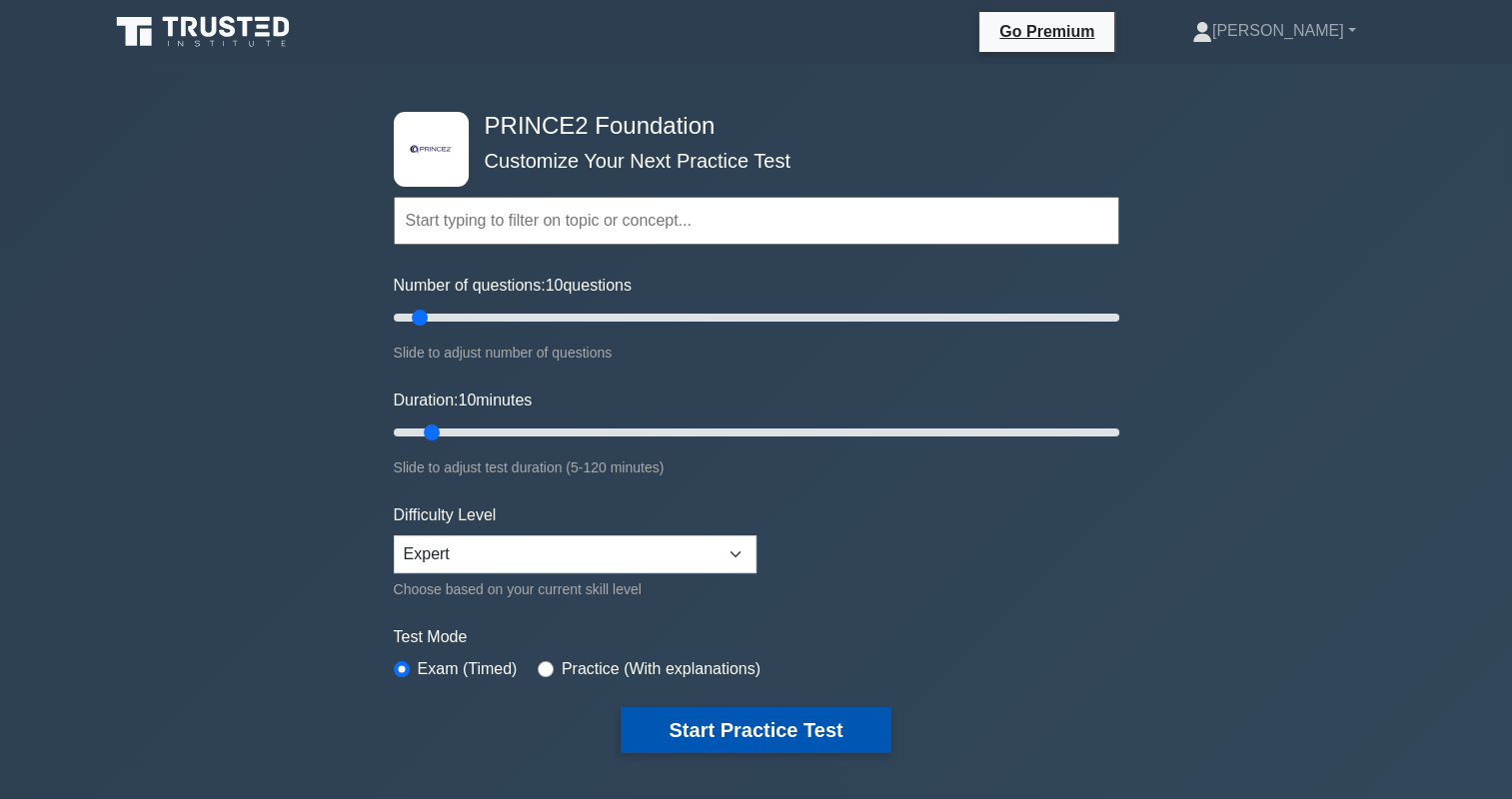 click on "Start Practice Test" at bounding box center (756, 730) 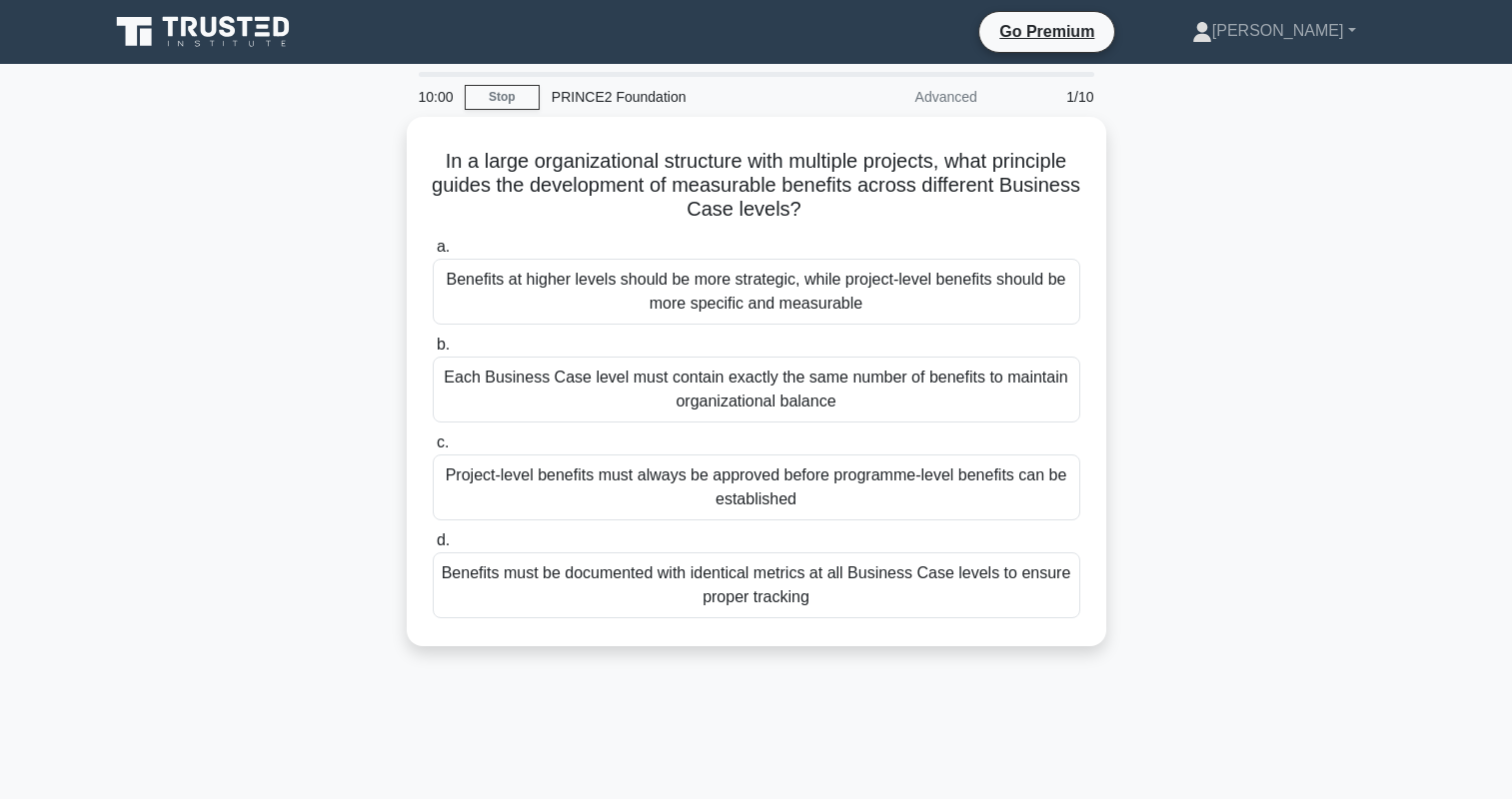 scroll, scrollTop: 0, scrollLeft: 0, axis: both 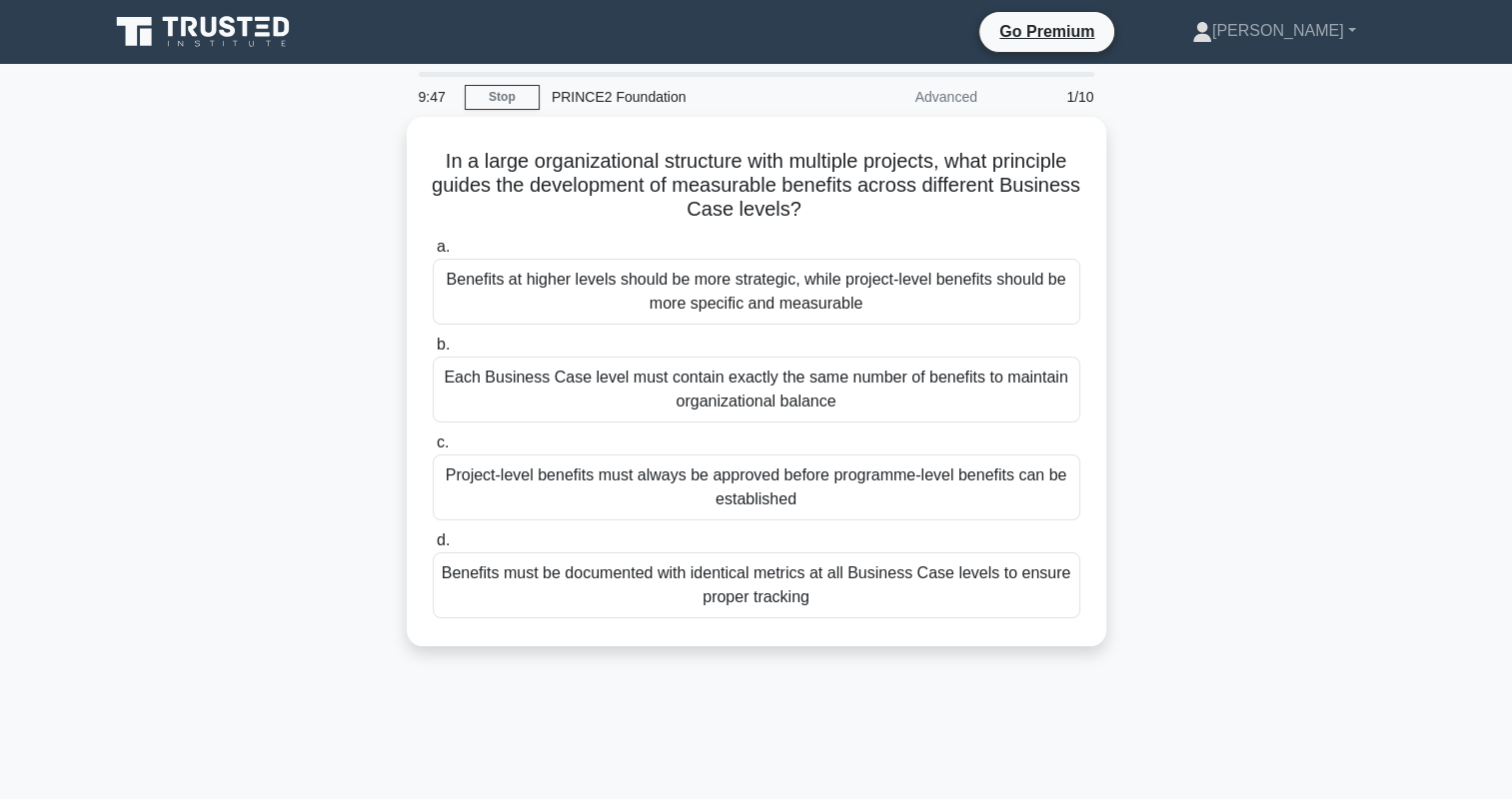 click on "In a large organizational structure with multiple projects, what principle guides the development of measurable benefits across different Business Case levels?
.spinner_0XTQ{transform-origin:center;animation:spinner_y6GP .75s linear infinite}@keyframes spinner_y6GP{100%{transform:rotate(360deg)}}
a.
b.
c. d." at bounding box center (756, 394) 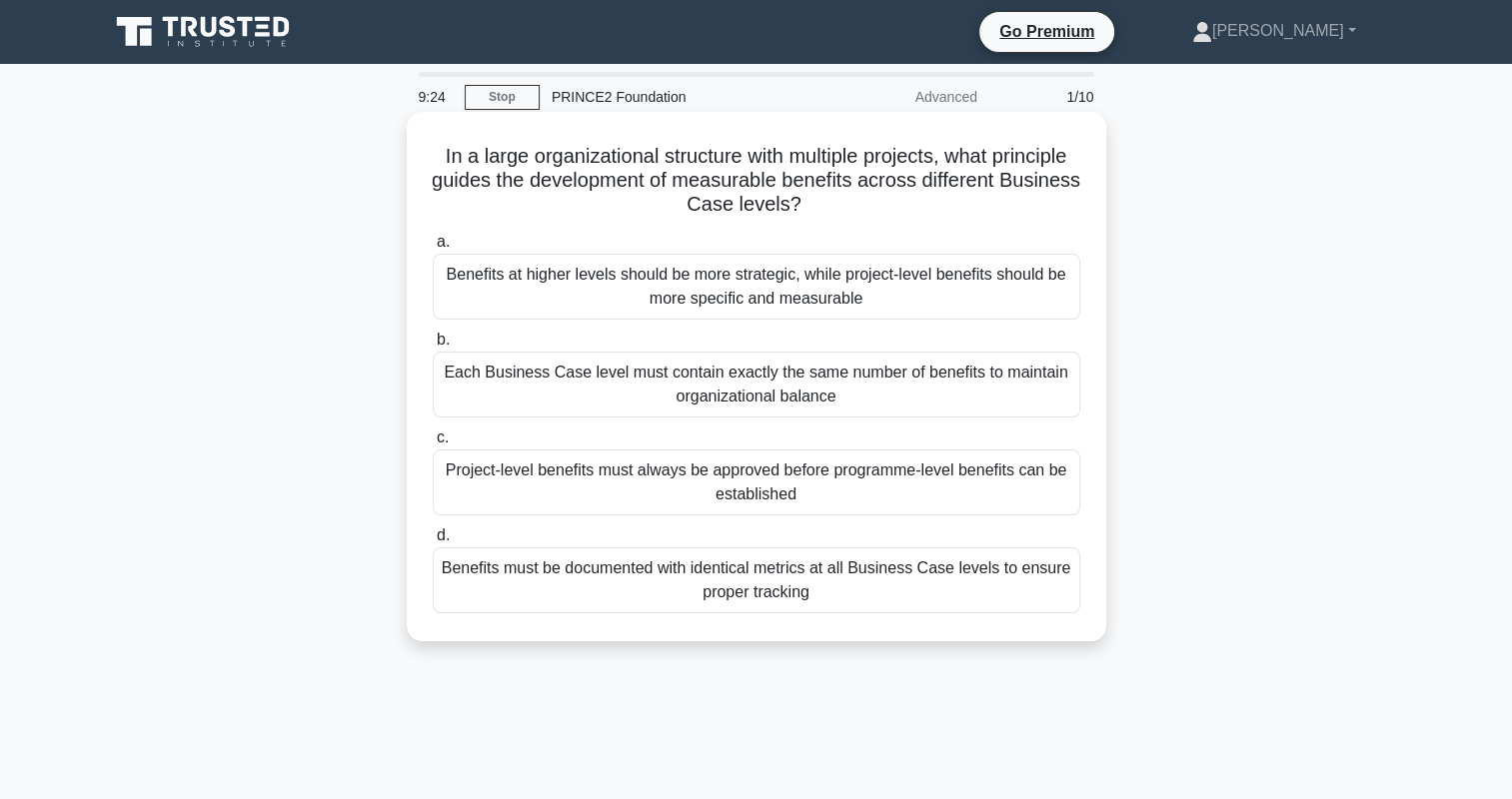 click on "Benefits at higher levels should be more strategic, while project-level benefits should be more specific and measurable" at bounding box center (756, 287) 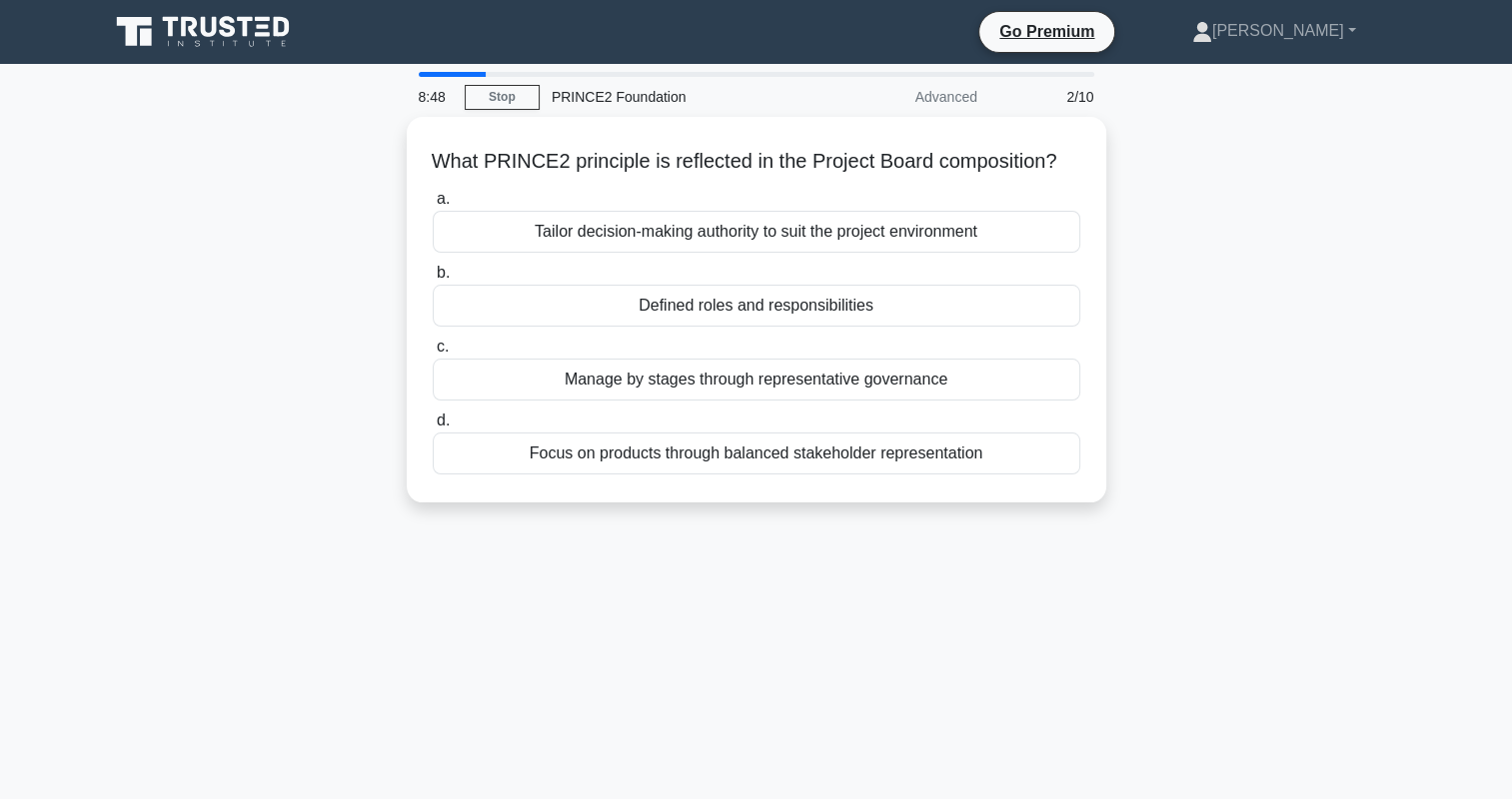 drag, startPoint x: 994, startPoint y: 324, endPoint x: 1227, endPoint y: 309, distance: 233.48233 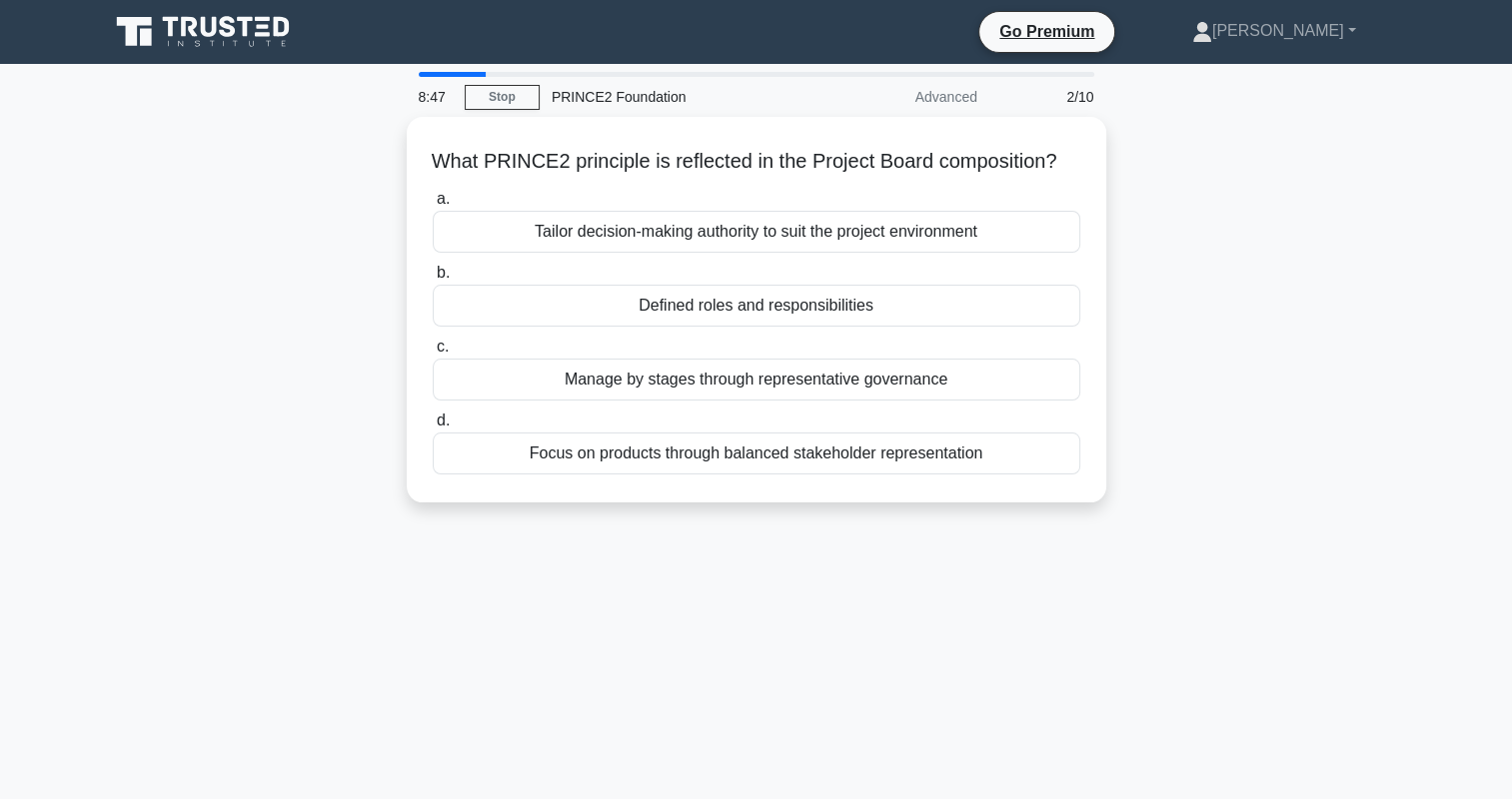 drag, startPoint x: 1227, startPoint y: 309, endPoint x: 1218, endPoint y: 439, distance: 130.31117 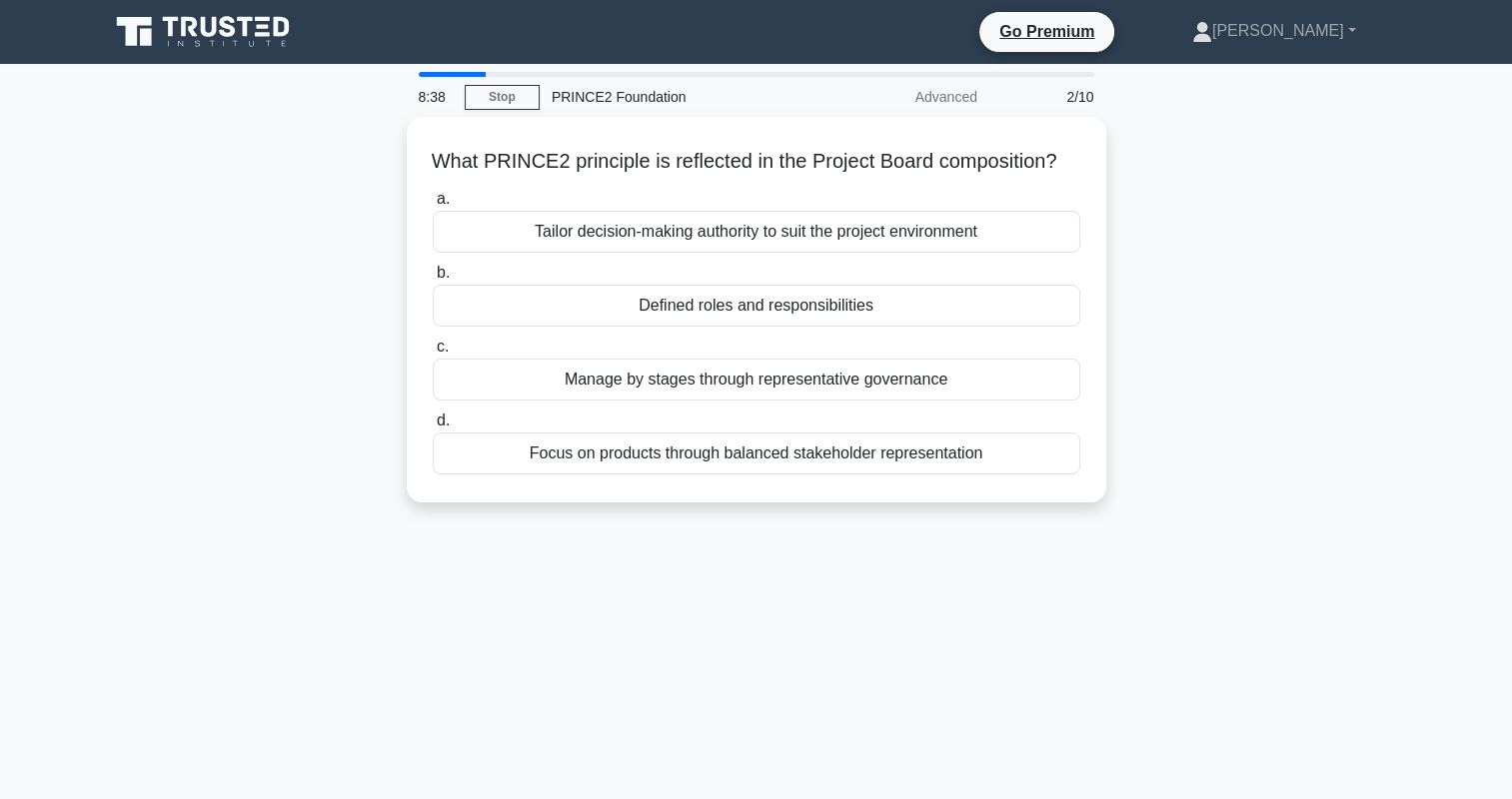 click on "What PRINCE2 principle is reflected in the Project Board composition?
.spinner_0XTQ{transform-origin:center;animation:spinner_y6GP .75s linear infinite}@keyframes spinner_y6GP{100%{transform:rotate(360deg)}}
a.
Tailor decision-making authority to suit the project environment
b. c. d." at bounding box center [756, 322] 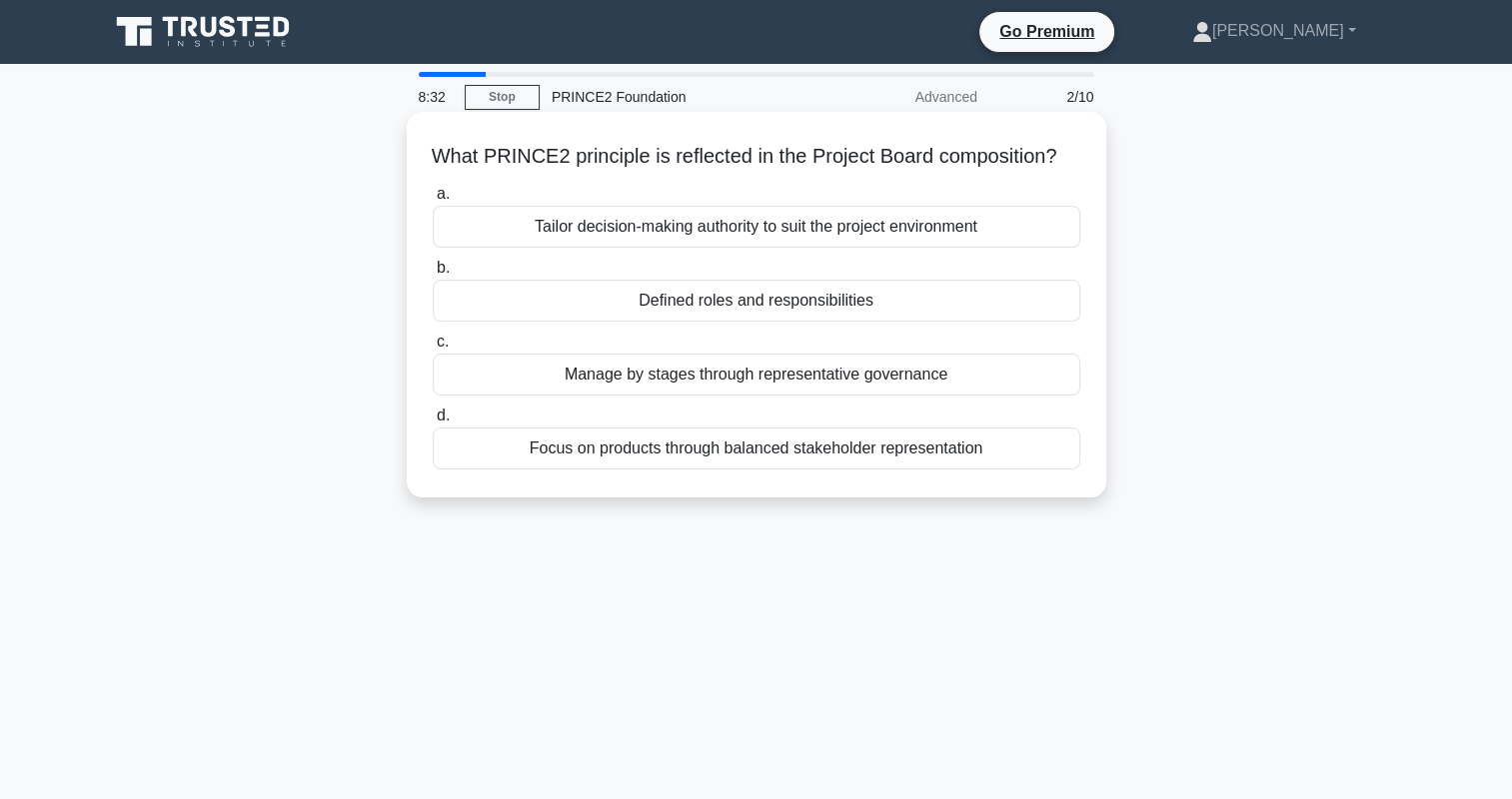 click on "Tailor decision-making authority to suit the project environment" at bounding box center [756, 227] 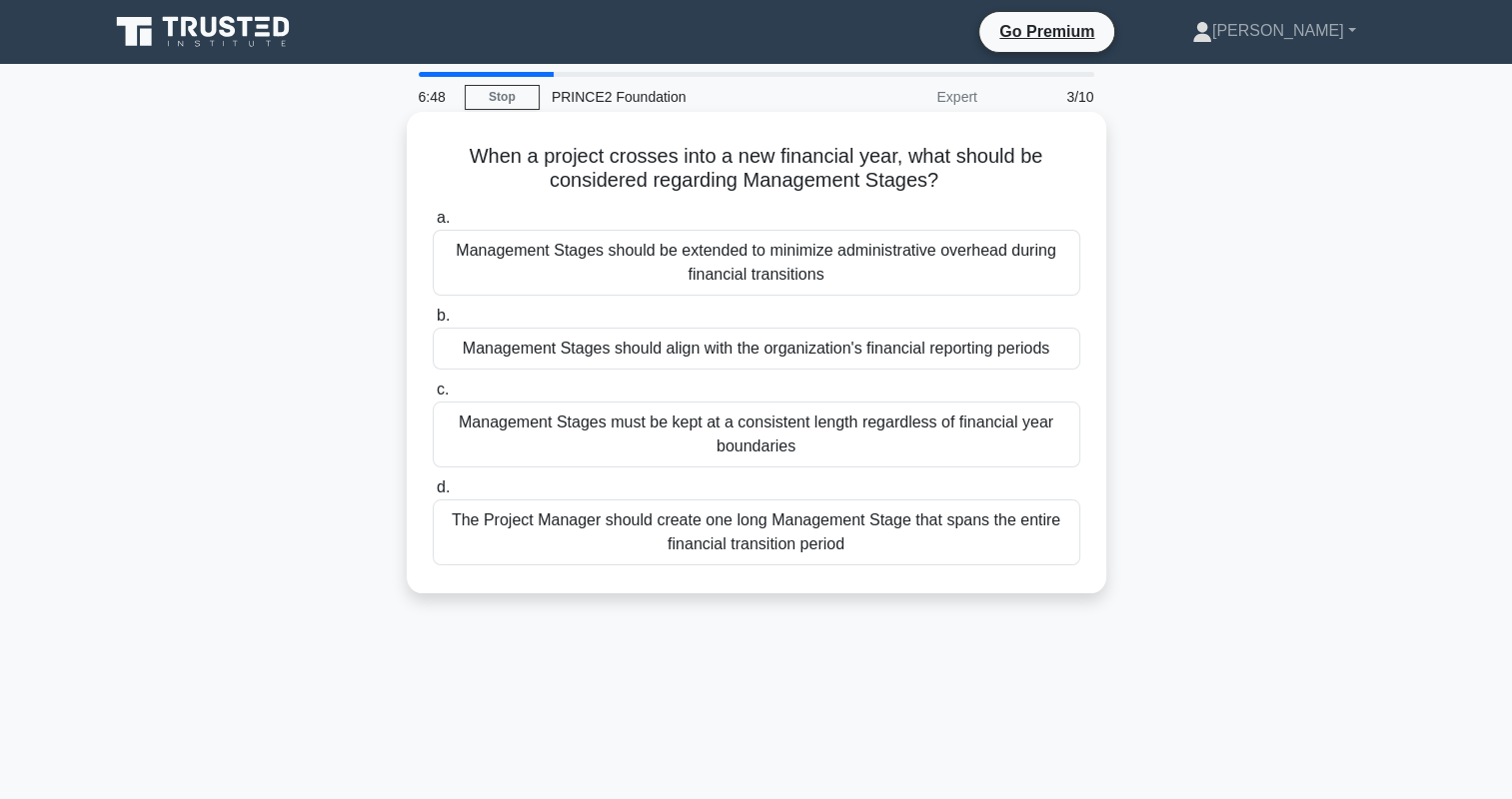click on "Management Stages should align with the organization's financial reporting periods" at bounding box center [756, 349] 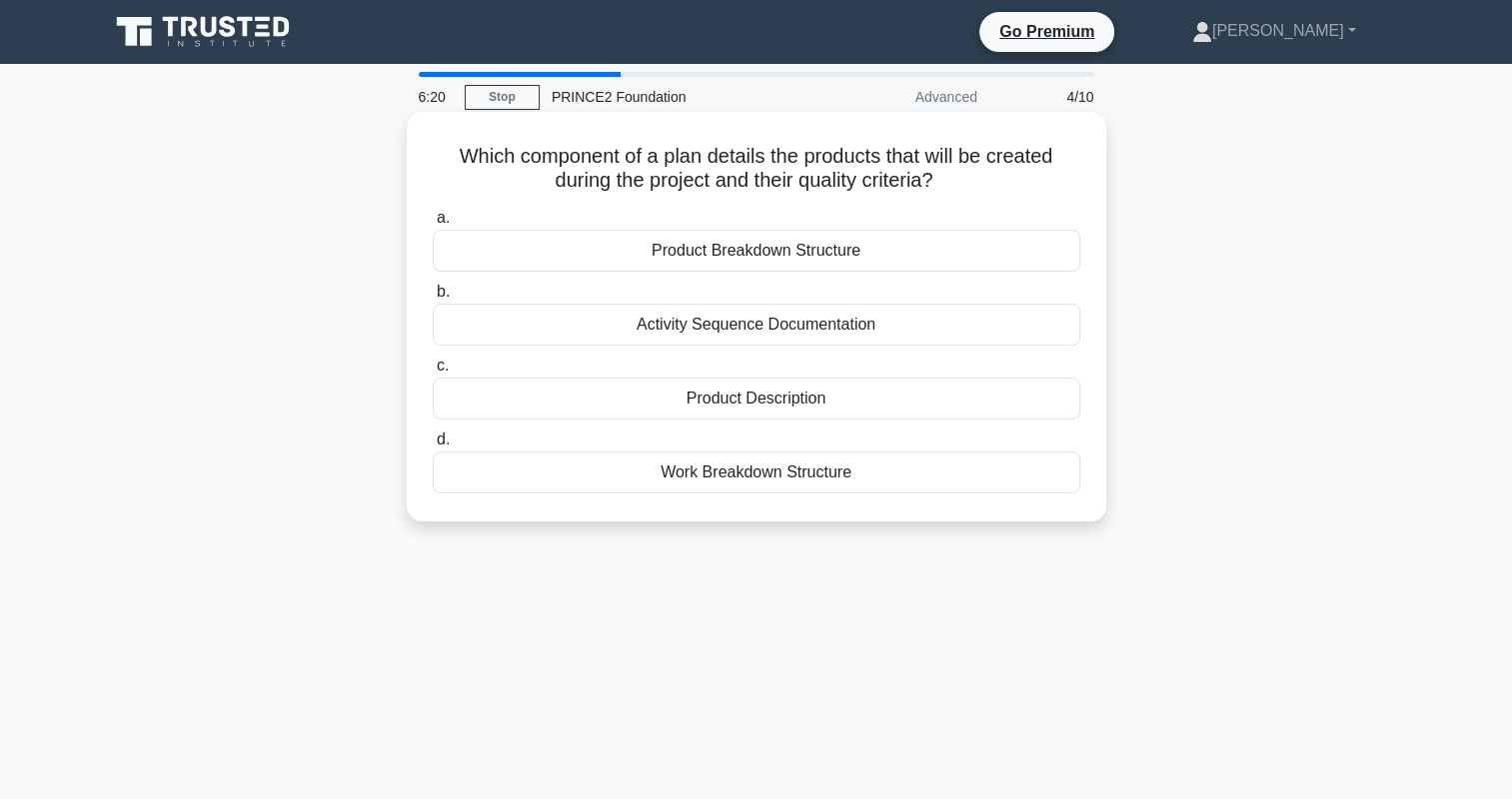 click on "Product Description" at bounding box center (756, 399) 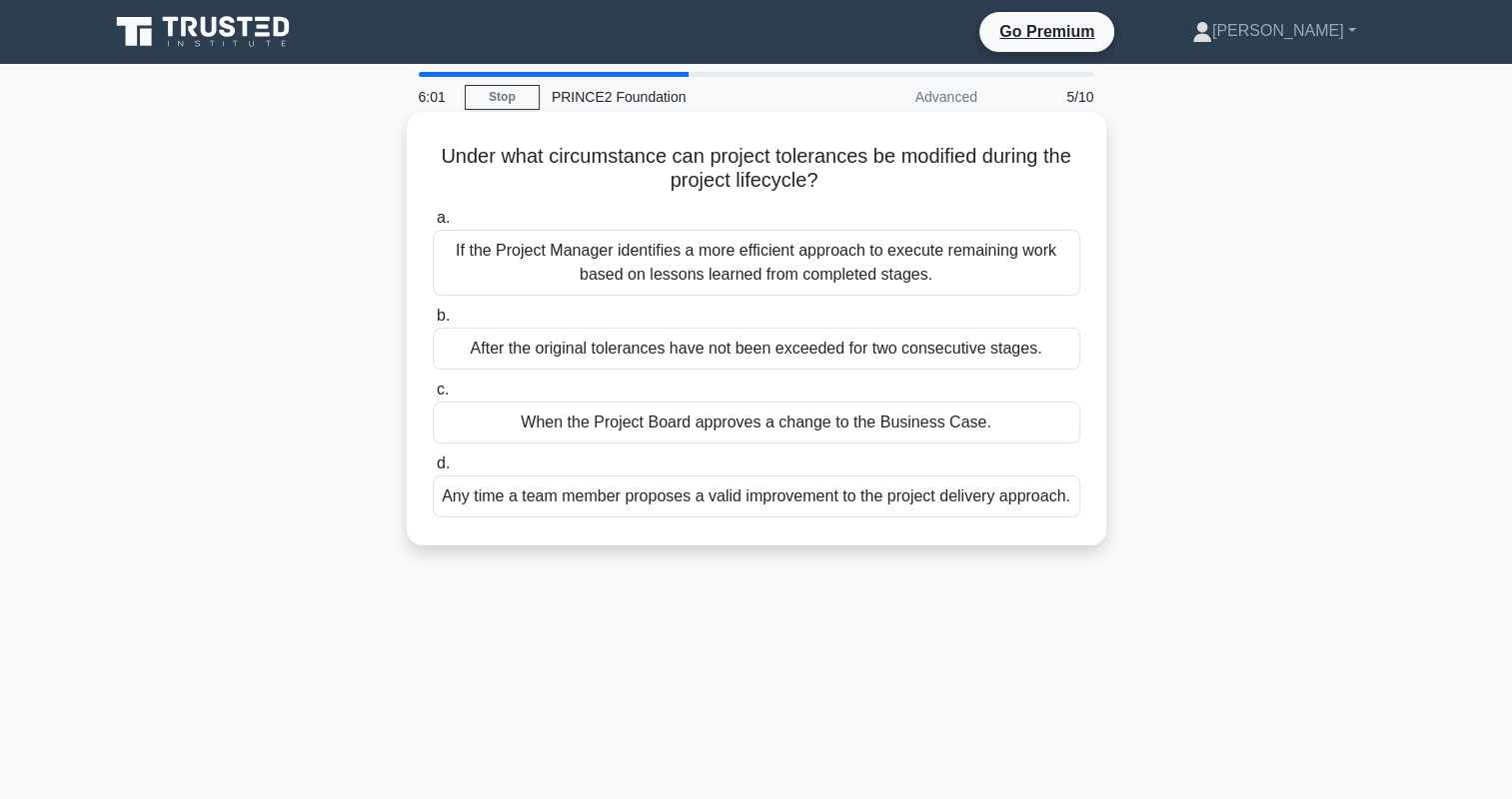 click on "When the Project Board approves a change to the Business Case." at bounding box center [756, 422] 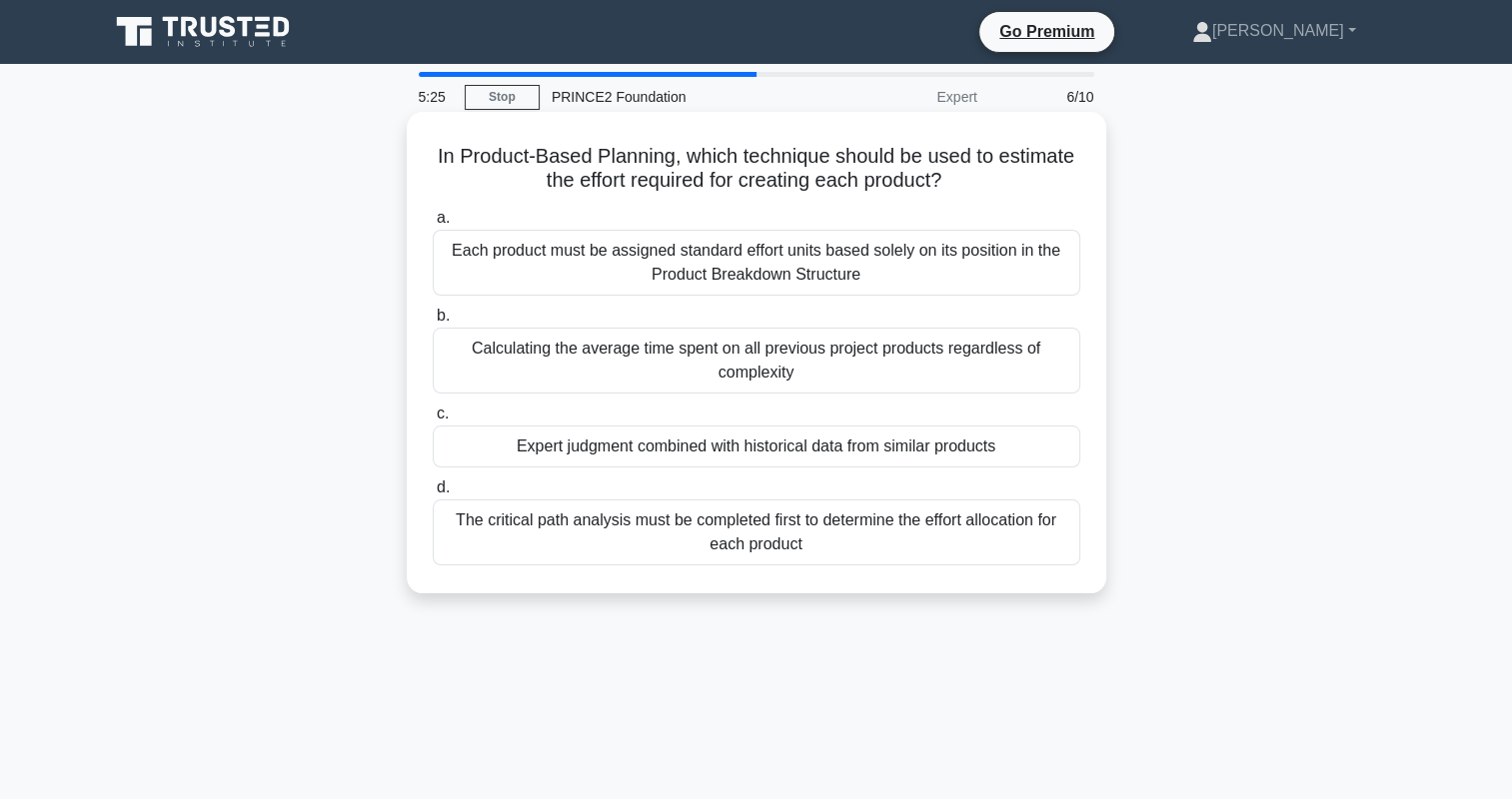 click on "Expert judgment combined with historical data from similar products" at bounding box center (756, 446) 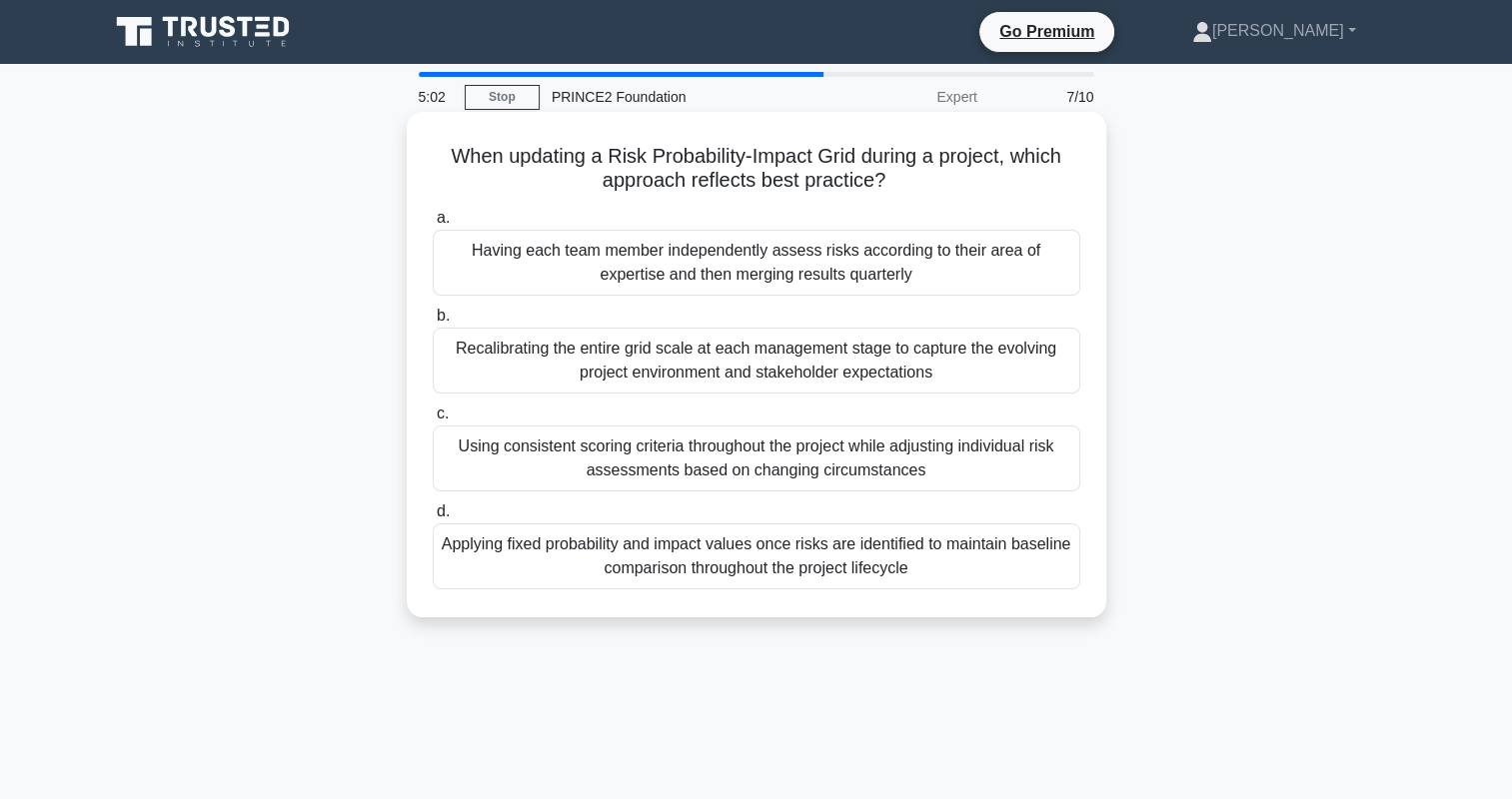 click on "Recalibrating the entire grid scale at each management stage to capture the evolving project environment and stakeholder expectations" at bounding box center [756, 361] 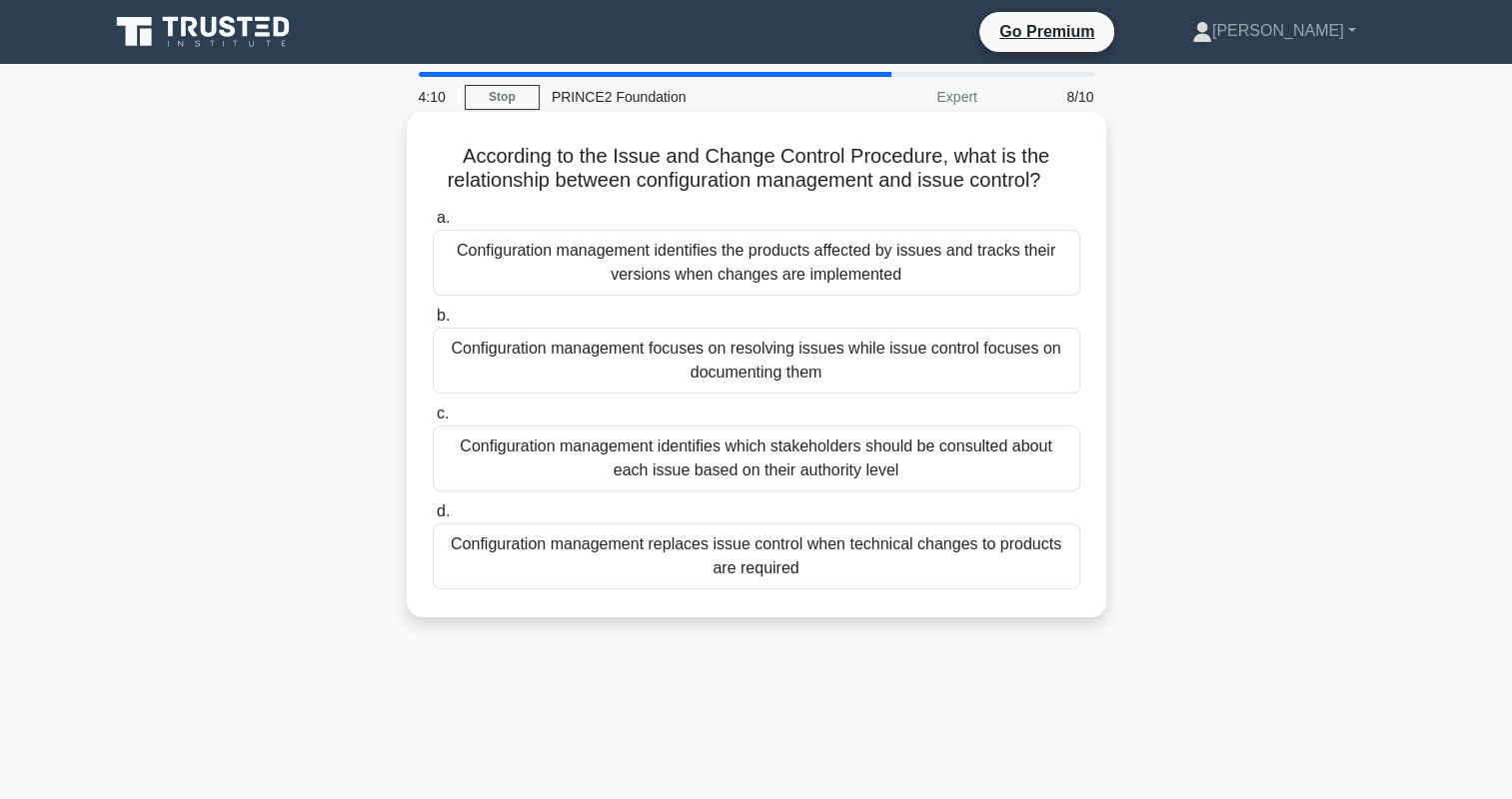 click on "Configuration management identifies the products affected by issues and tracks their versions when changes are implemented" at bounding box center (756, 263) 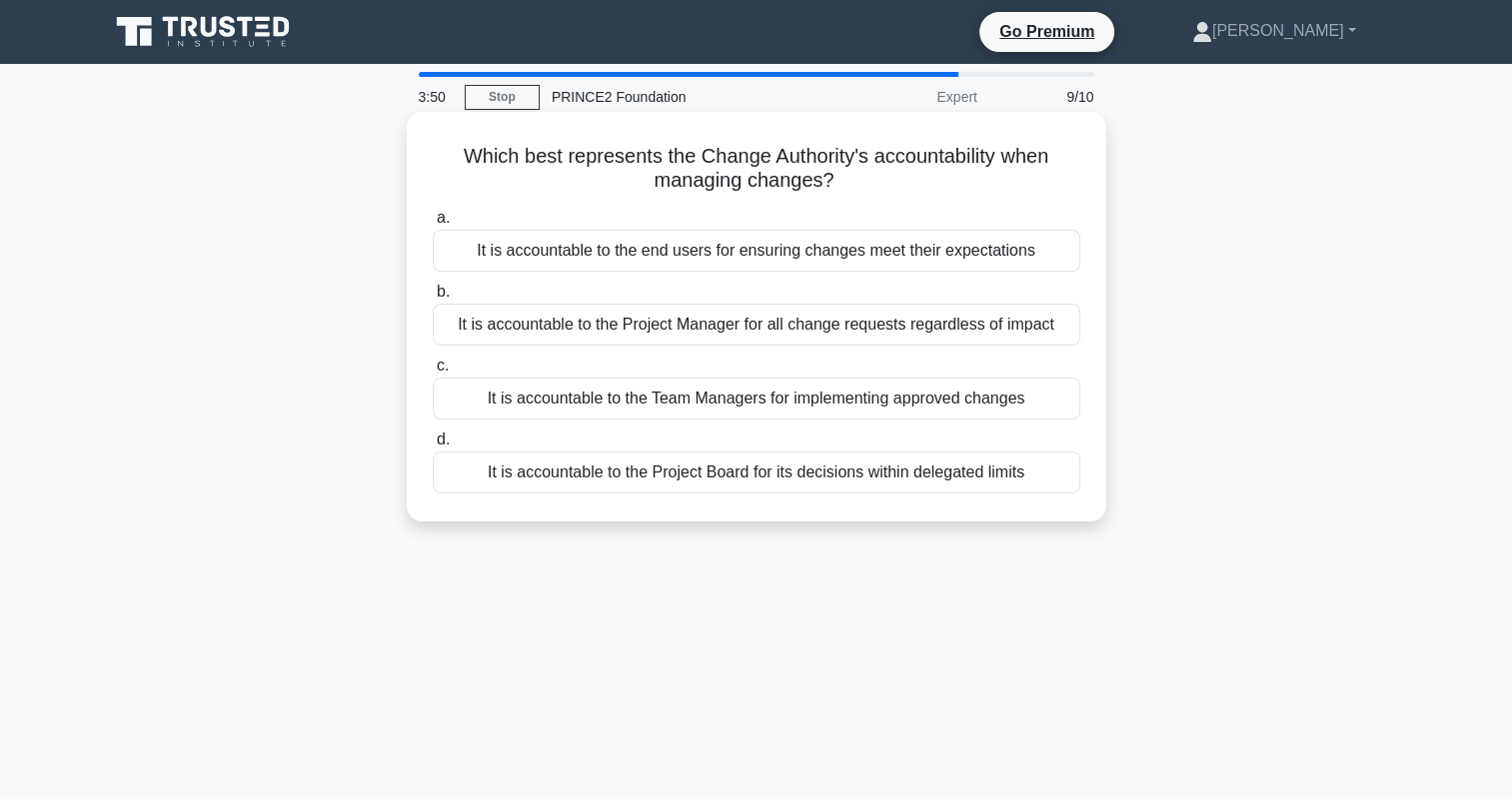 click on "It is accountable to the Project Board for its decisions within delegated limits" at bounding box center [756, 472] 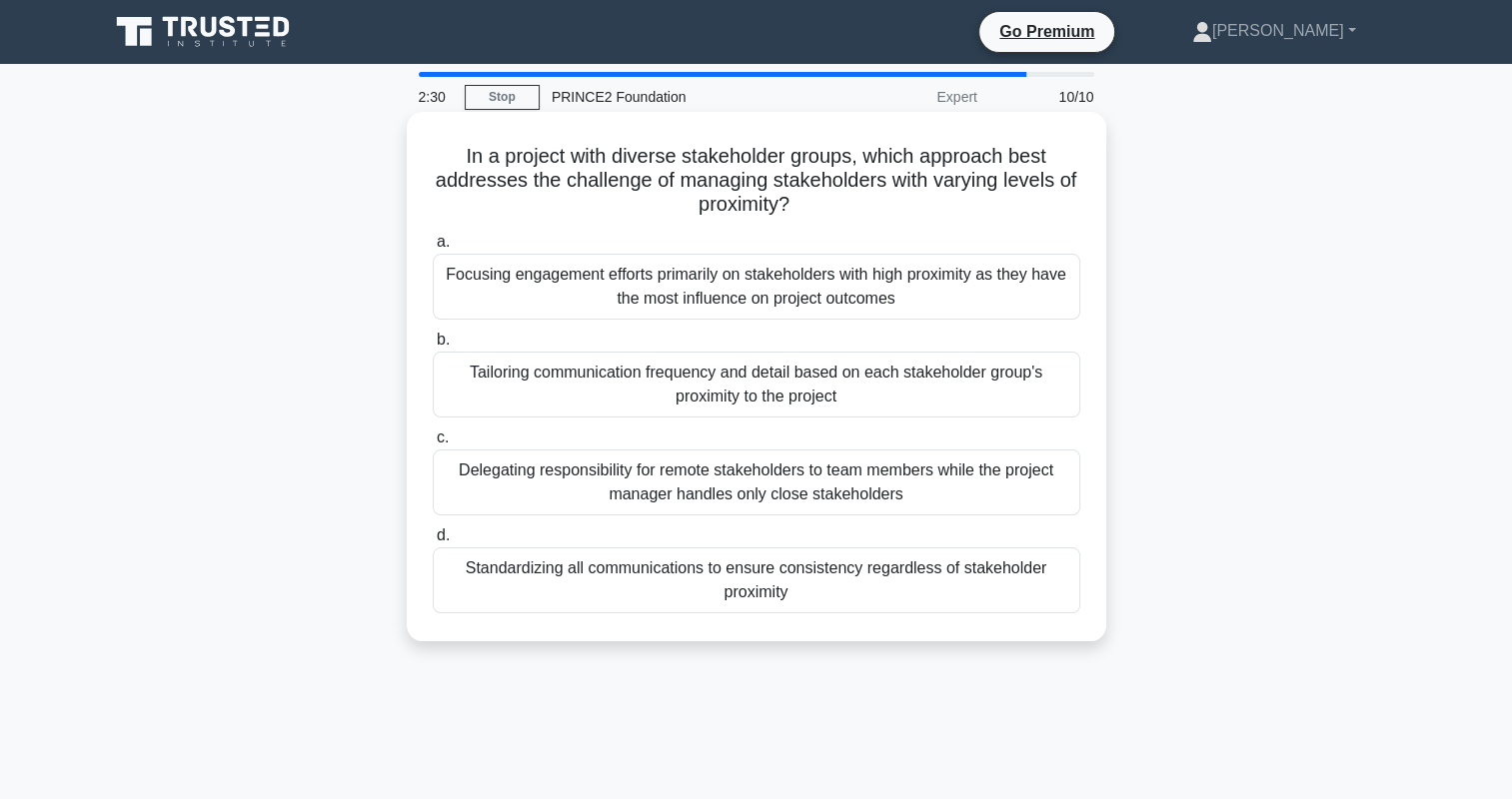click on "Tailoring communication frequency and detail based on each stakeholder group's proximity to the project" at bounding box center (756, 385) 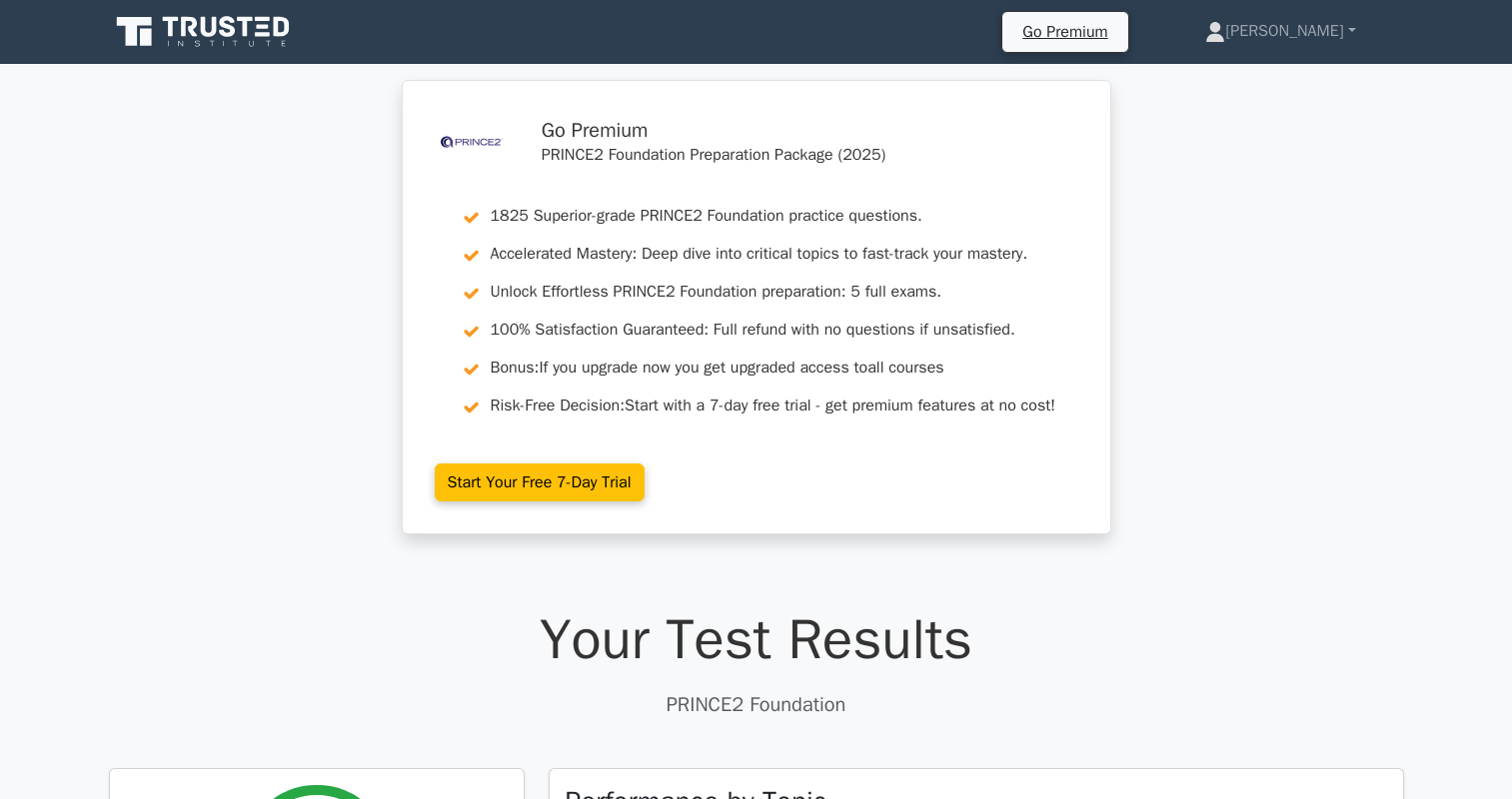 scroll, scrollTop: 0, scrollLeft: 0, axis: both 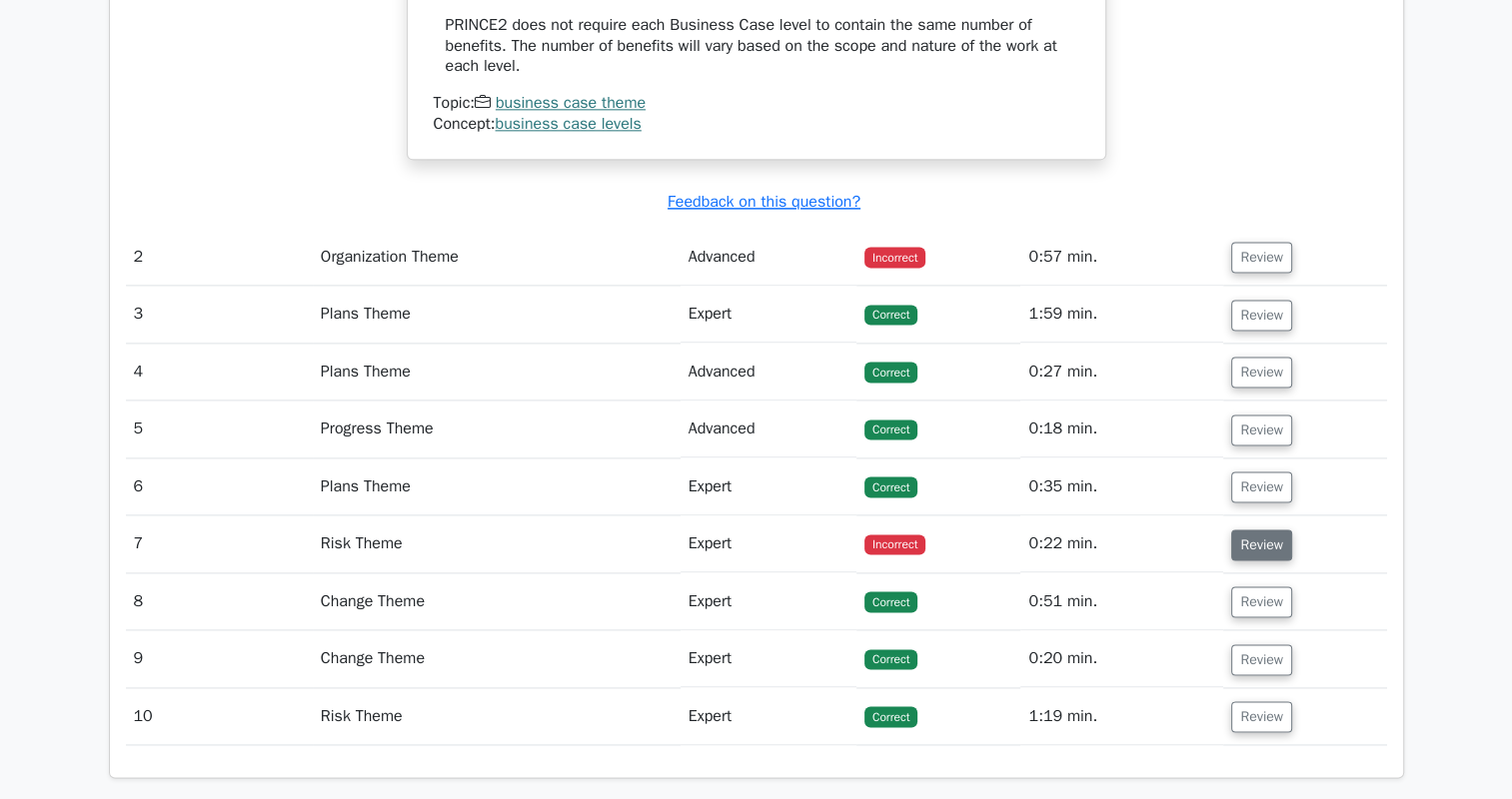 click on "Review" at bounding box center [1261, 544] 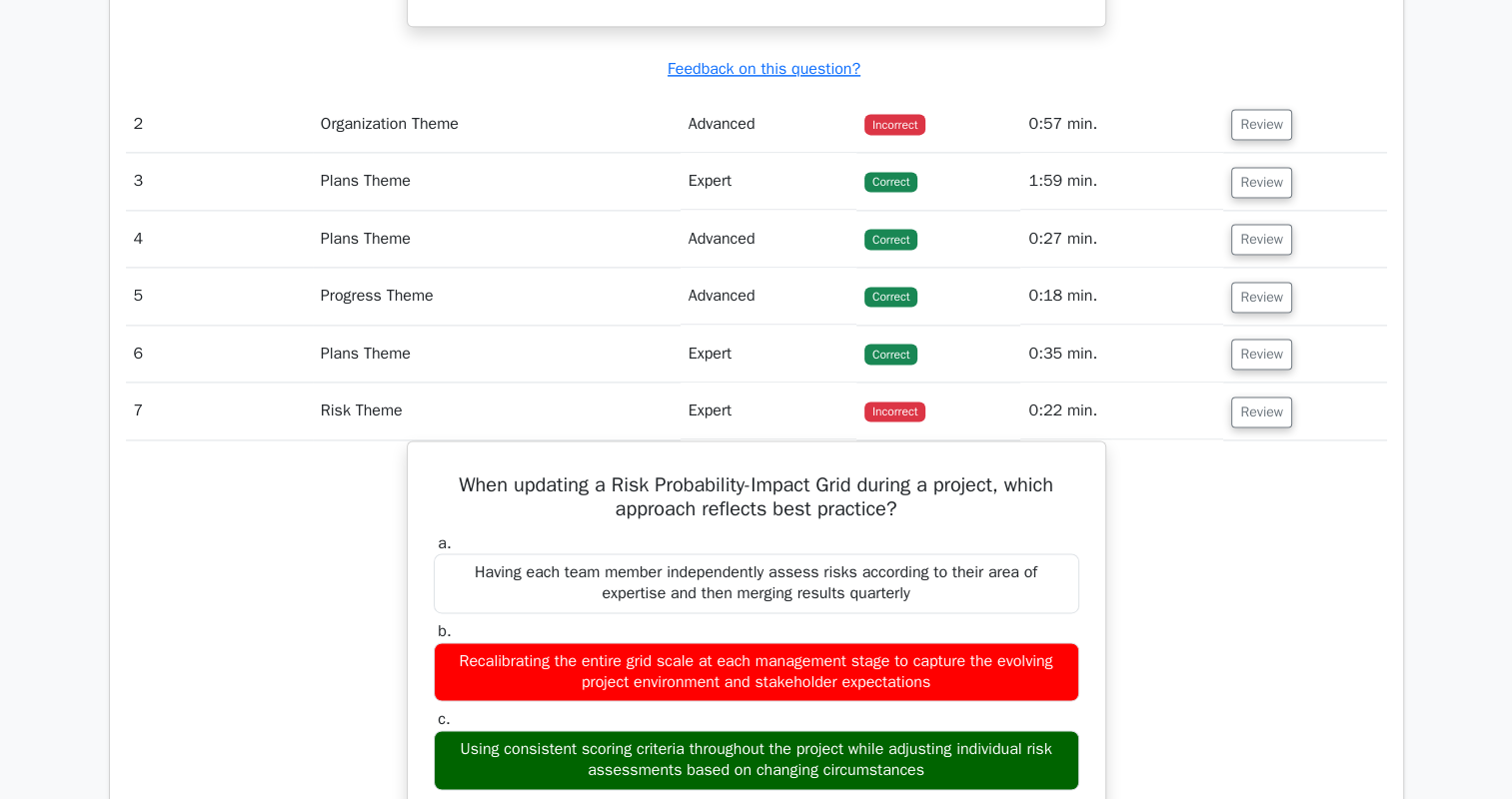 scroll, scrollTop: 2697, scrollLeft: 0, axis: vertical 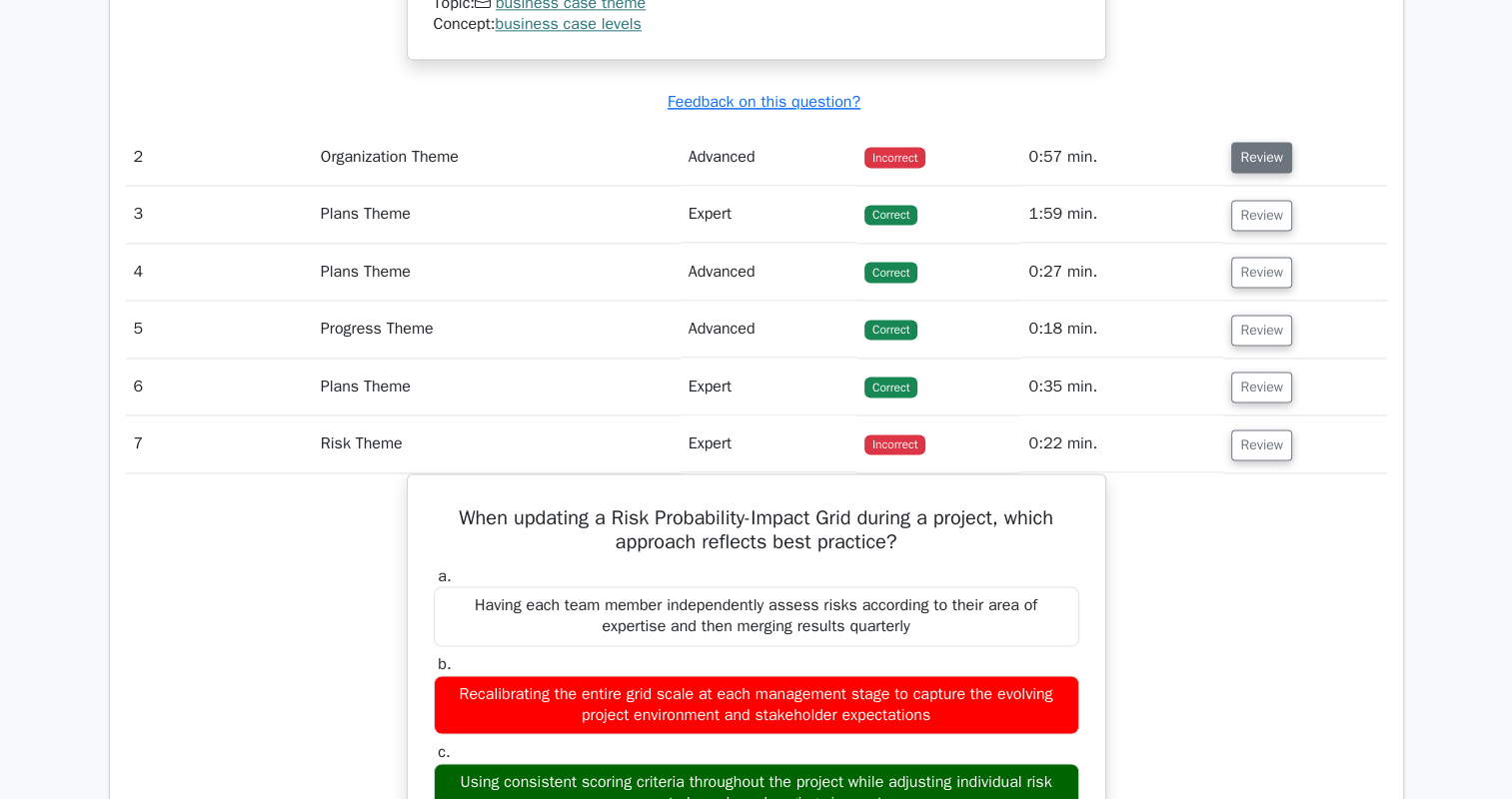 click on "Review" at bounding box center [1261, 157] 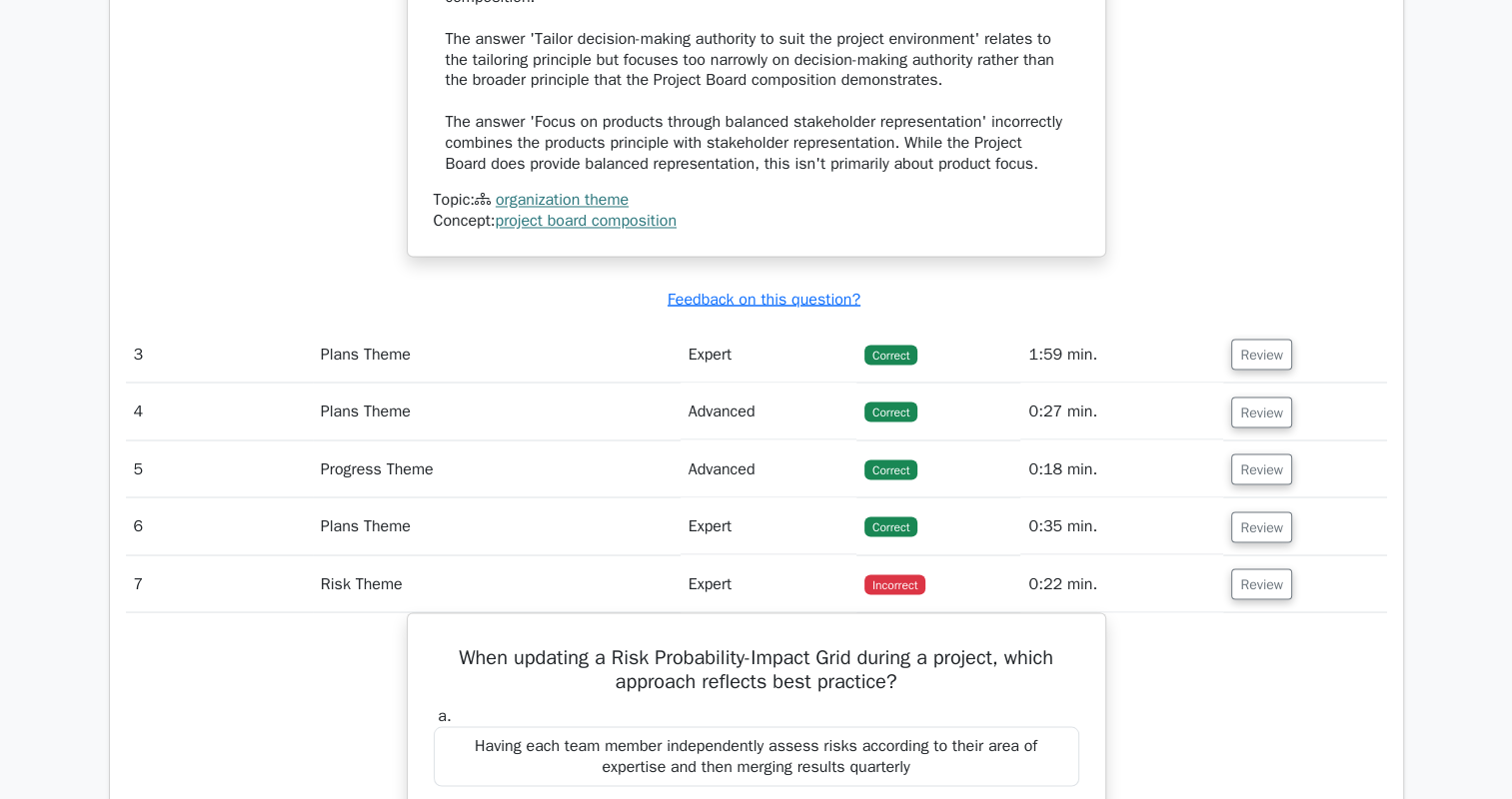 scroll, scrollTop: 3496, scrollLeft: 0, axis: vertical 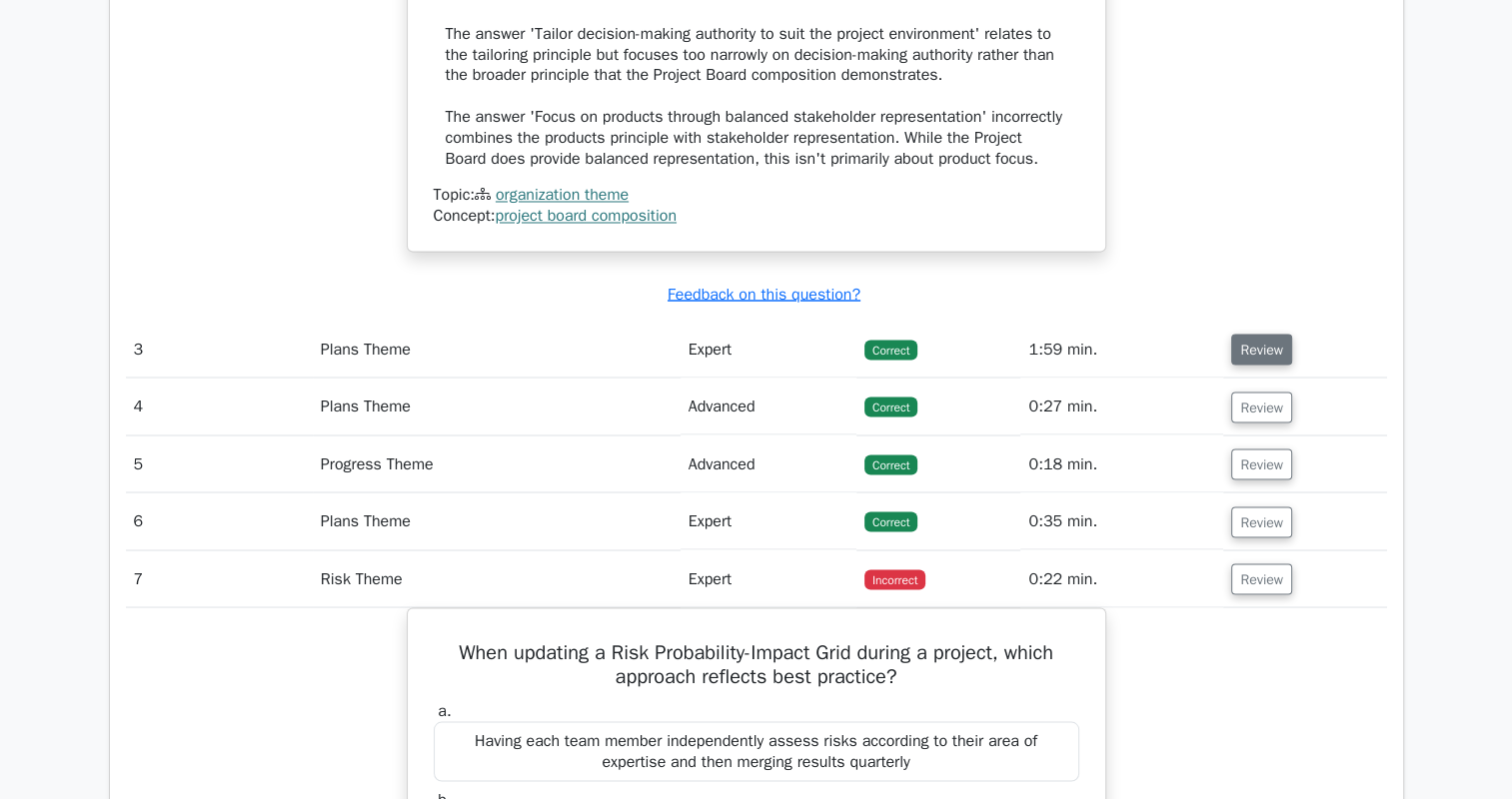 click on "Review" at bounding box center (1261, 349) 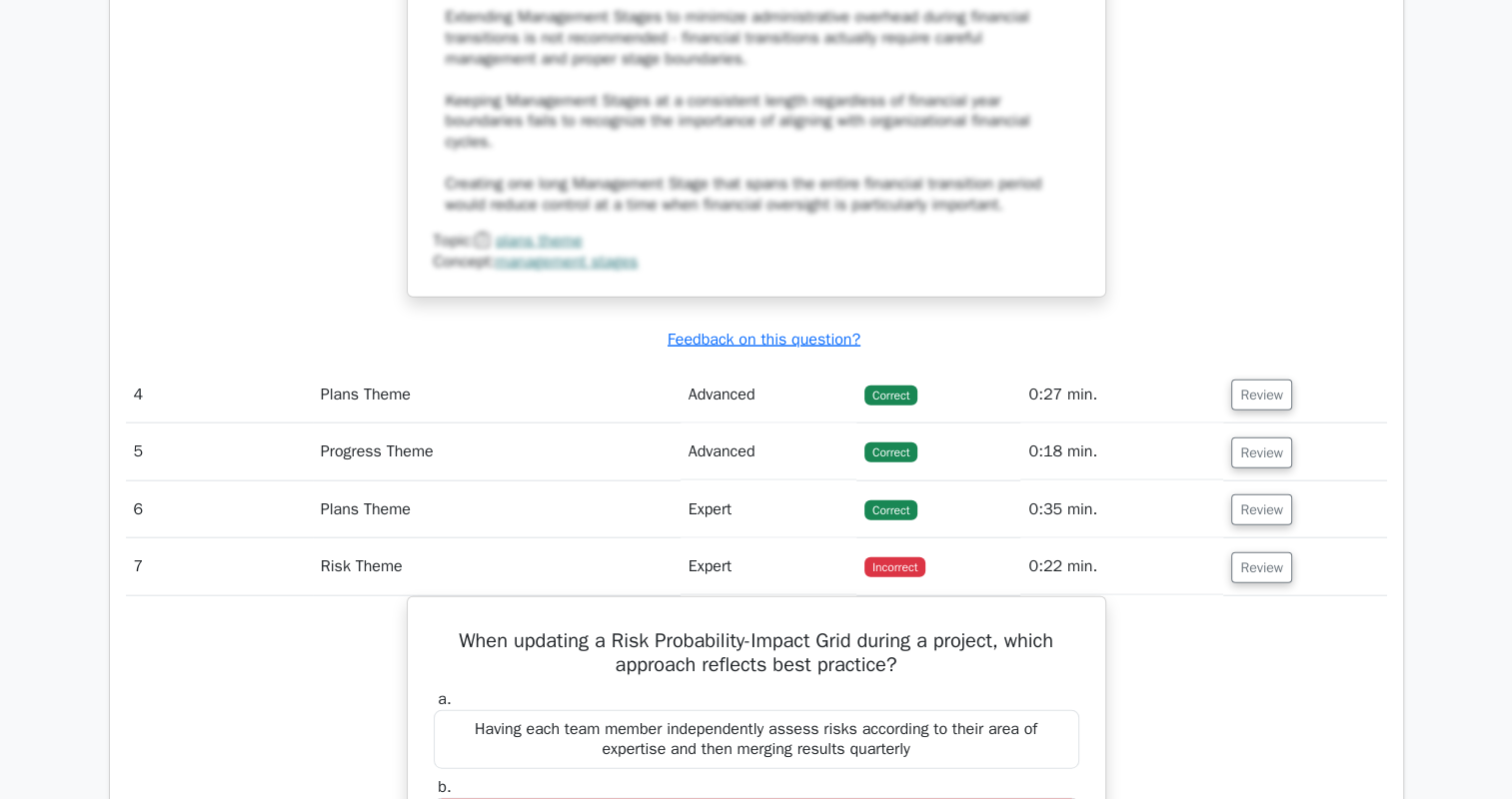 scroll, scrollTop: 4594, scrollLeft: 0, axis: vertical 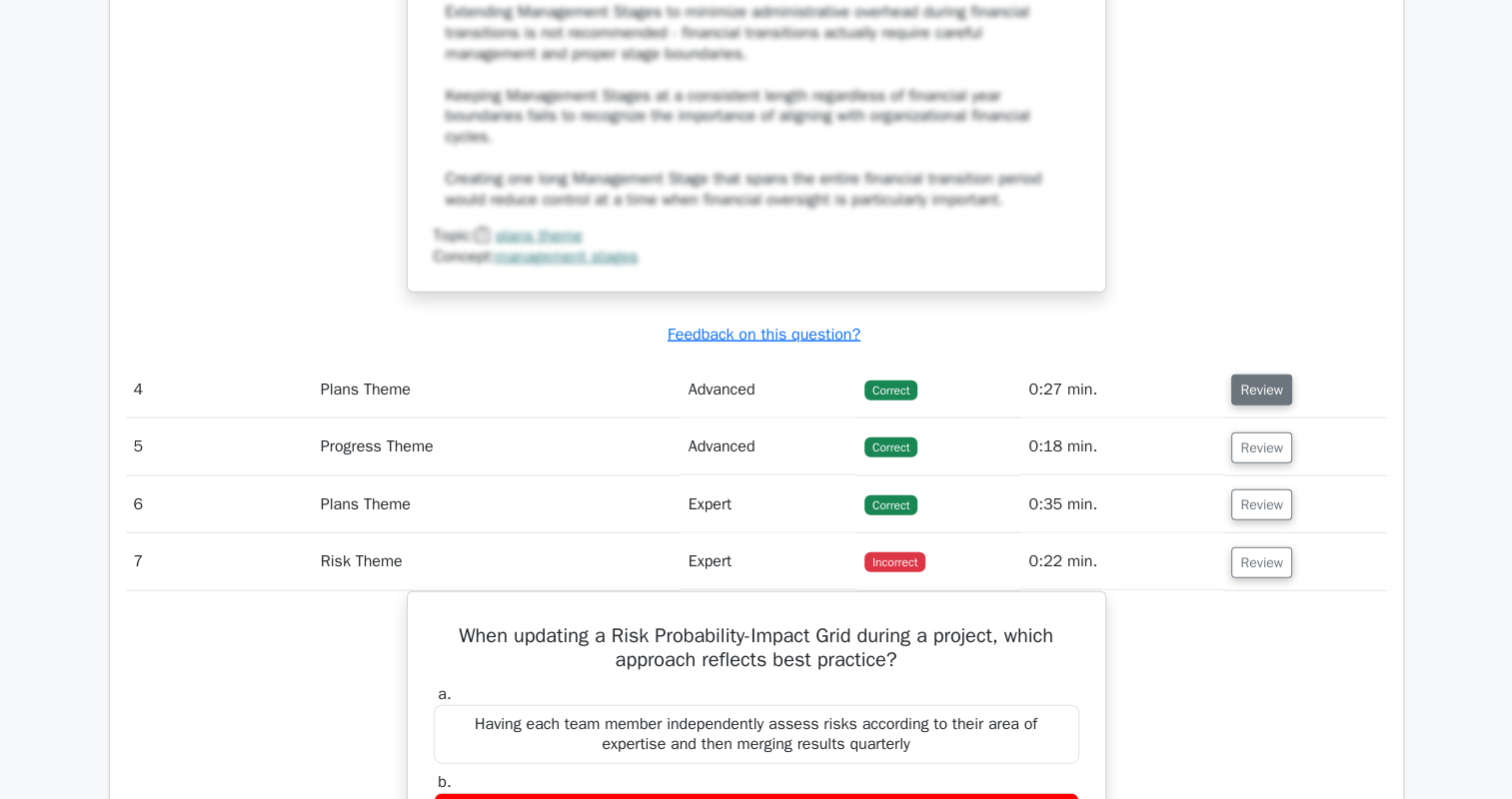 click on "Review" at bounding box center (1261, 390) 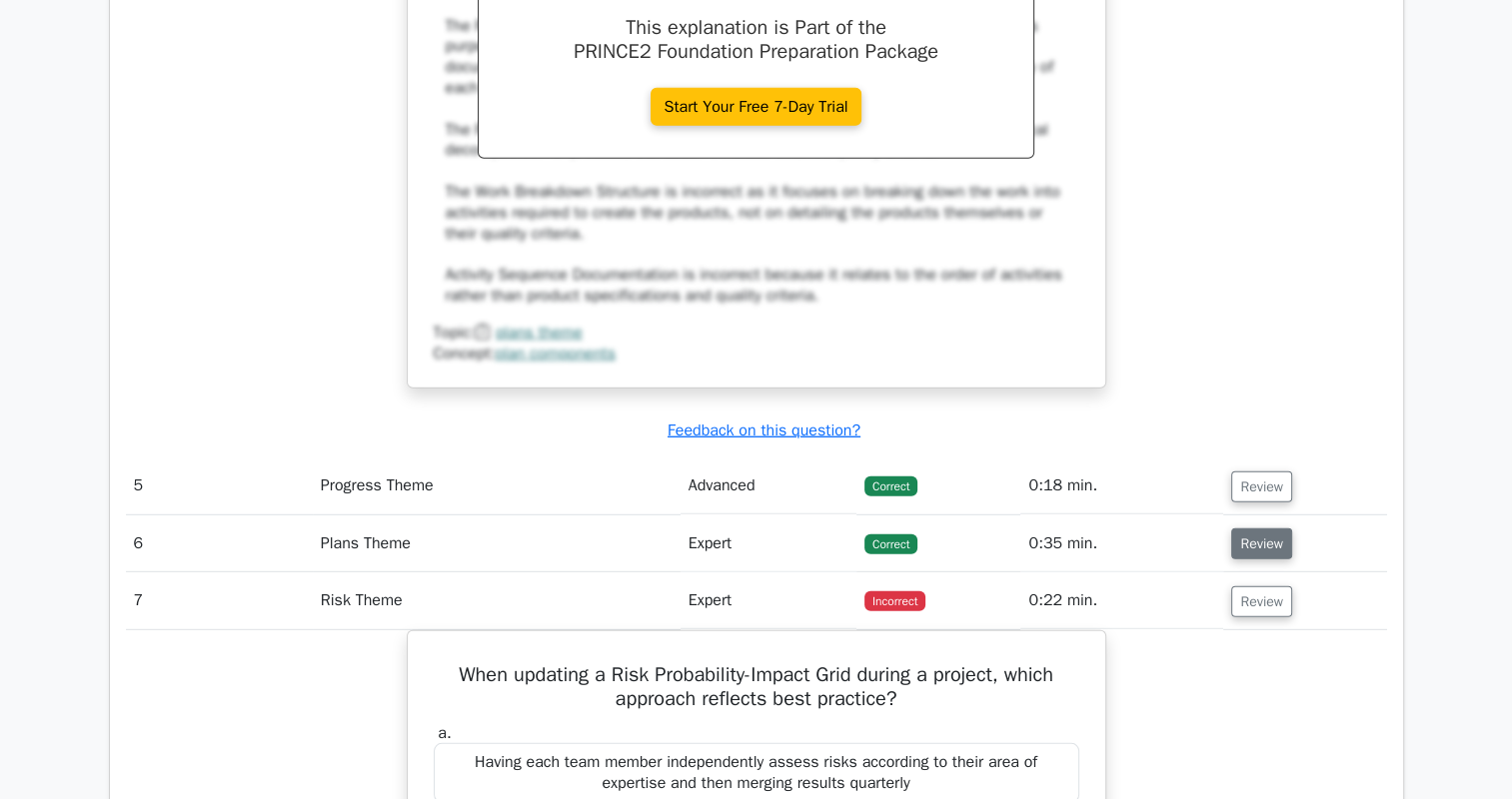 scroll, scrollTop: 5493, scrollLeft: 0, axis: vertical 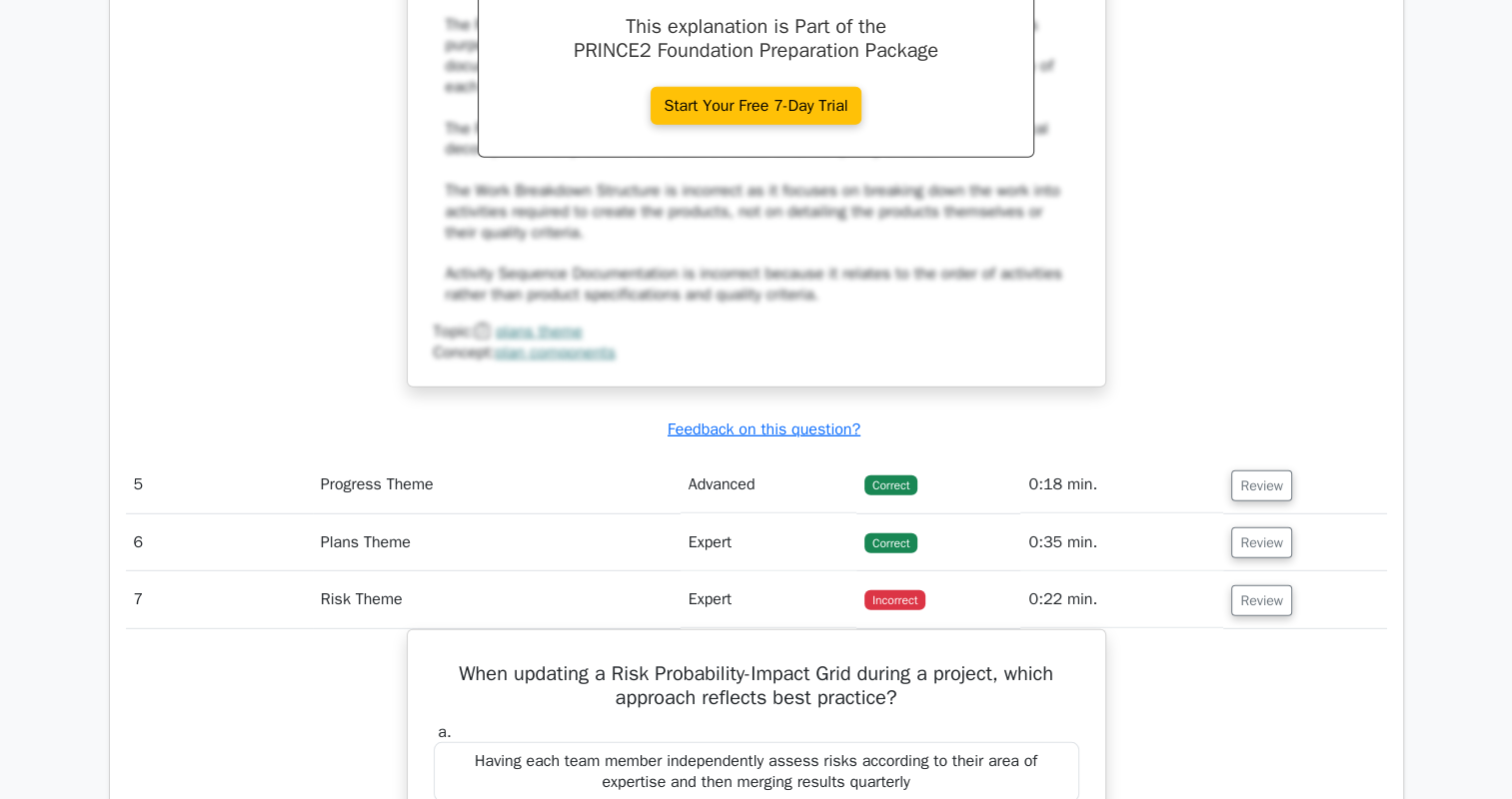 click on "Review" at bounding box center (1304, 484) 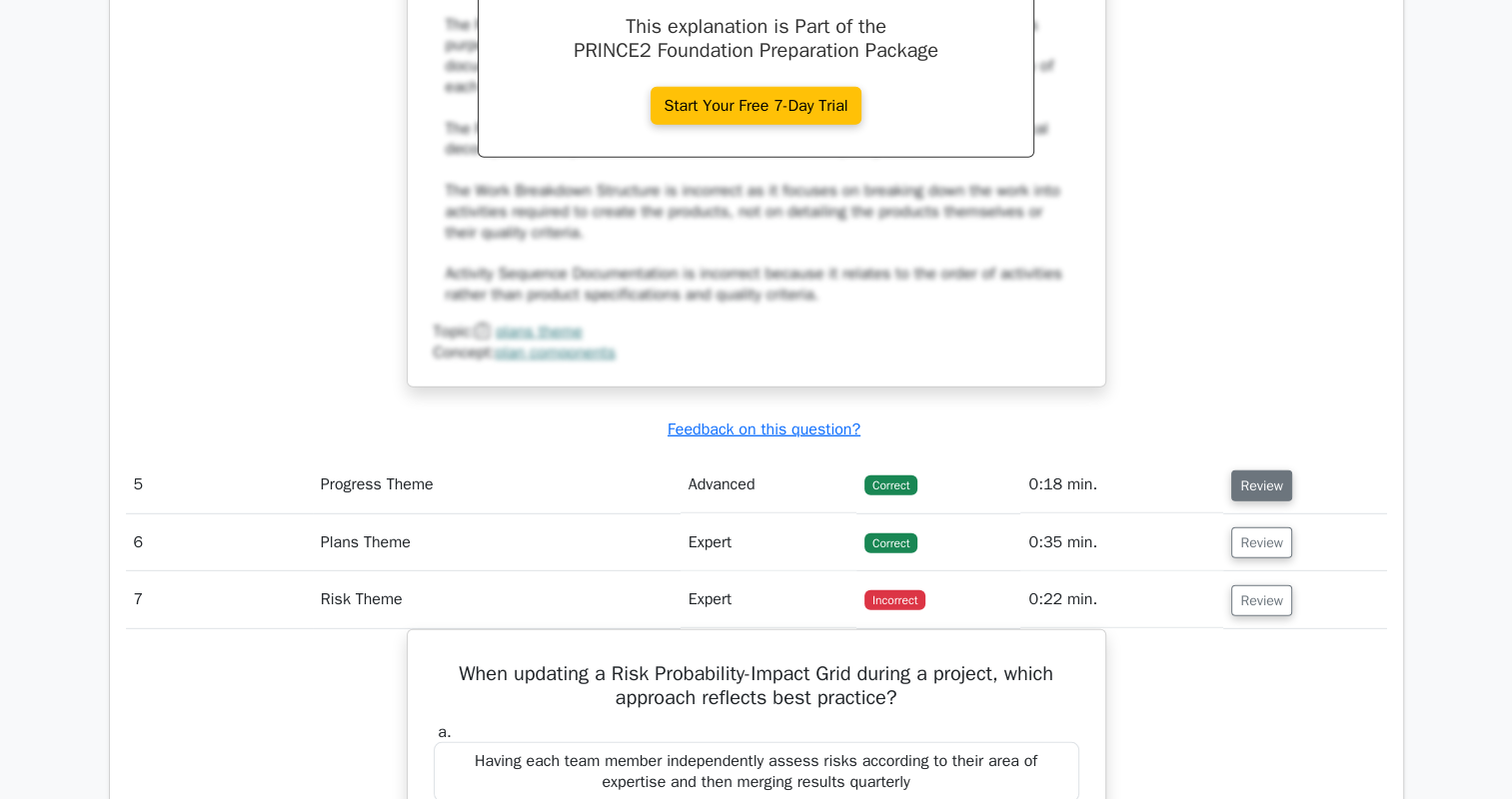 click on "Review" at bounding box center (1261, 485) 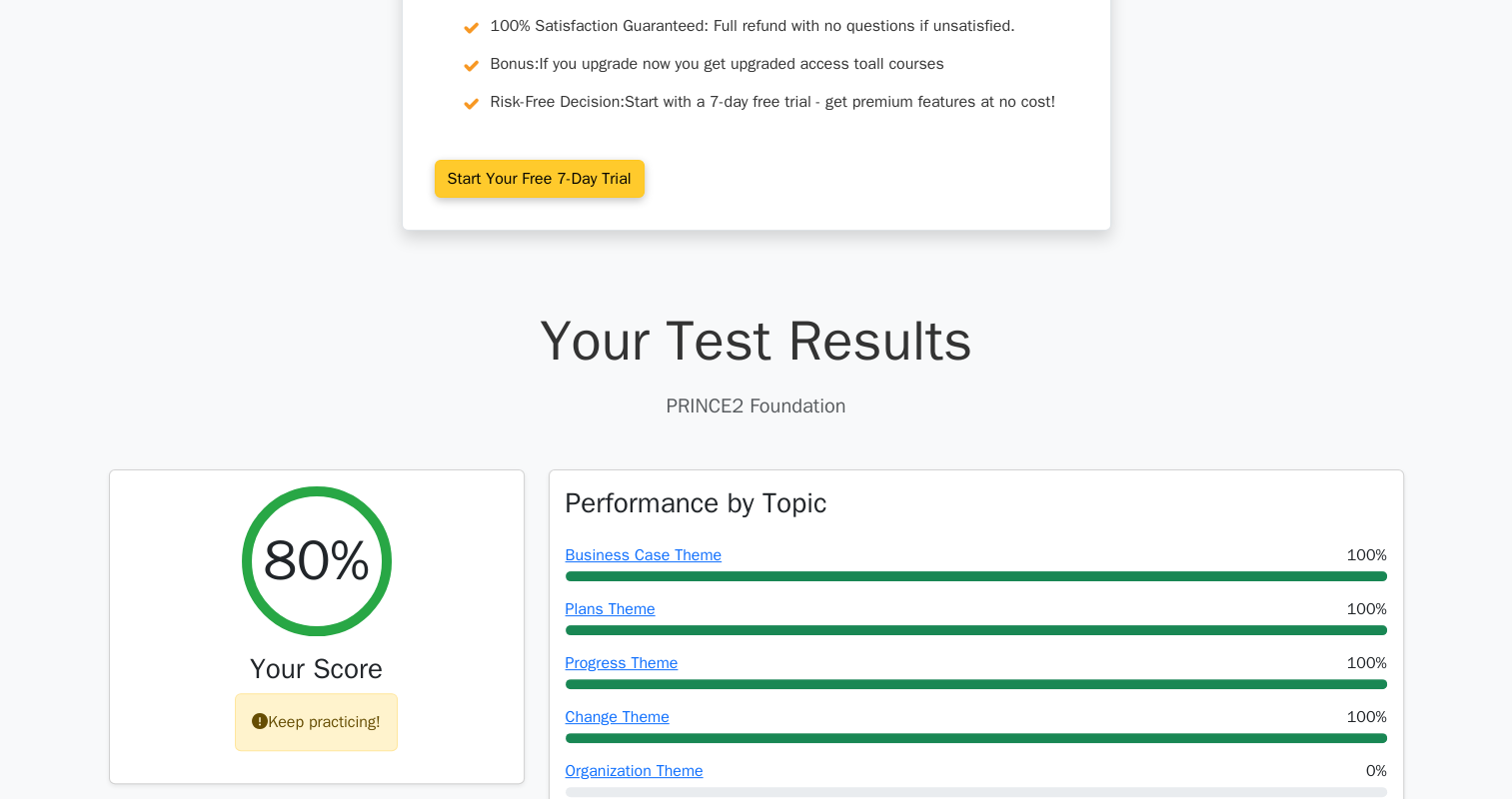 scroll, scrollTop: 0, scrollLeft: 0, axis: both 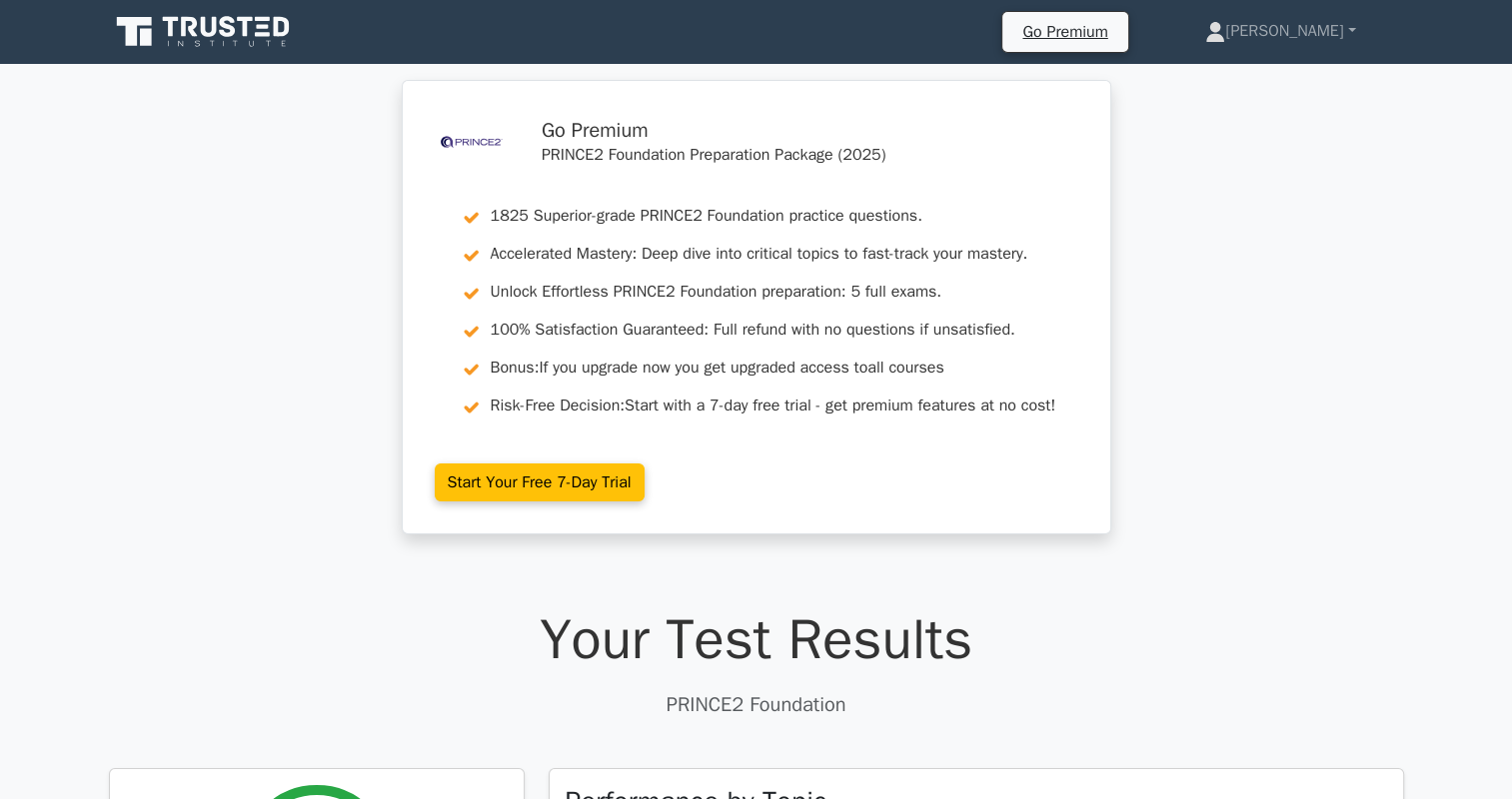 click 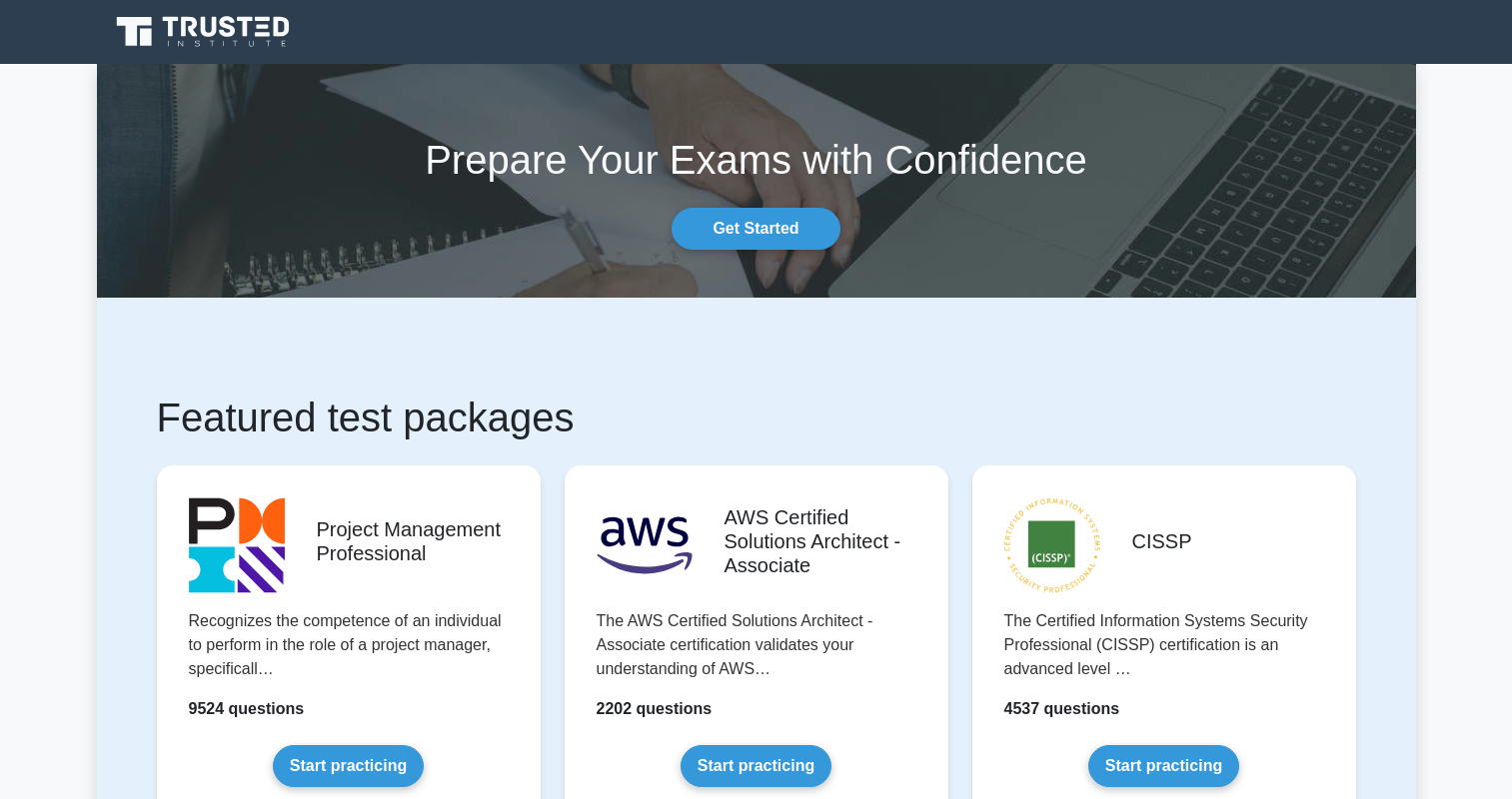 scroll, scrollTop: 0, scrollLeft: 0, axis: both 